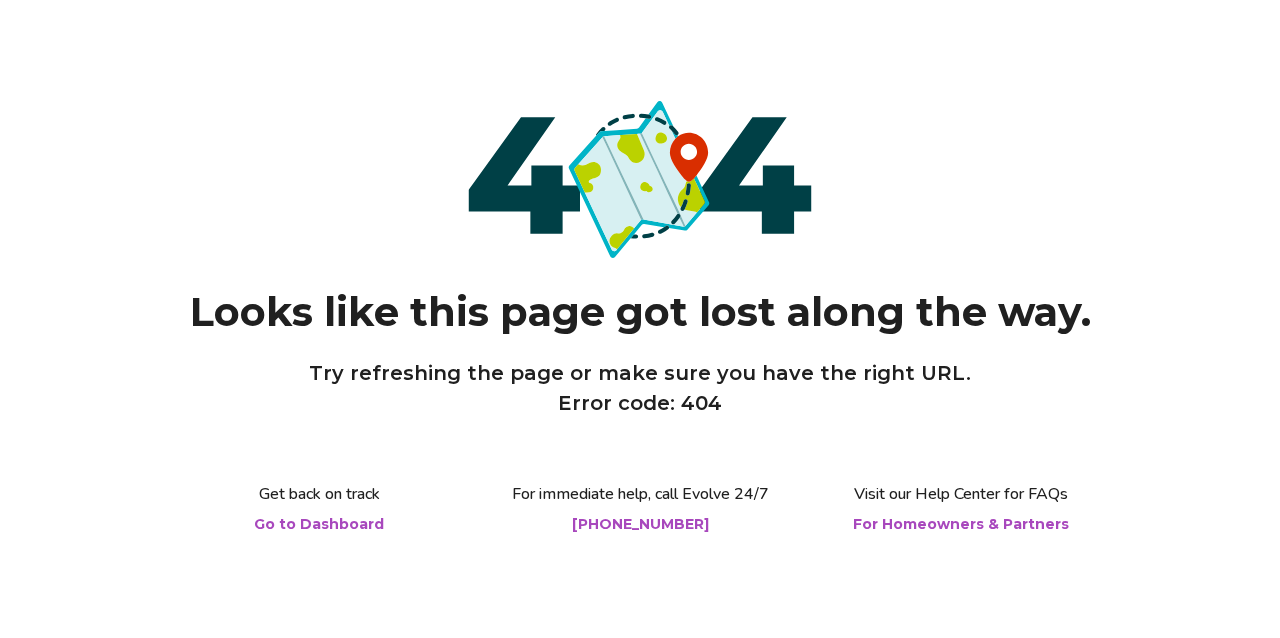 scroll, scrollTop: 0, scrollLeft: 0, axis: both 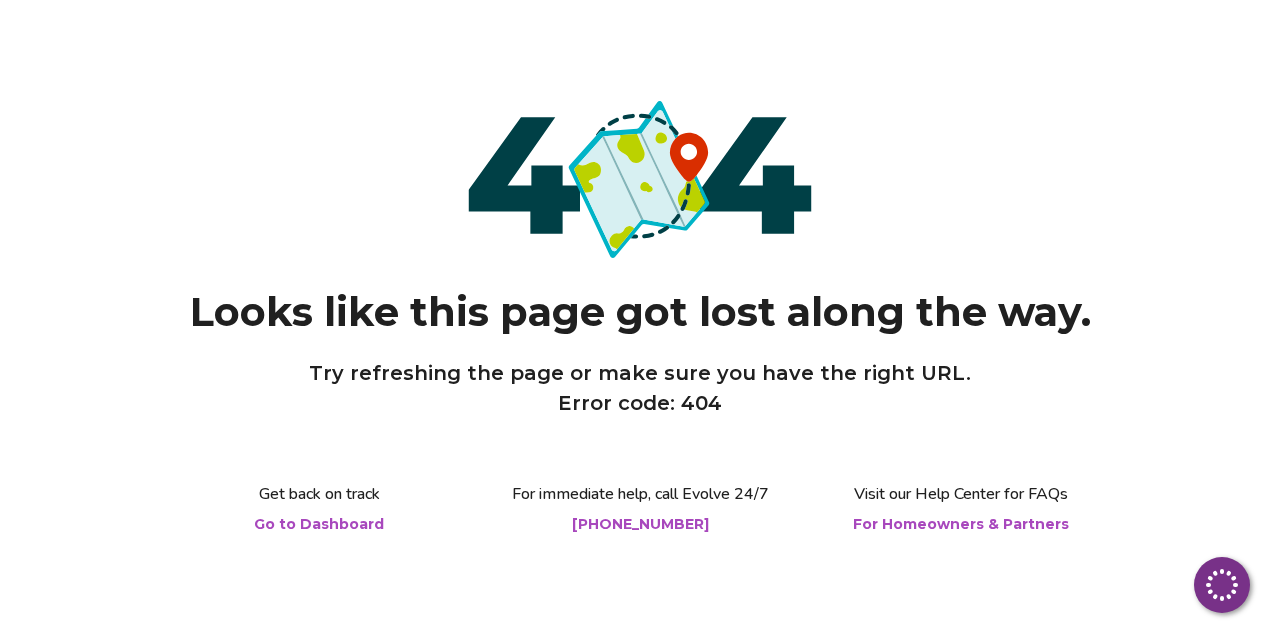 click on "Go to Dashboard" at bounding box center [319, 524] 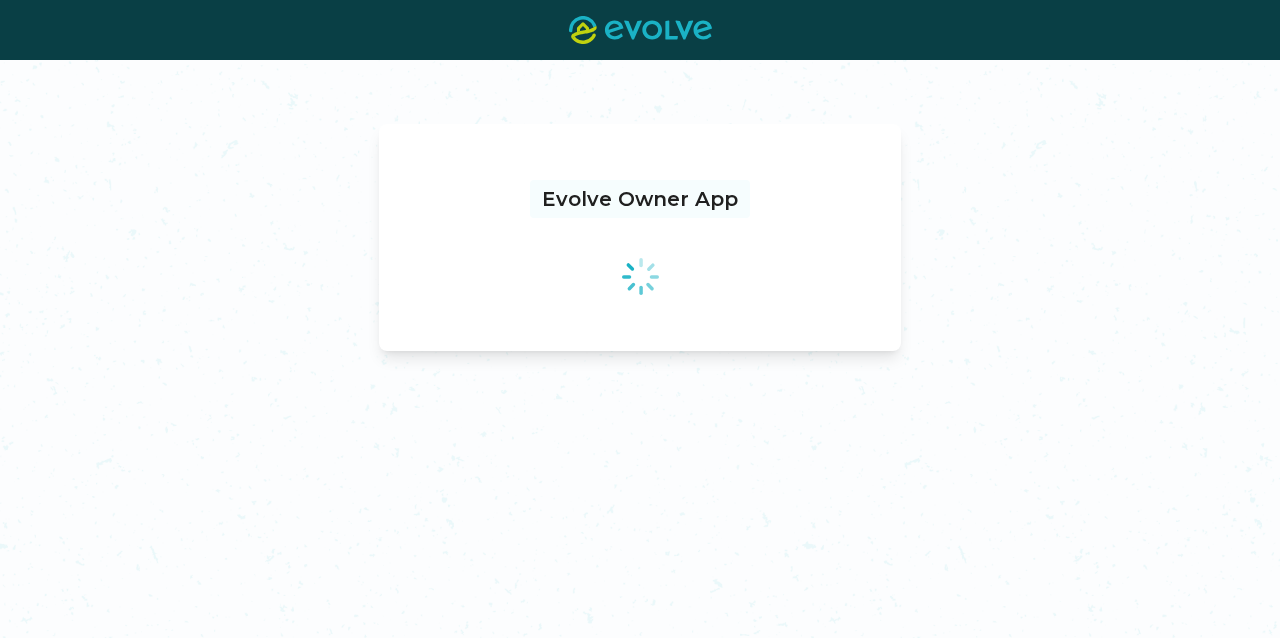 scroll, scrollTop: 0, scrollLeft: 0, axis: both 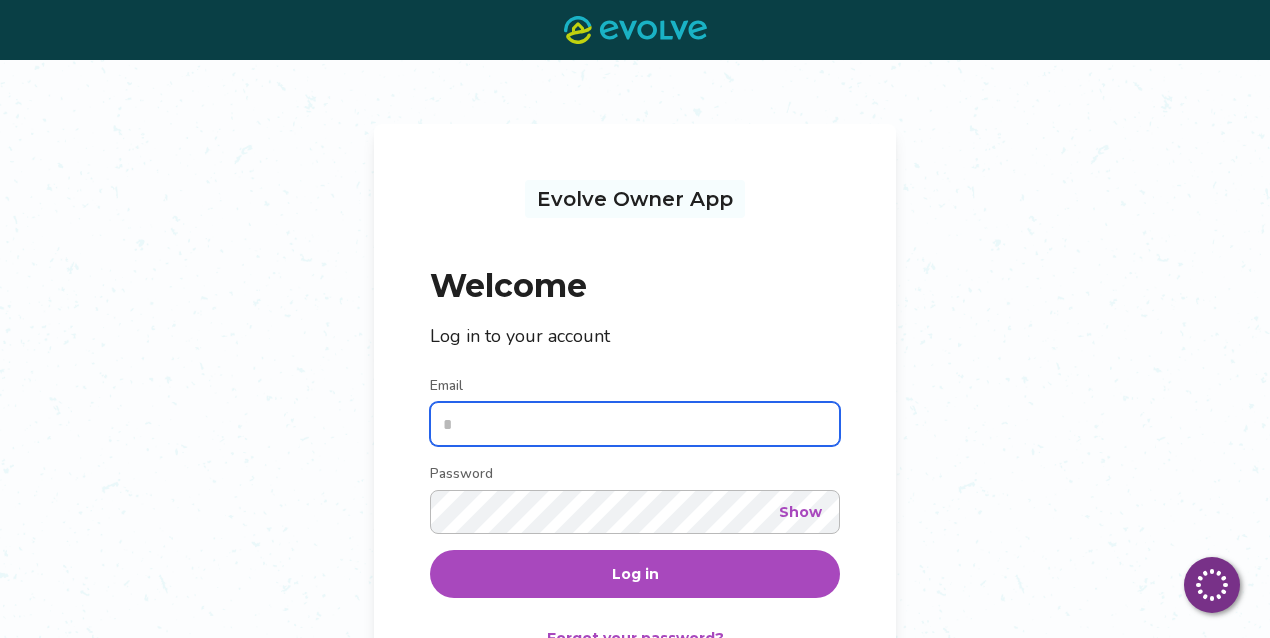 type on "**********" 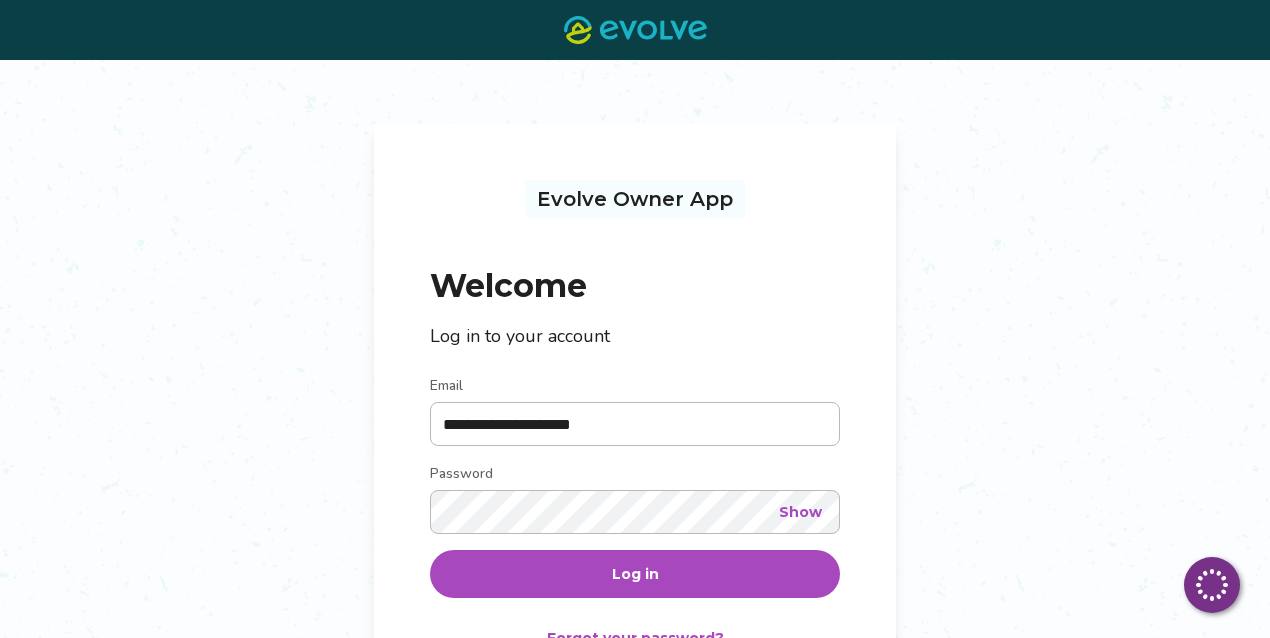 click on "Log in" at bounding box center (635, 574) 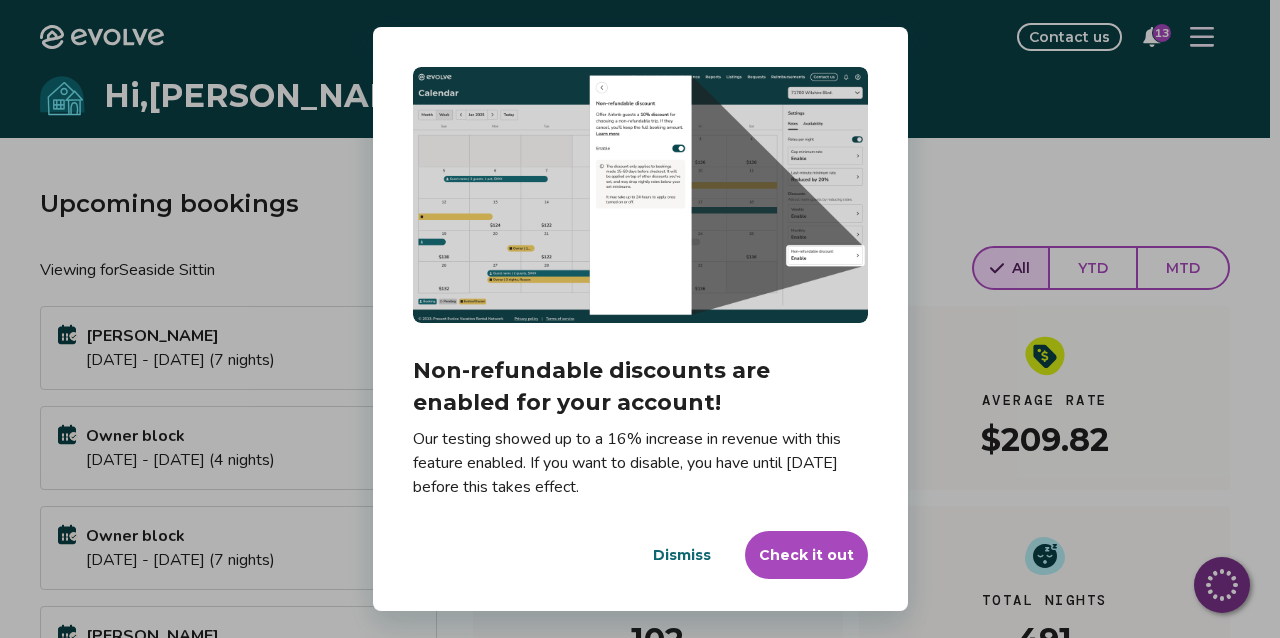 click on "Dismiss" at bounding box center [682, 555] 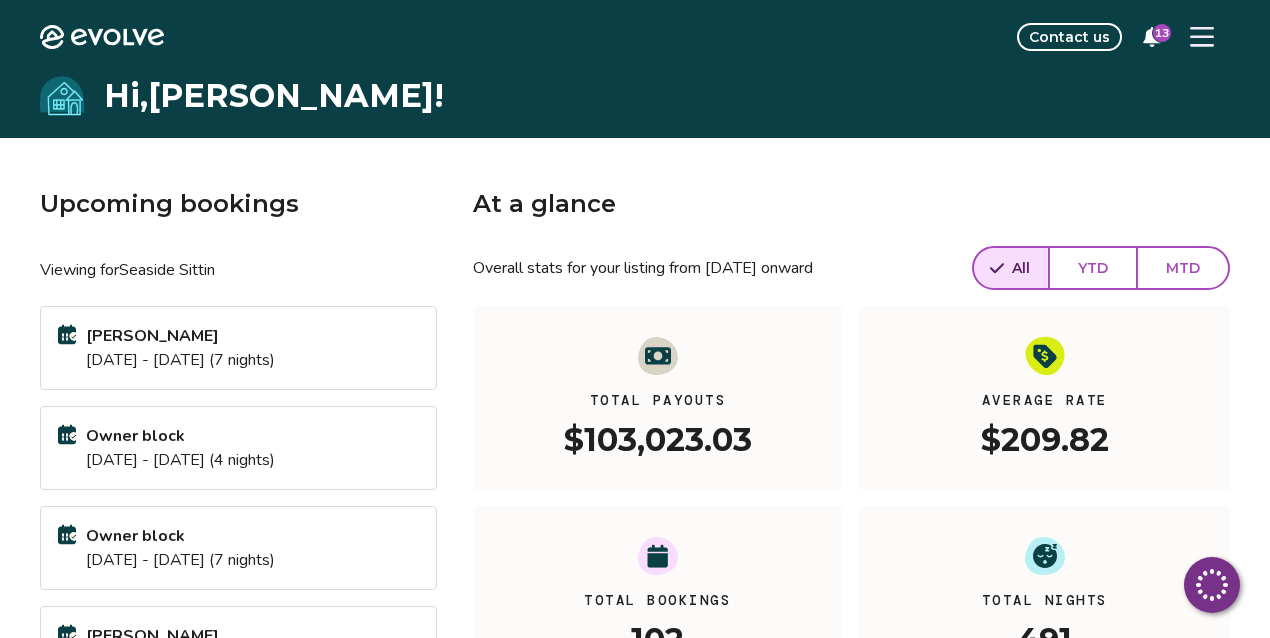 click on "13" at bounding box center (1162, 33) 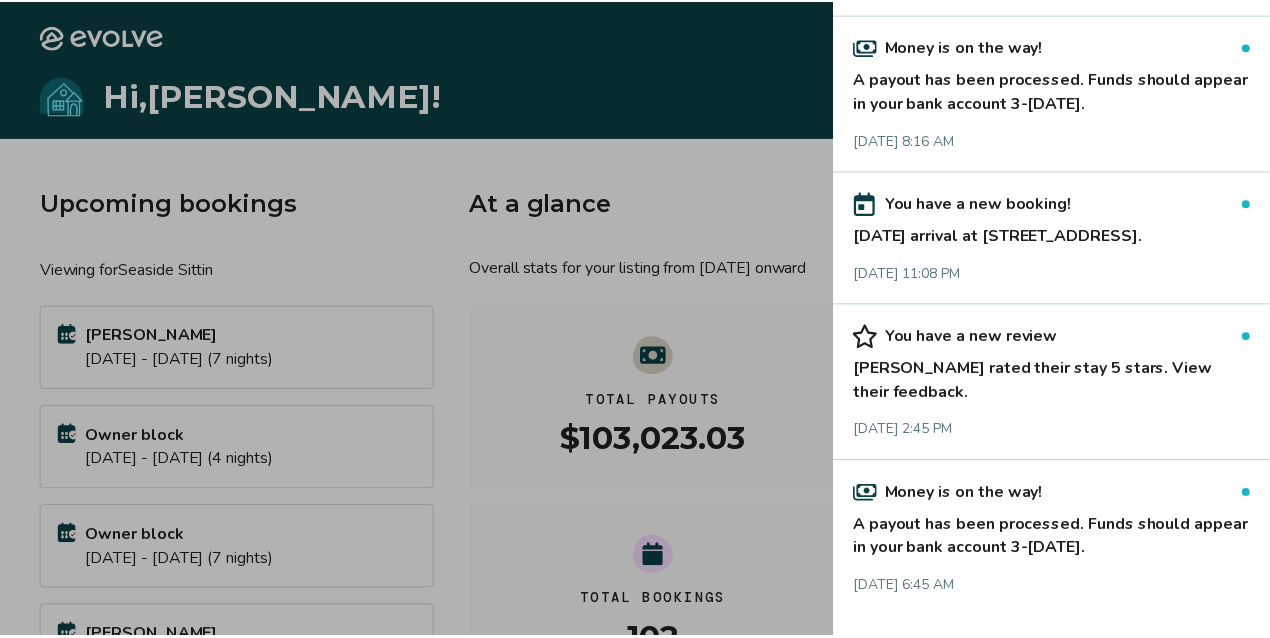 scroll, scrollTop: 1589, scrollLeft: 0, axis: vertical 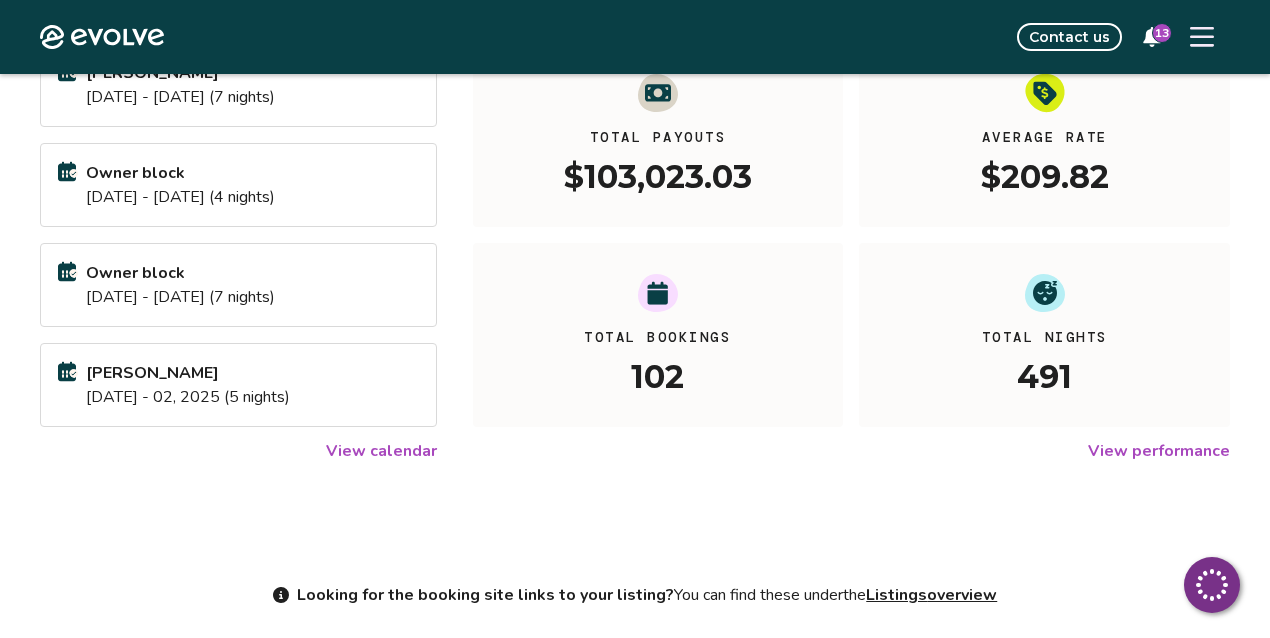 click on "Listings  overview" at bounding box center (931, 595) 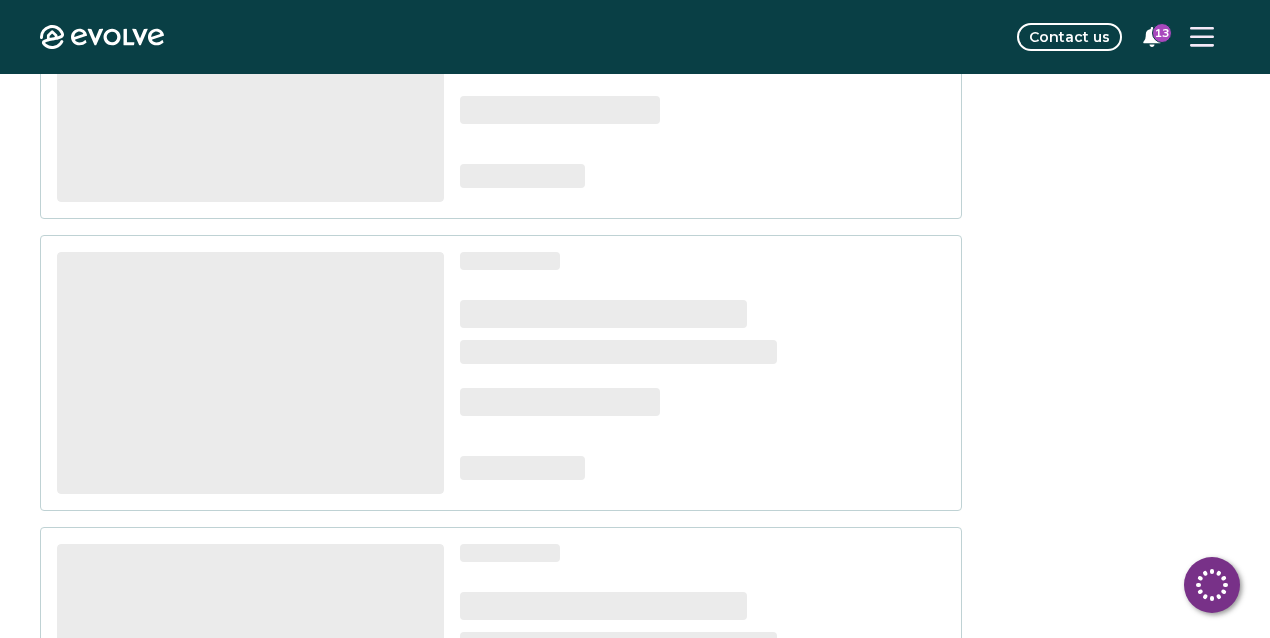 scroll, scrollTop: 0, scrollLeft: 0, axis: both 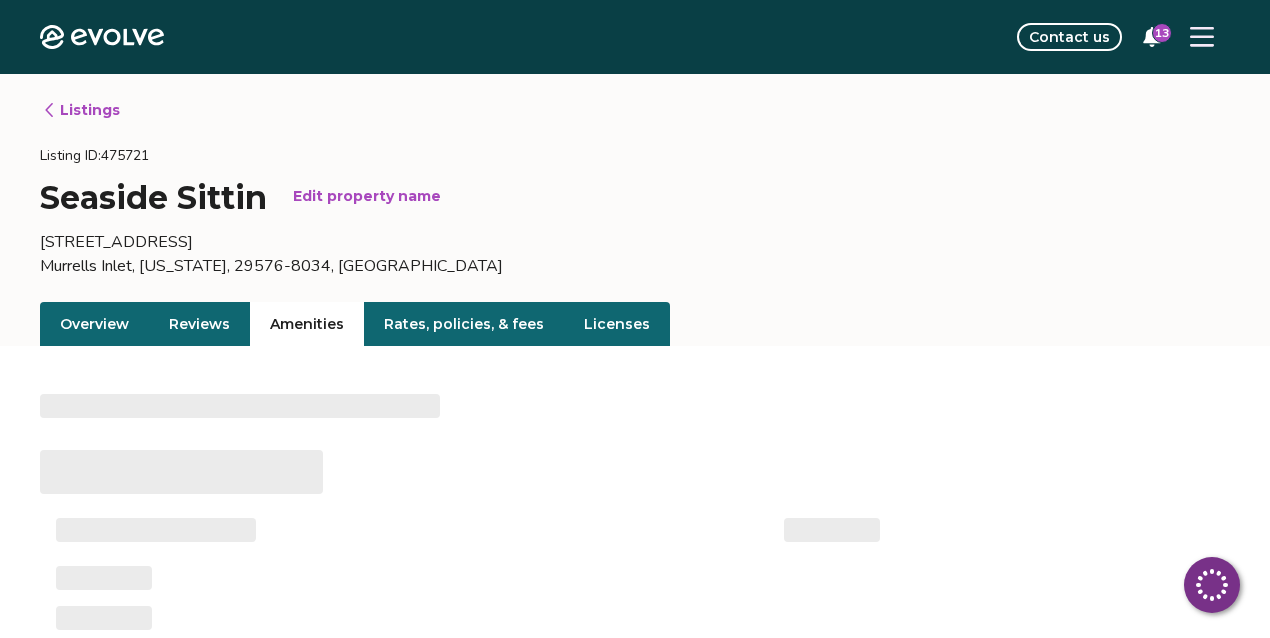 click on "Amenities" at bounding box center (307, 324) 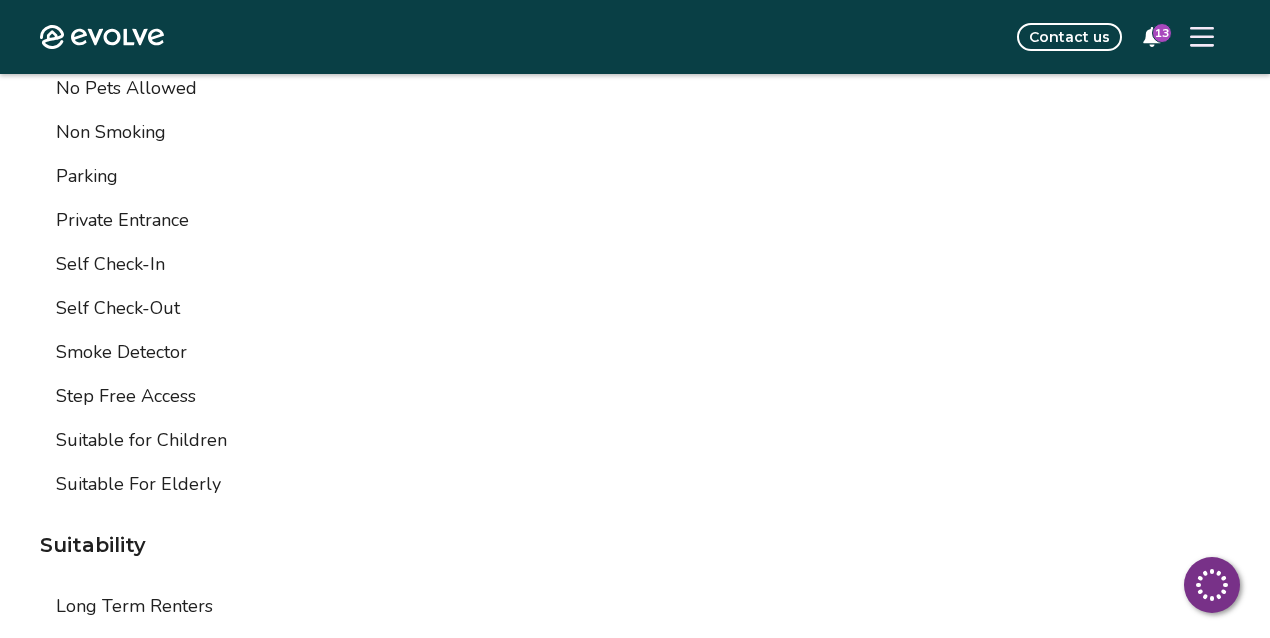 scroll, scrollTop: 3540, scrollLeft: 0, axis: vertical 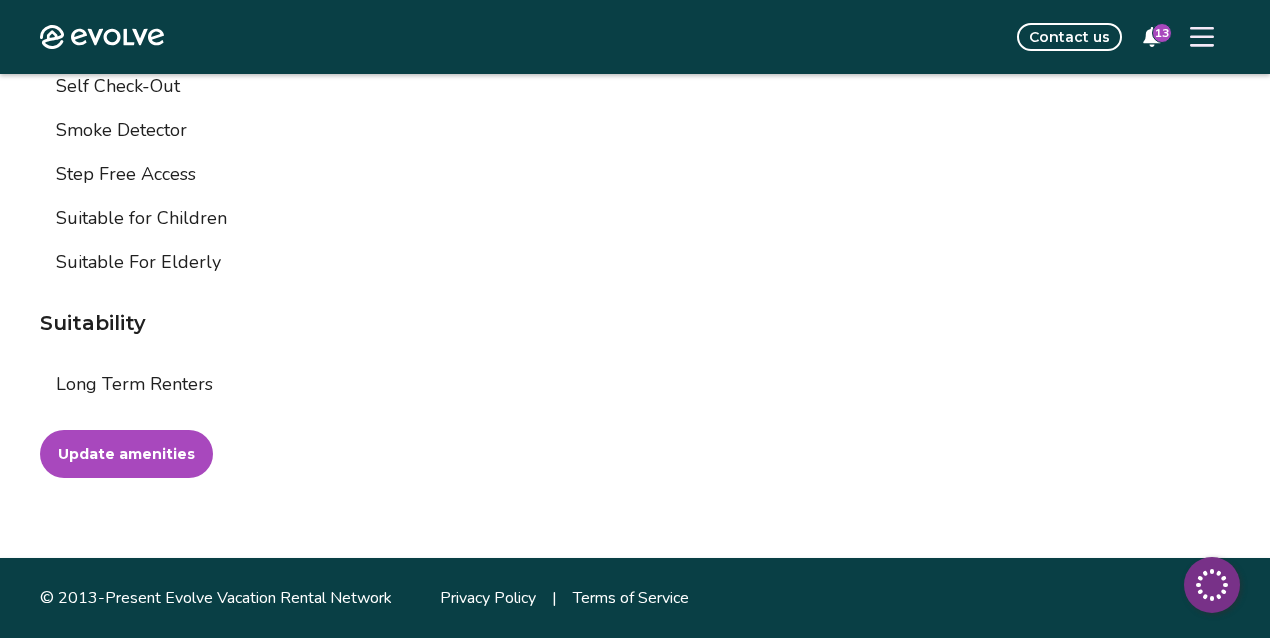 click on "Update amenities" at bounding box center [126, 454] 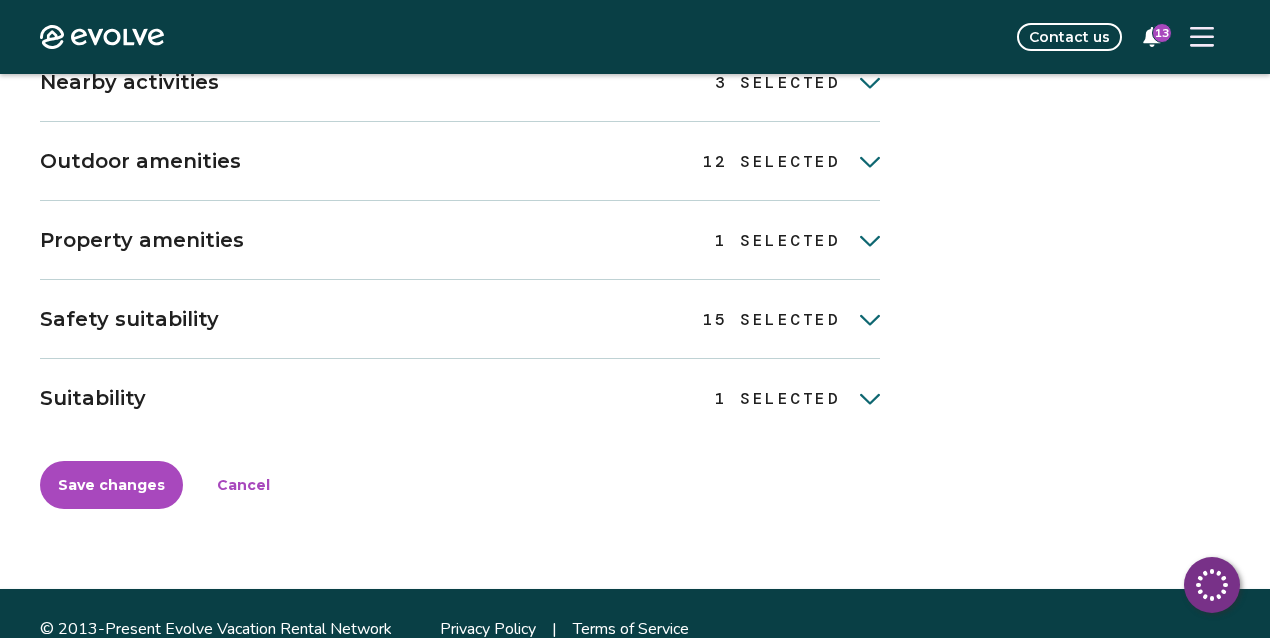 scroll, scrollTop: 1100, scrollLeft: 0, axis: vertical 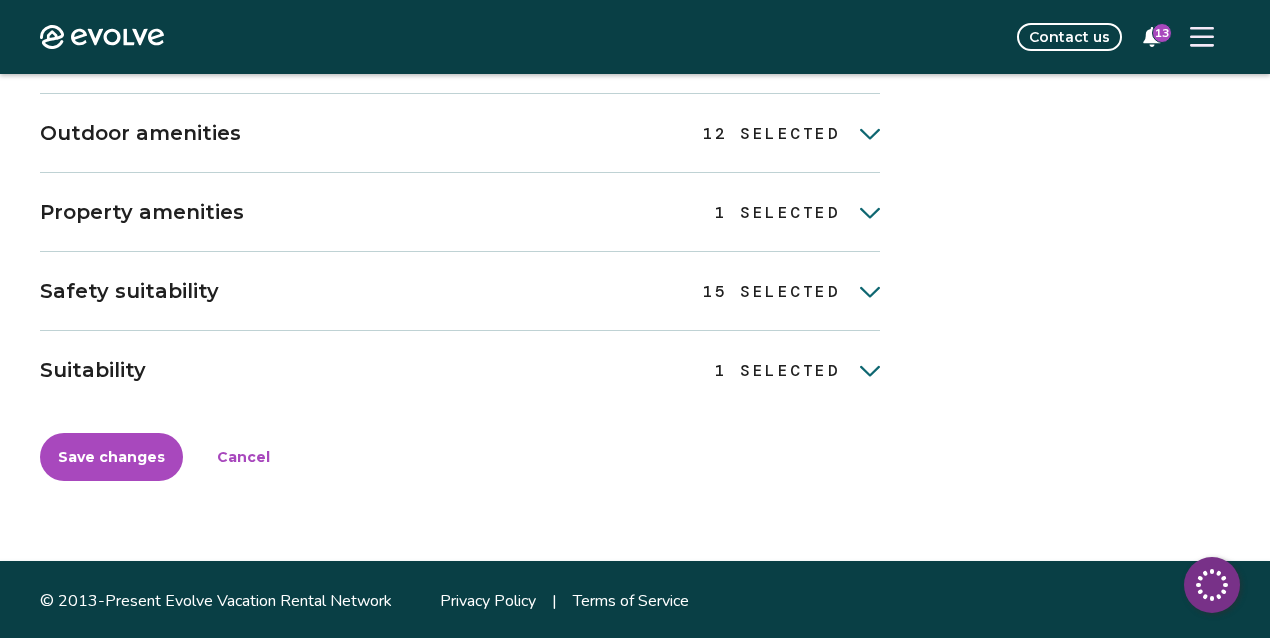 click on "1 SELECTED" at bounding box center [777, 213] 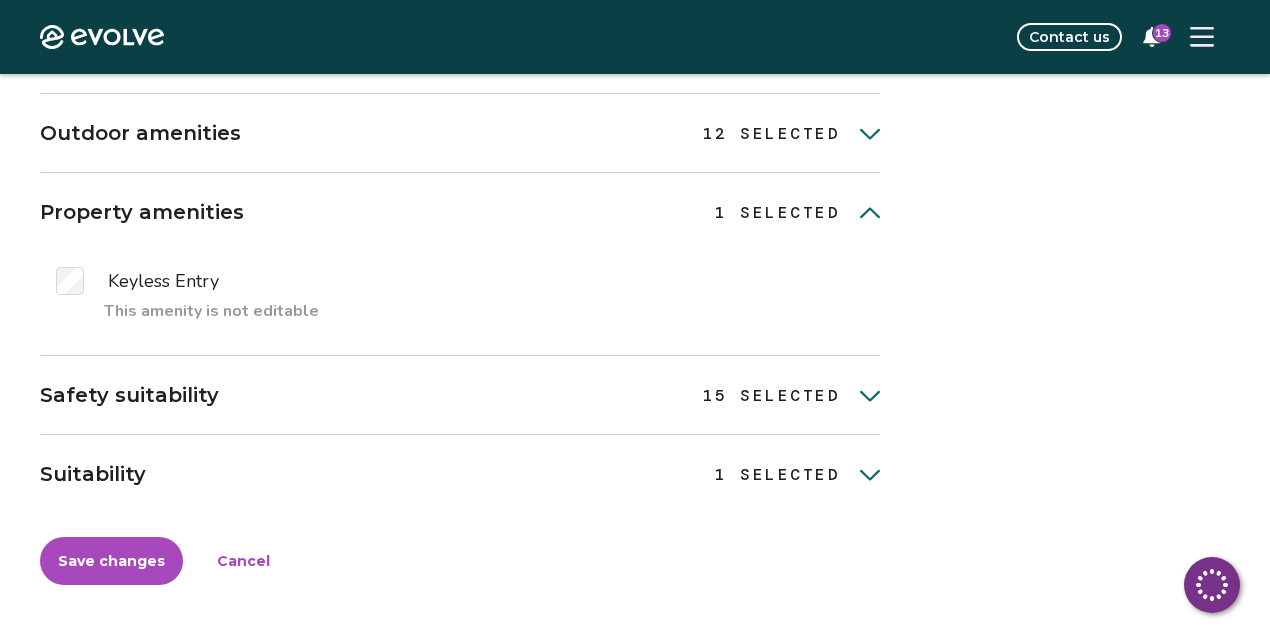 click on "12 SELECTED" at bounding box center [792, 132] 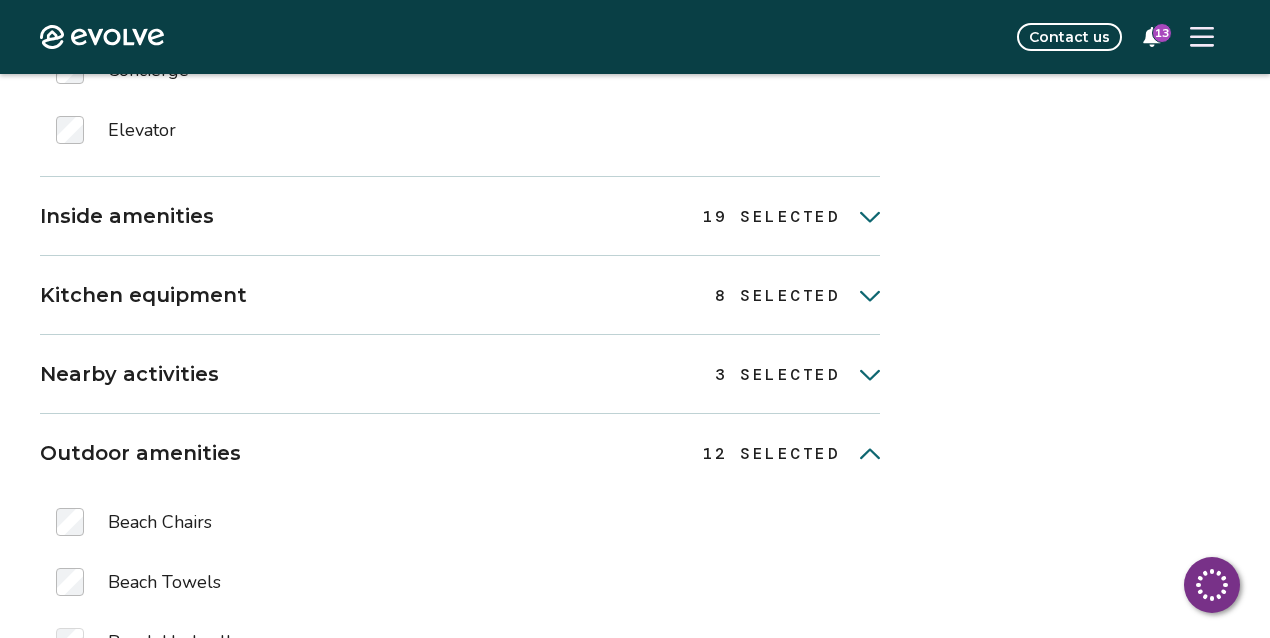 scroll, scrollTop: 777, scrollLeft: 0, axis: vertical 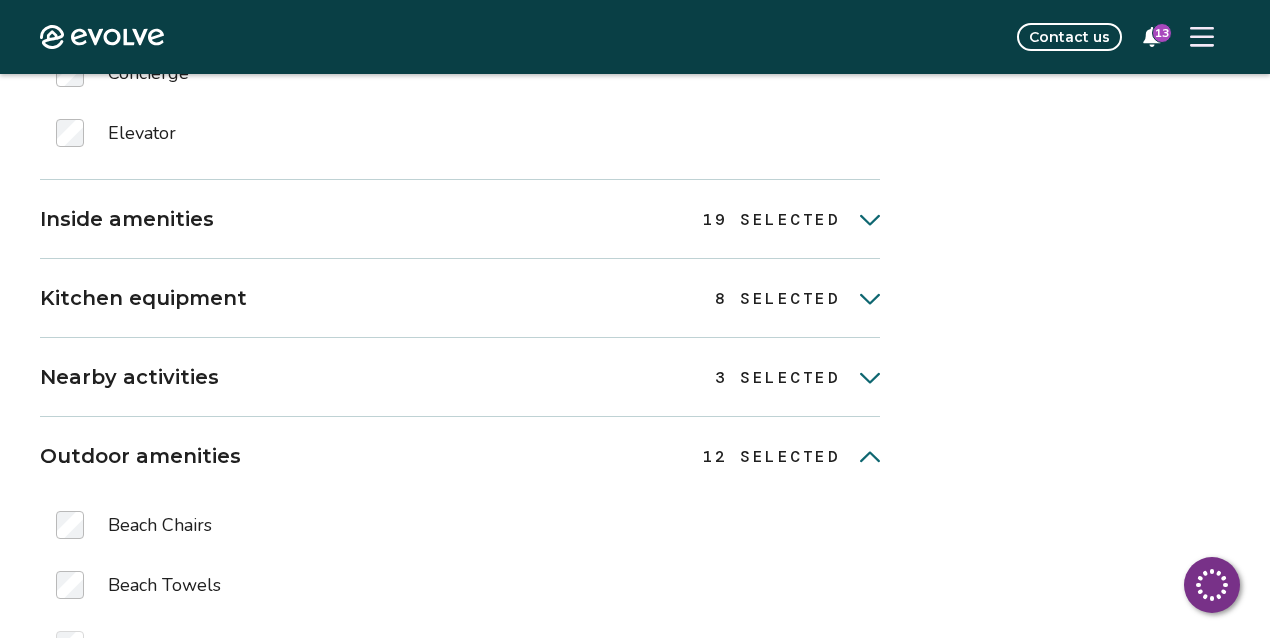 click on "19 SELECTED" at bounding box center (772, 220) 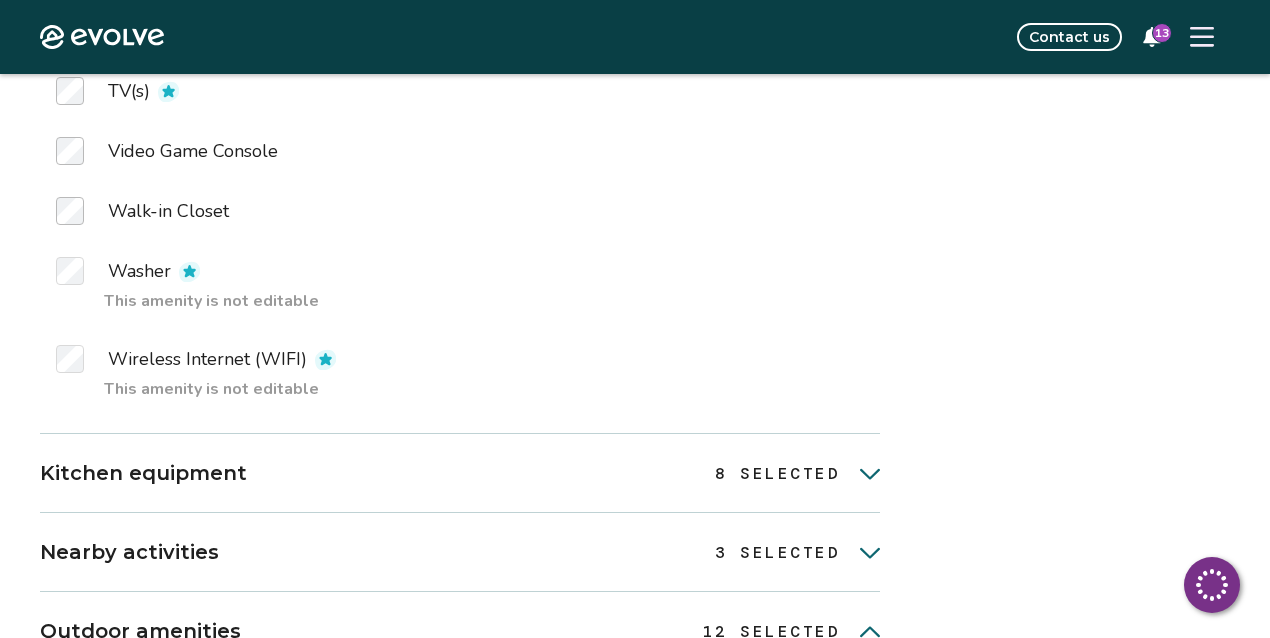 scroll, scrollTop: 3002, scrollLeft: 0, axis: vertical 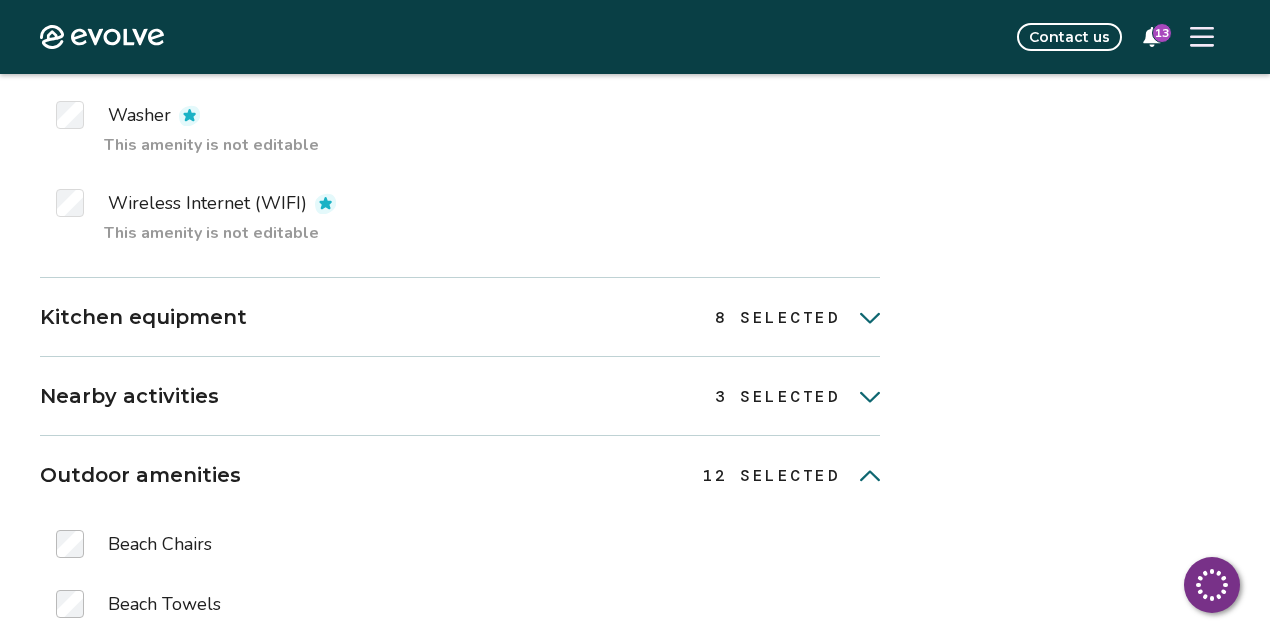click on "8 SELECTED" at bounding box center (777, 318) 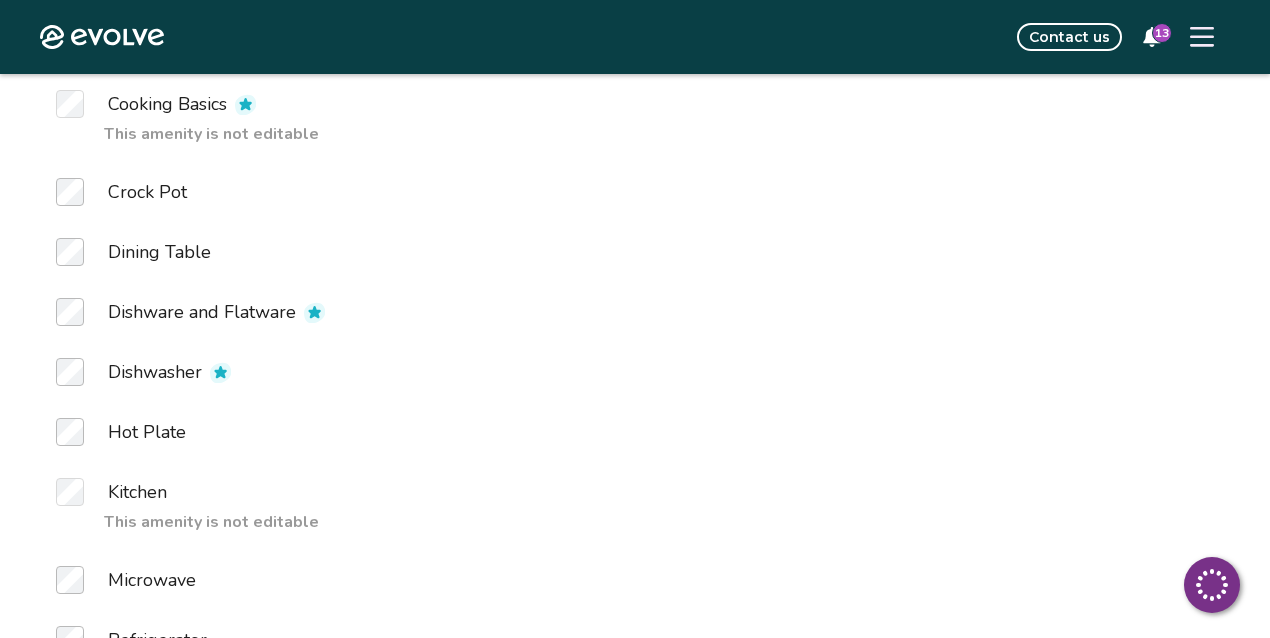 scroll, scrollTop: 3344, scrollLeft: 0, axis: vertical 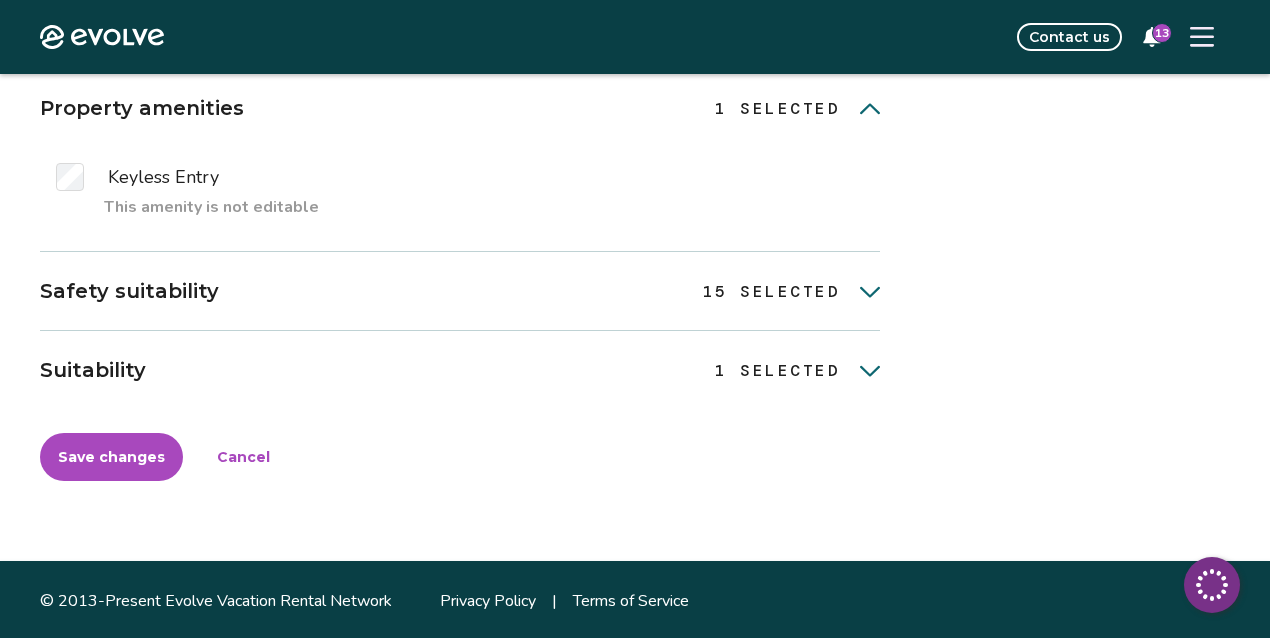 click on "Save changes" at bounding box center [111, 457] 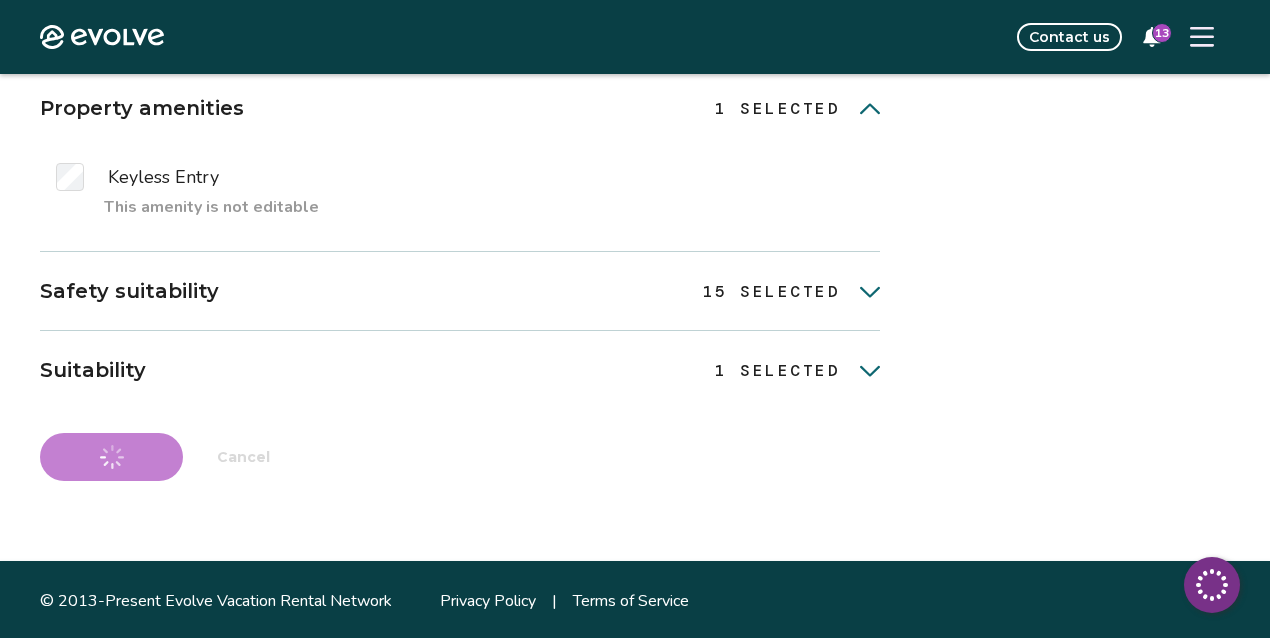 click on "1 SELECTED" at bounding box center (777, 371) 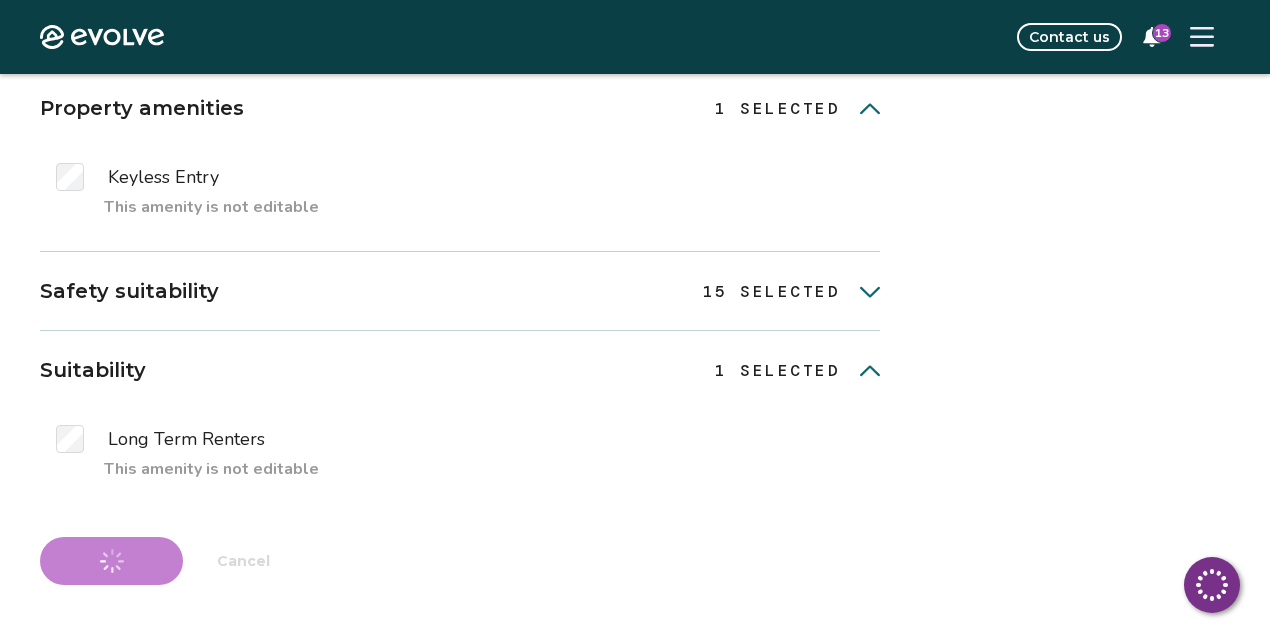 click on "15 SELECTED" at bounding box center (772, 292) 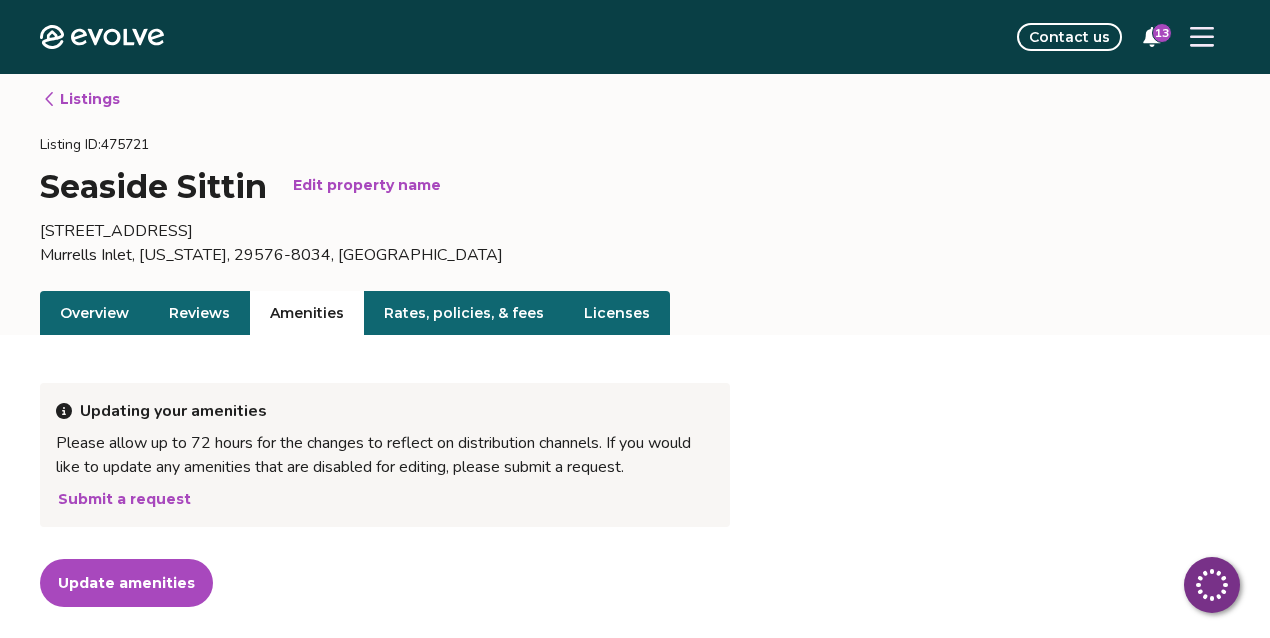 scroll, scrollTop: 0, scrollLeft: 0, axis: both 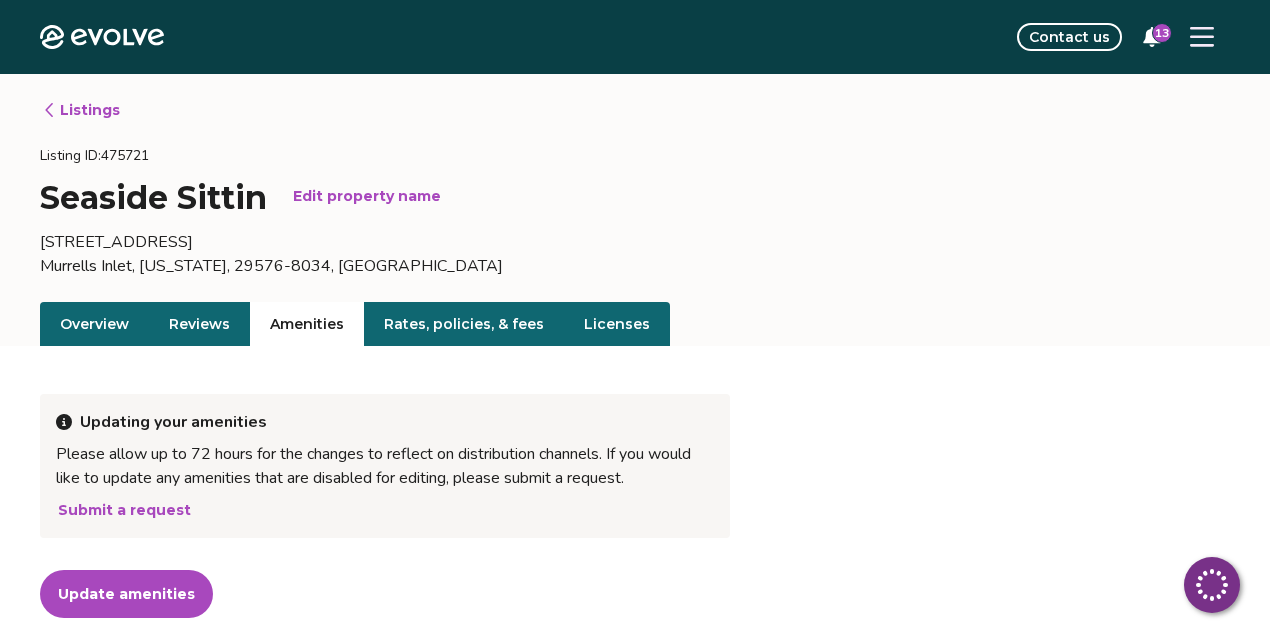 click on "Listings" at bounding box center (81, 110) 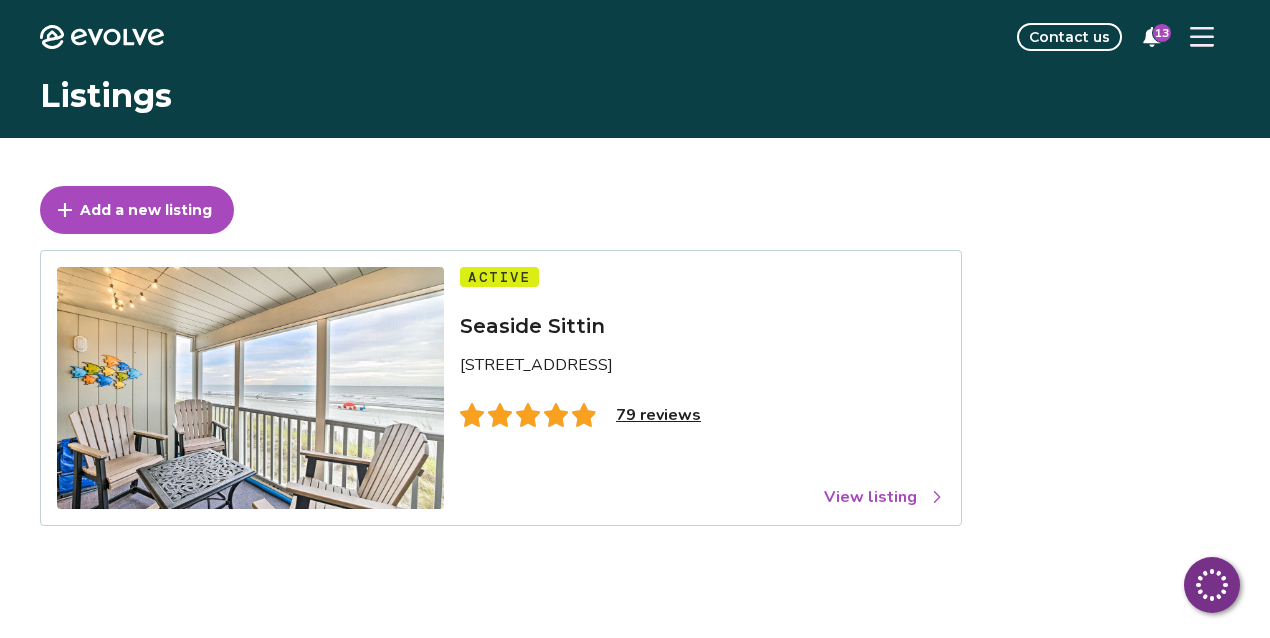 click on "79 reviews" at bounding box center [658, 415] 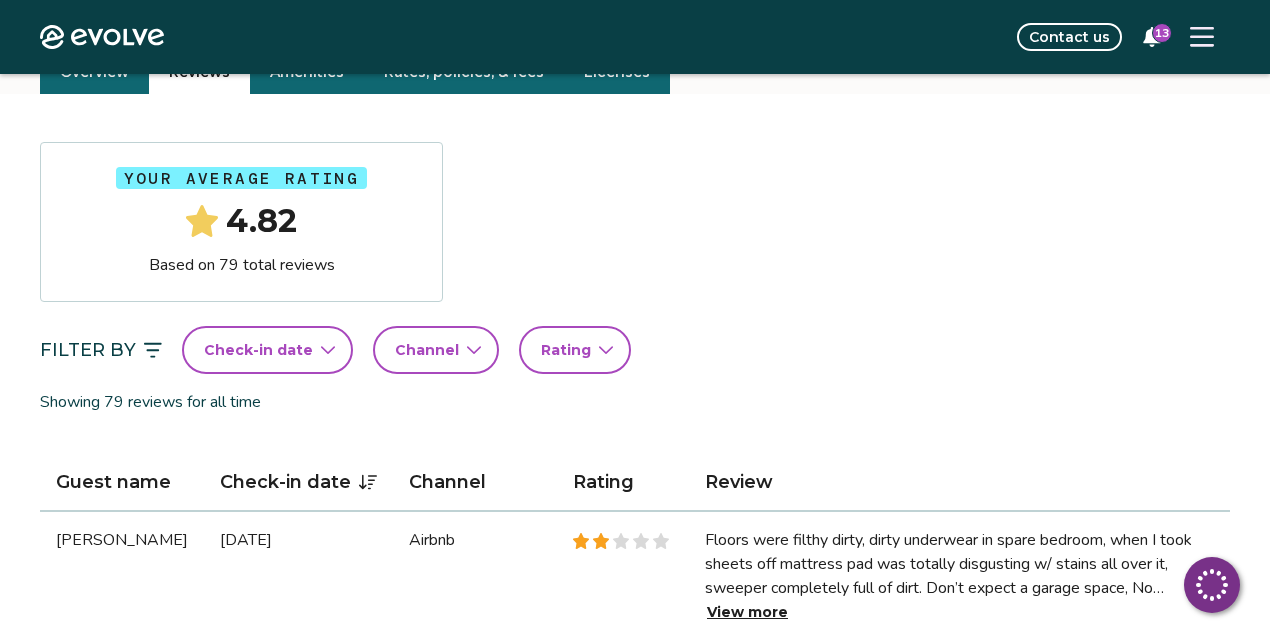 scroll, scrollTop: 252, scrollLeft: 0, axis: vertical 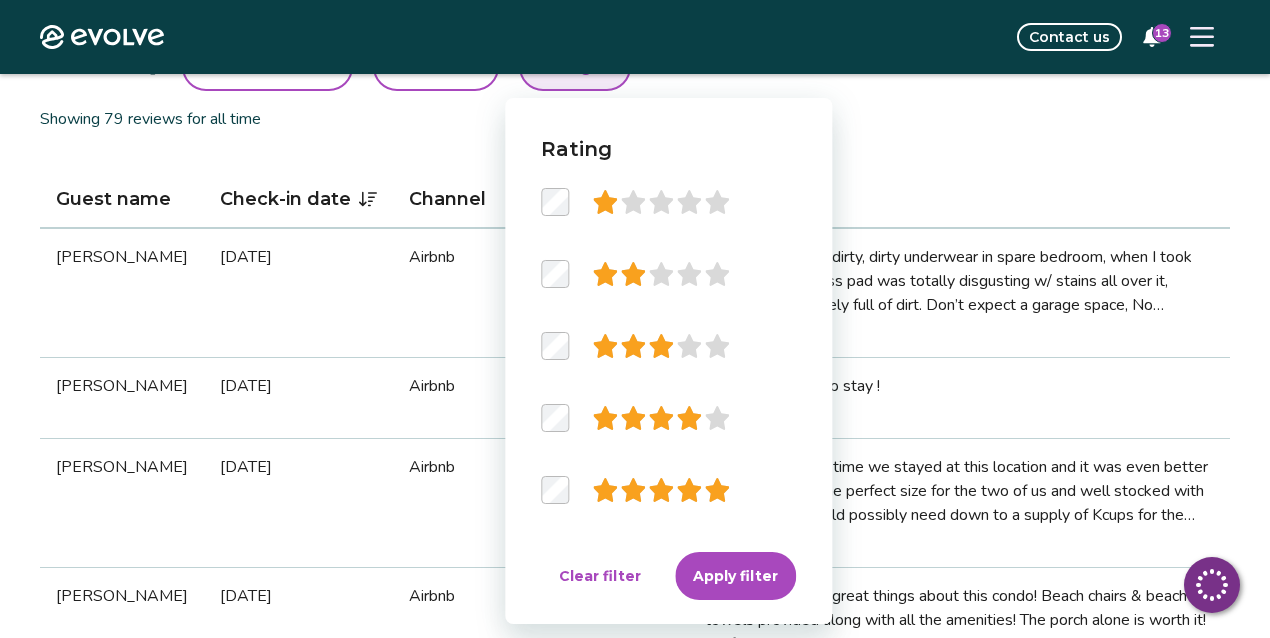 click on "Apply filter" at bounding box center (735, 576) 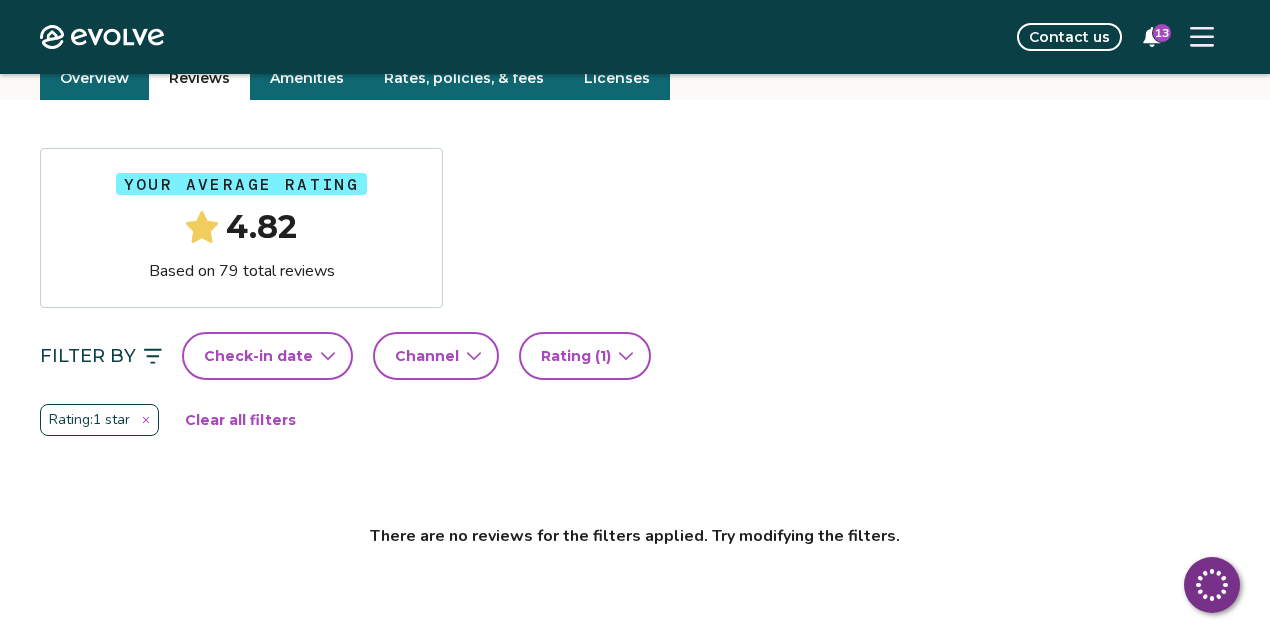 scroll, scrollTop: 246, scrollLeft: 0, axis: vertical 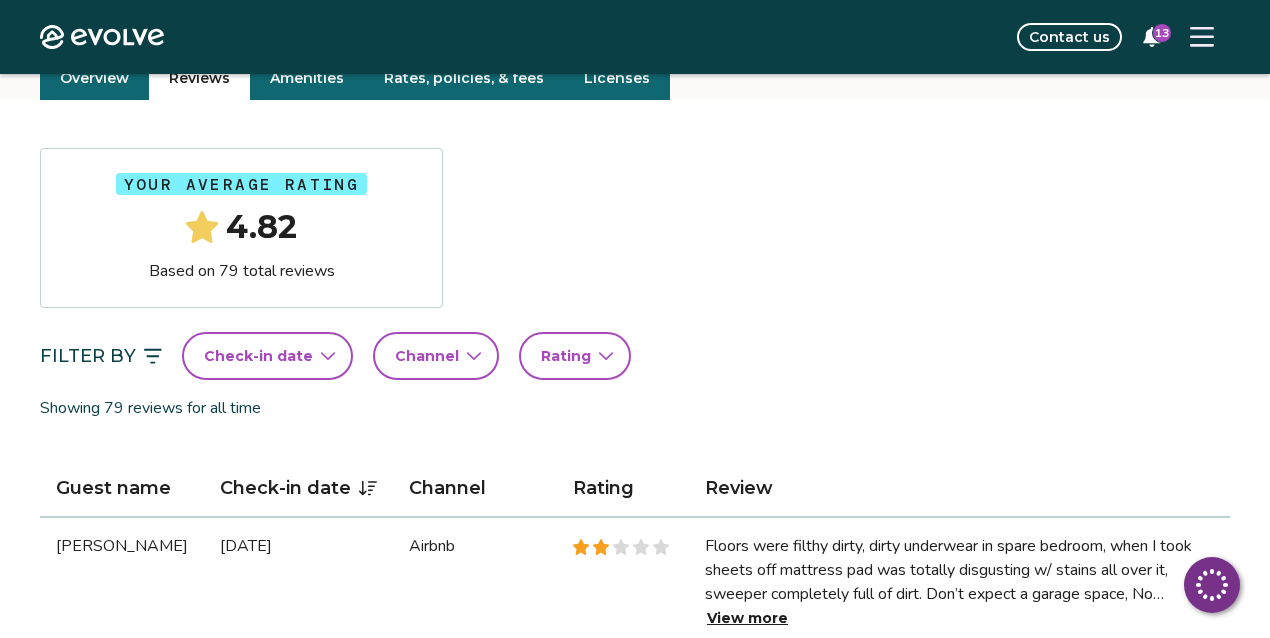 click on "Rating" at bounding box center (566, 356) 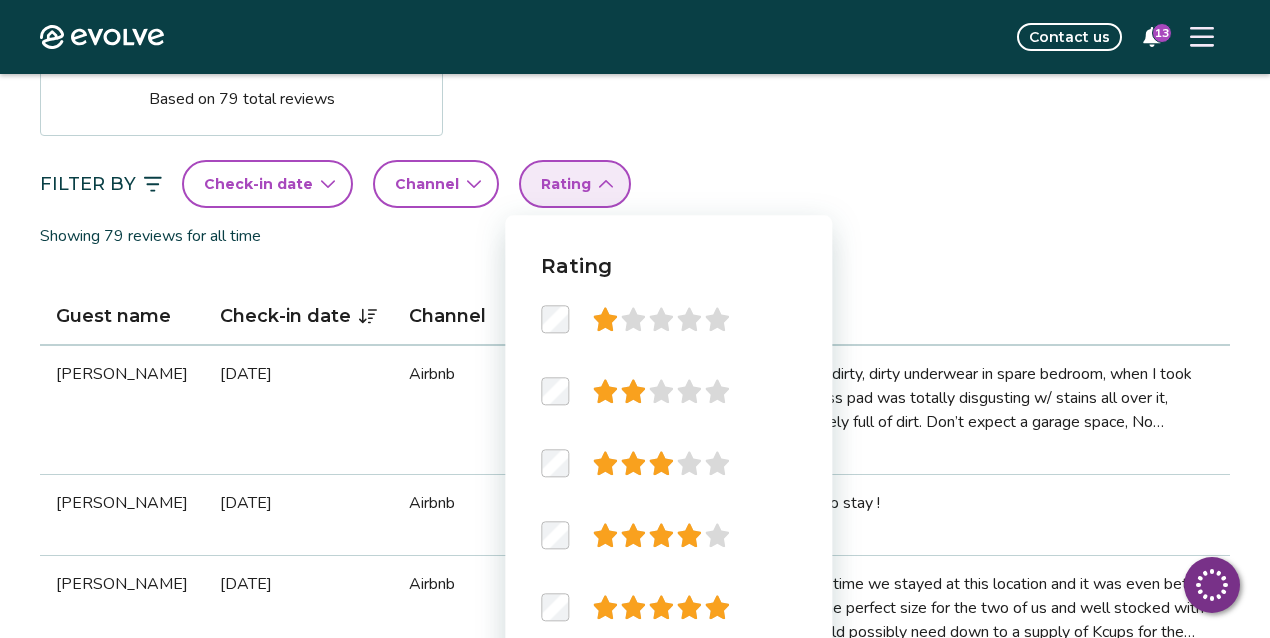 scroll, scrollTop: 418, scrollLeft: 0, axis: vertical 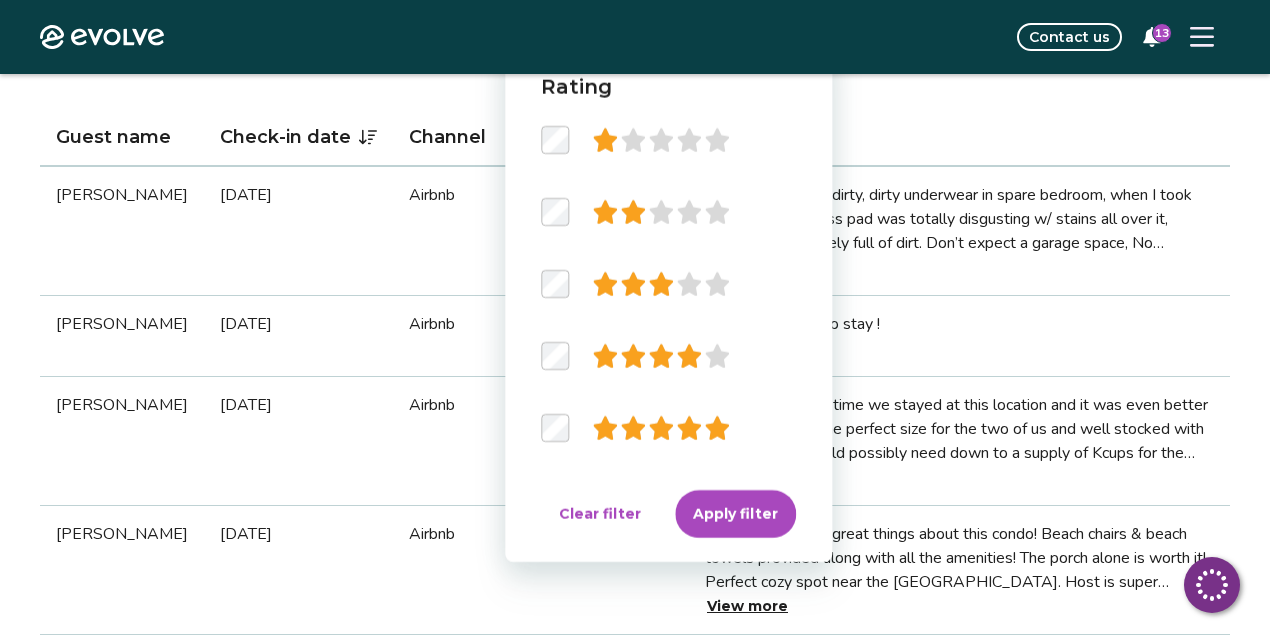 click on "Apply filter" at bounding box center (735, 514) 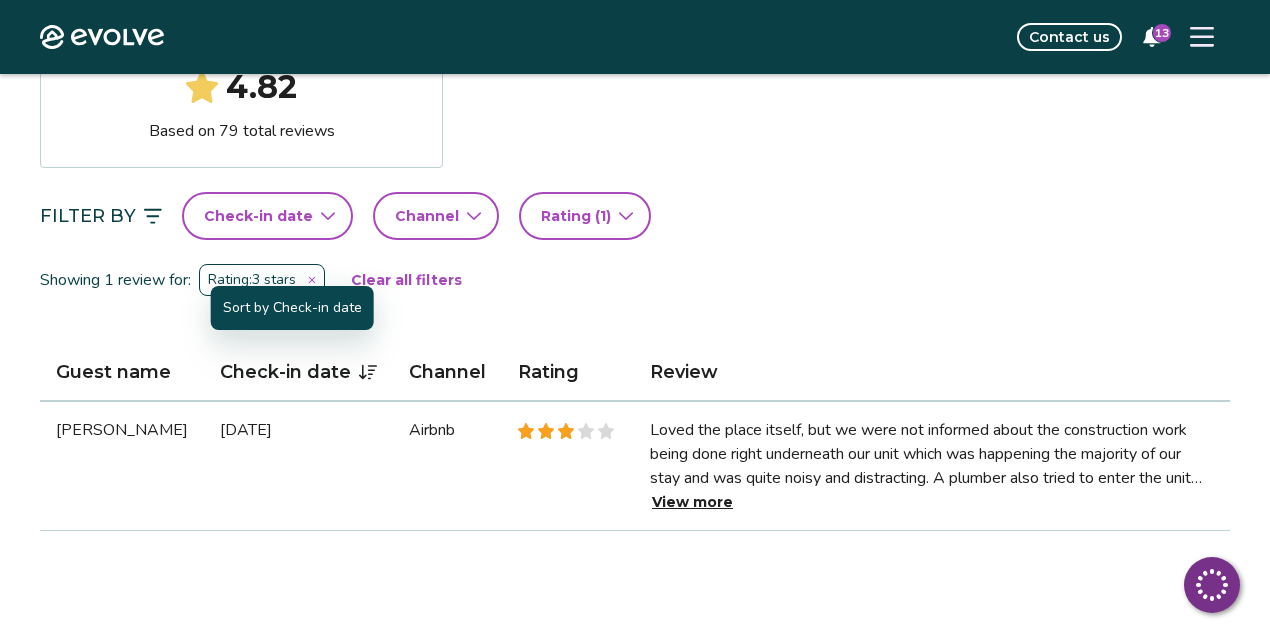 scroll, scrollTop: 386, scrollLeft: 0, axis: vertical 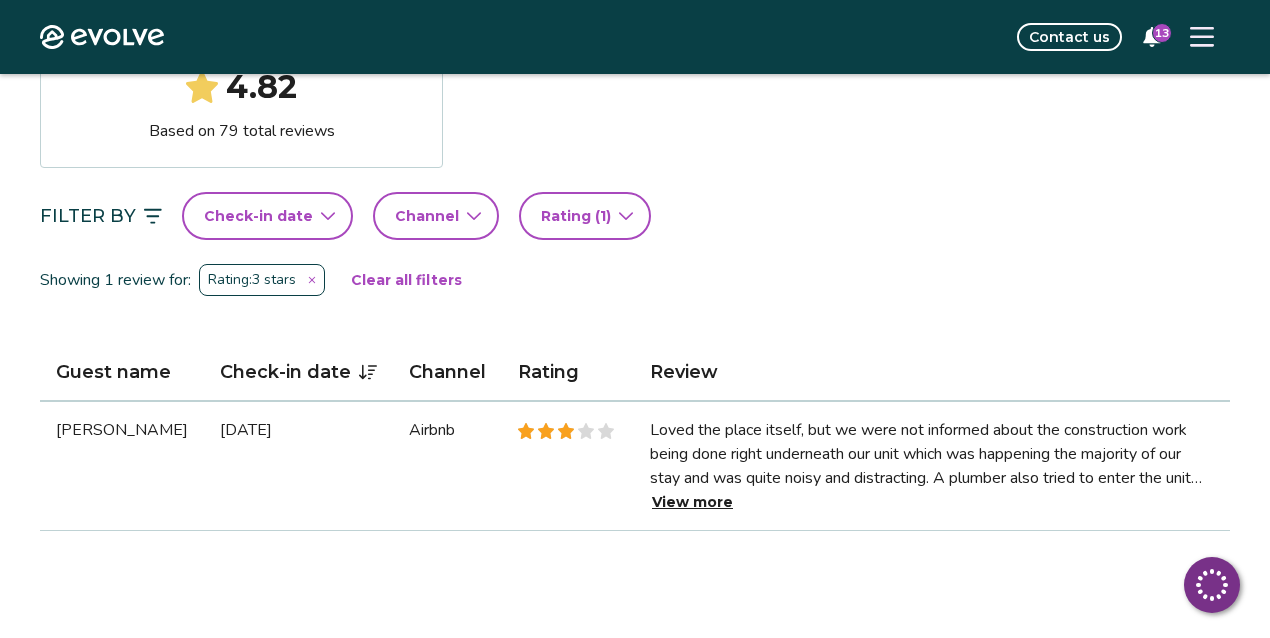 click on "Rating ( 1 )" at bounding box center [576, 216] 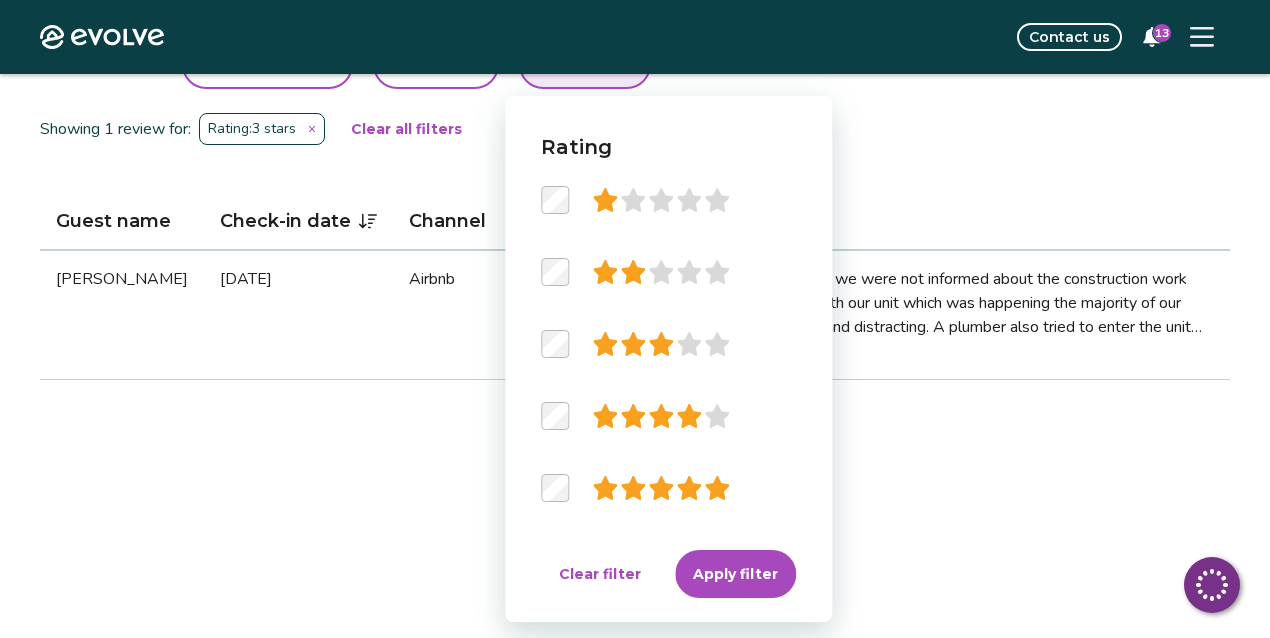 scroll, scrollTop: 538, scrollLeft: 0, axis: vertical 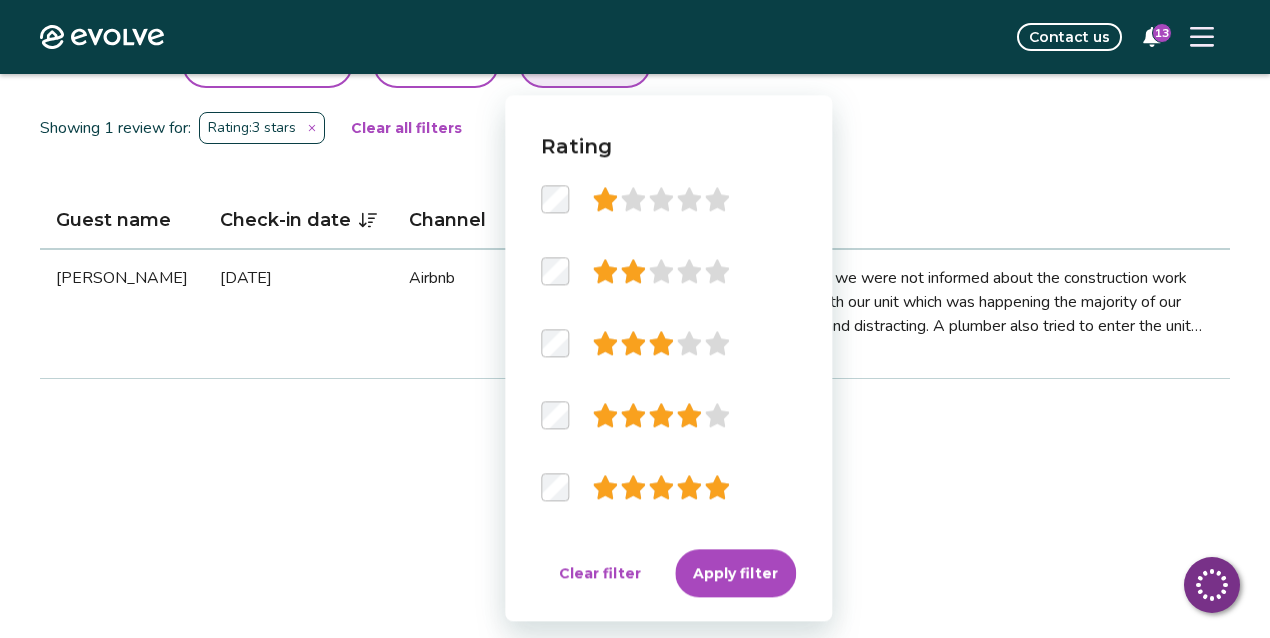 click on "Apply filter" at bounding box center [735, 573] 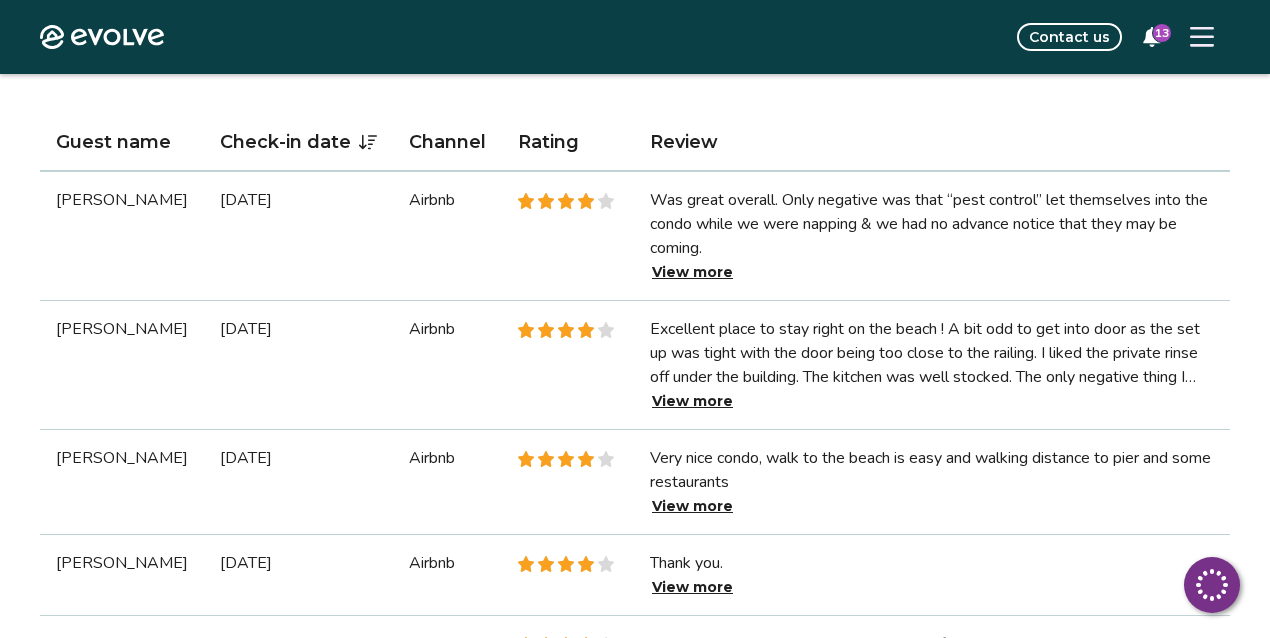 scroll, scrollTop: 616, scrollLeft: 0, axis: vertical 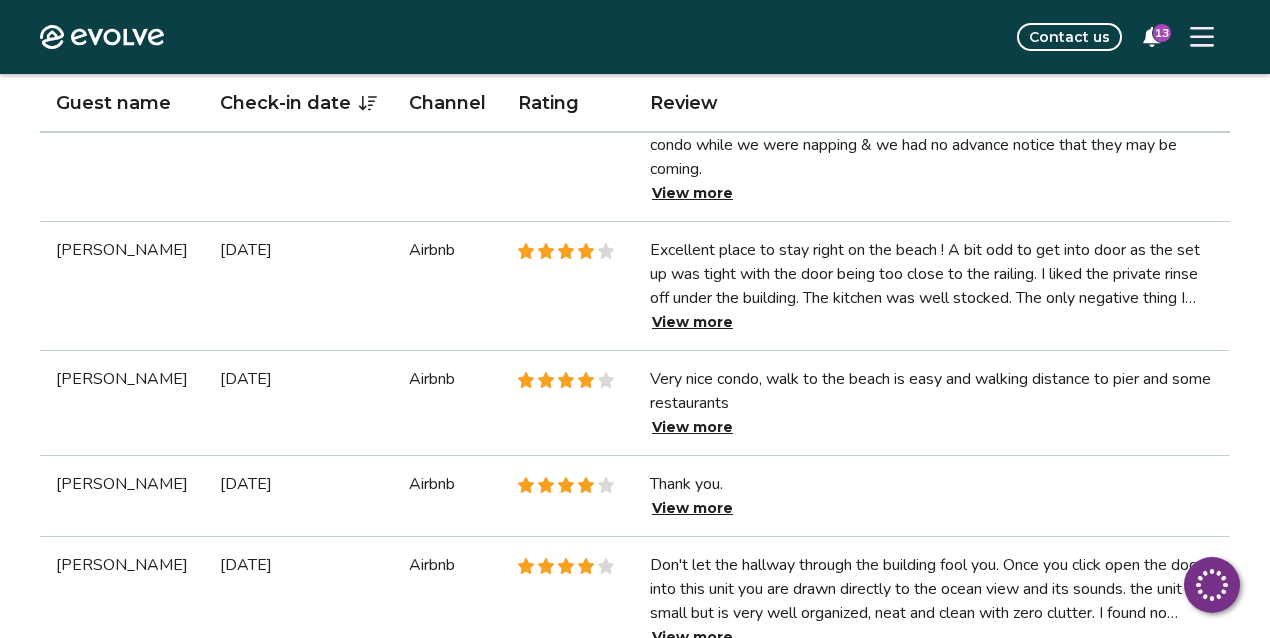click on "View more" at bounding box center (692, 427) 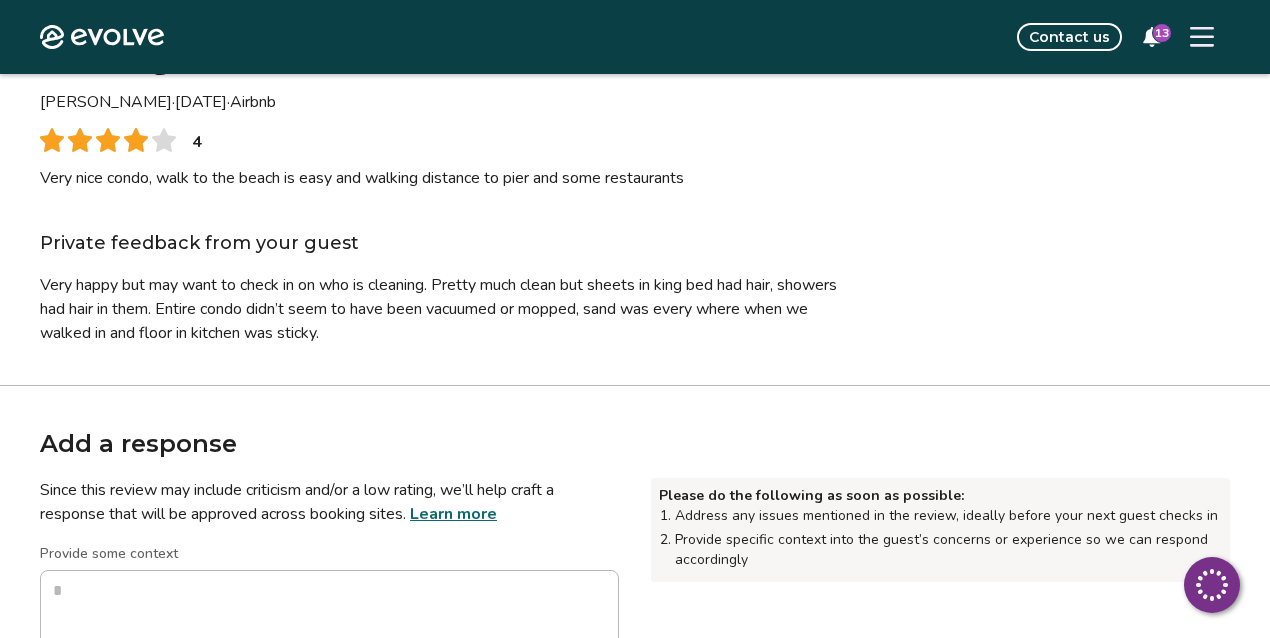 scroll, scrollTop: 0, scrollLeft: 0, axis: both 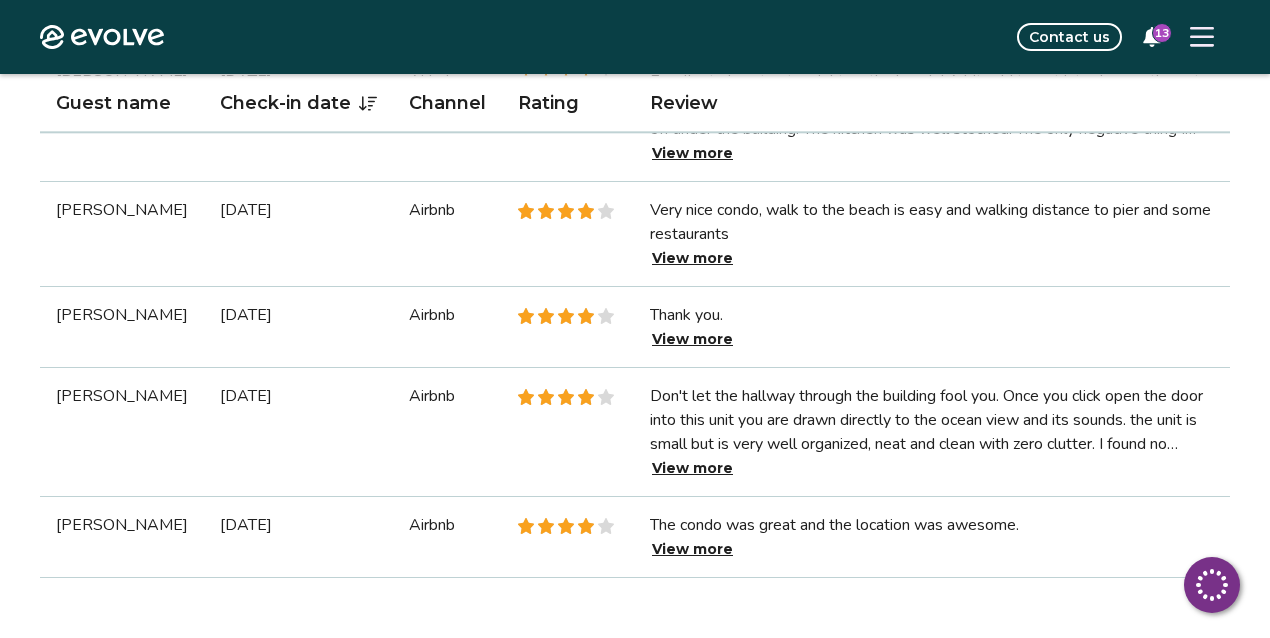 click on "View more" at bounding box center [692, 339] 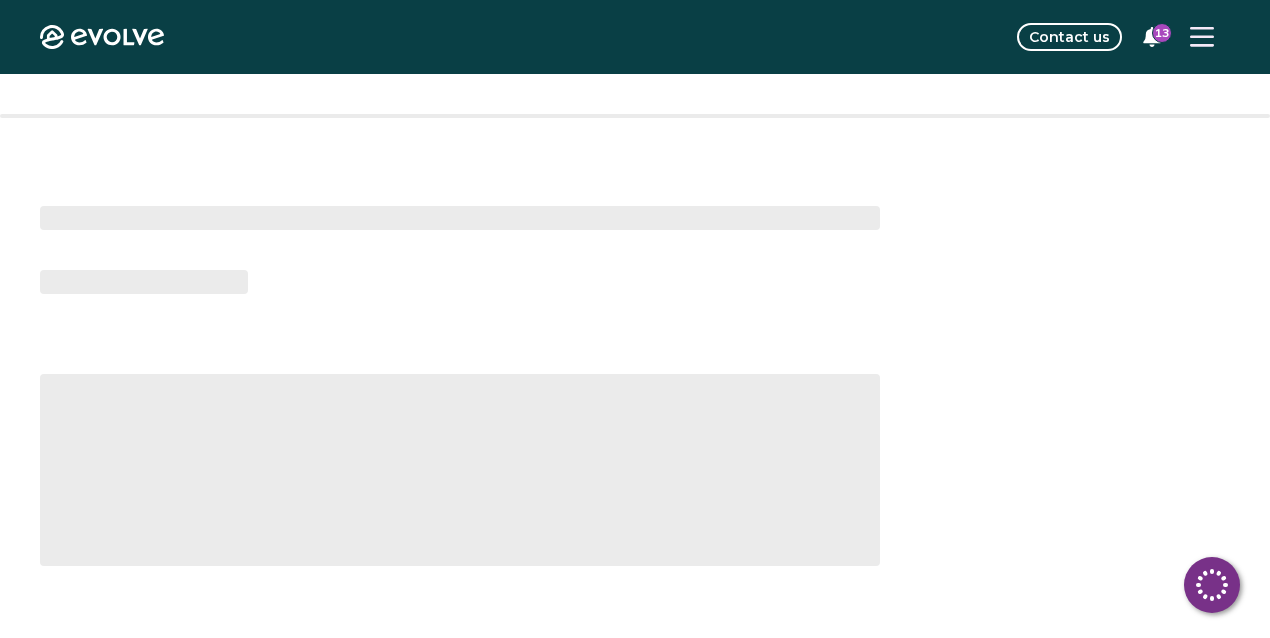 scroll, scrollTop: 0, scrollLeft: 0, axis: both 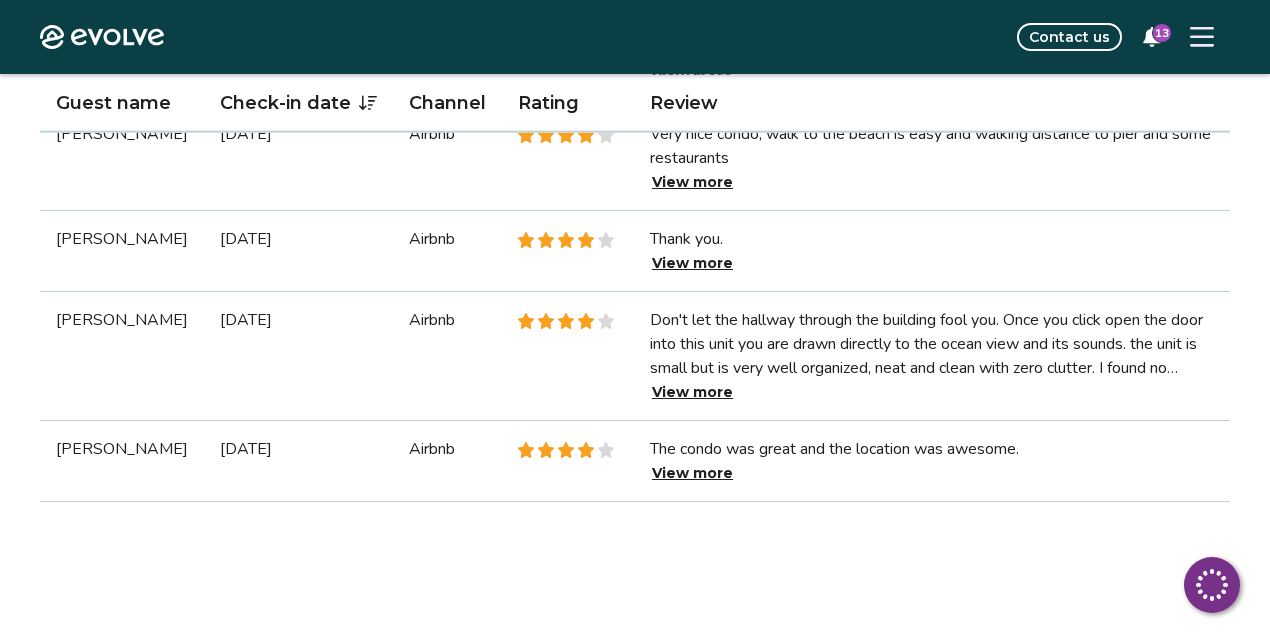 click on "View more" at bounding box center (692, 392) 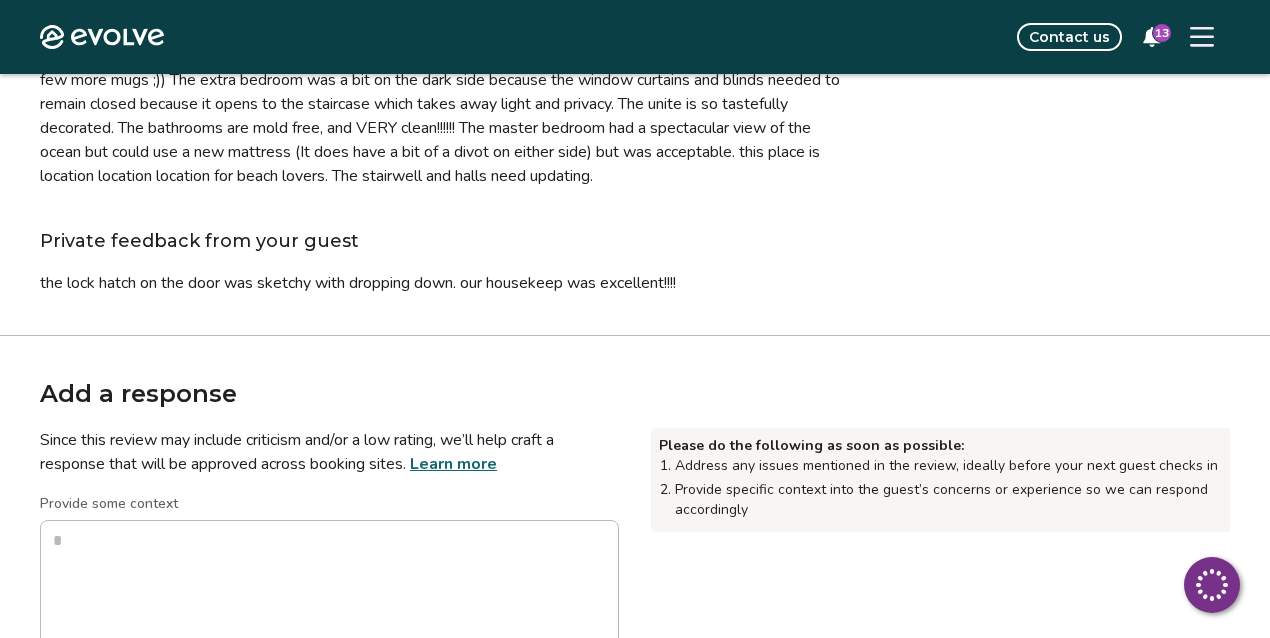 scroll, scrollTop: 0, scrollLeft: 0, axis: both 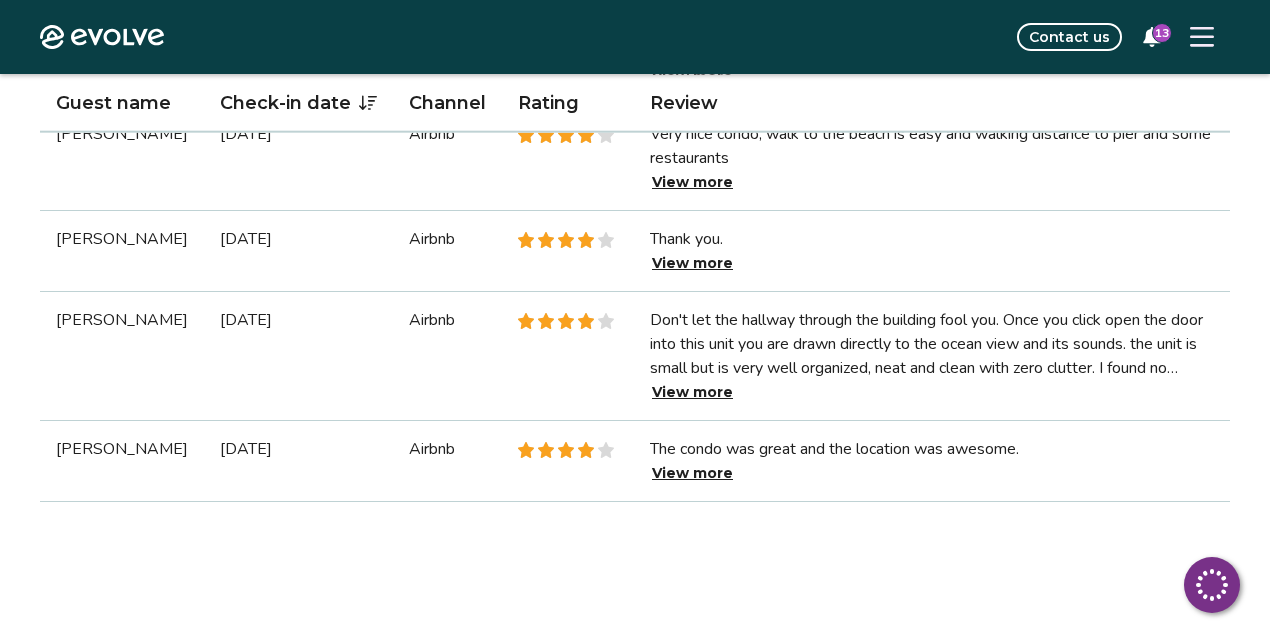 click on "View more" at bounding box center (692, 473) 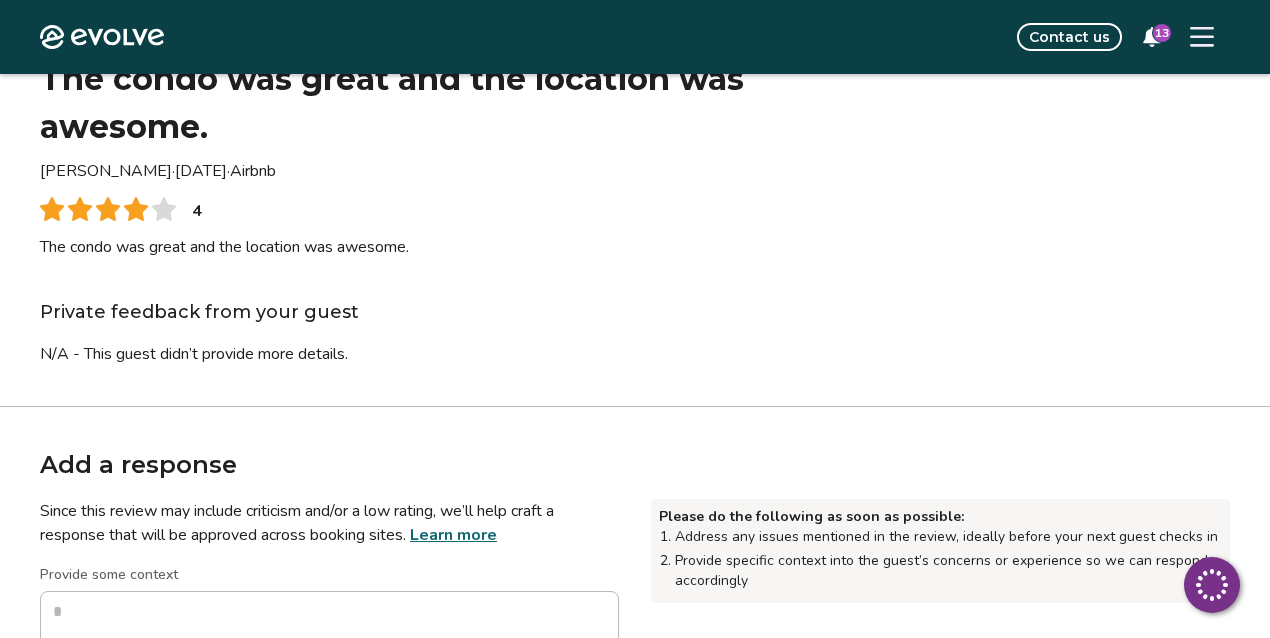 scroll, scrollTop: 0, scrollLeft: 0, axis: both 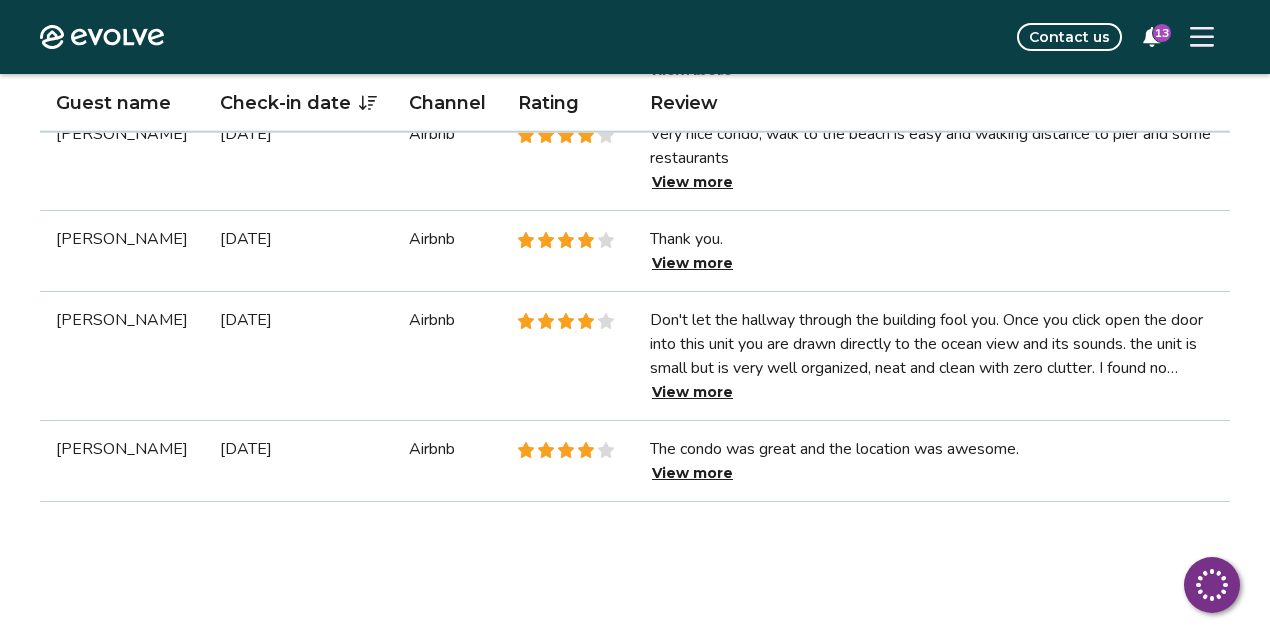 click on "View more" at bounding box center (692, 473) 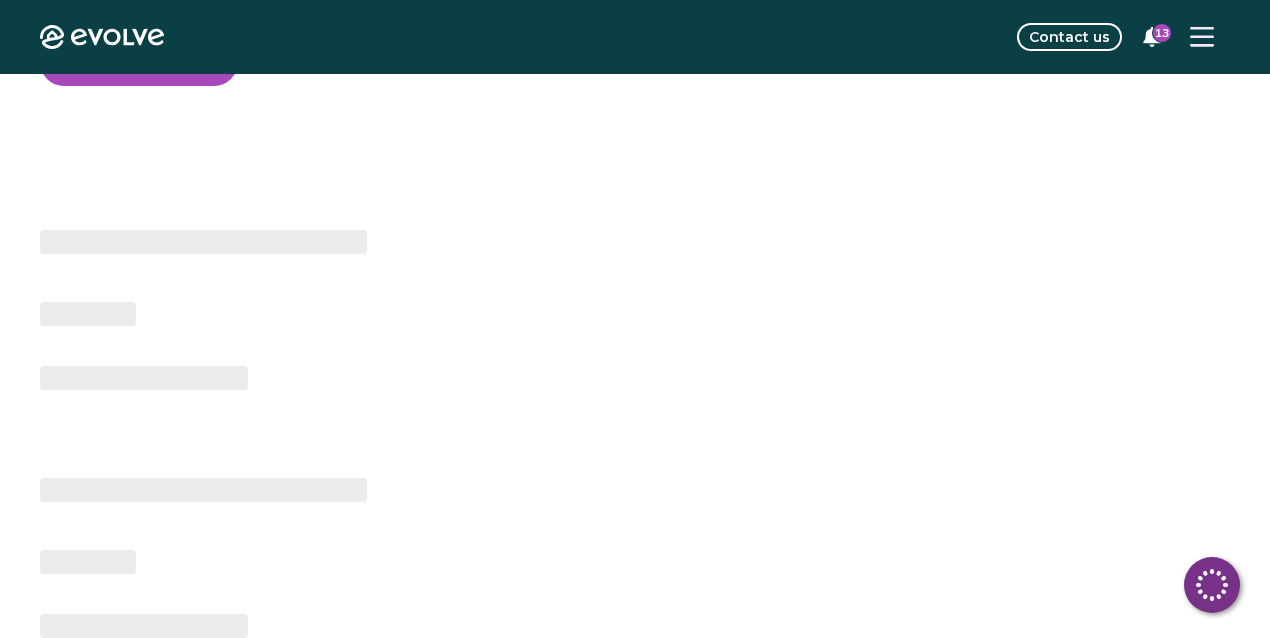 scroll, scrollTop: 0, scrollLeft: 0, axis: both 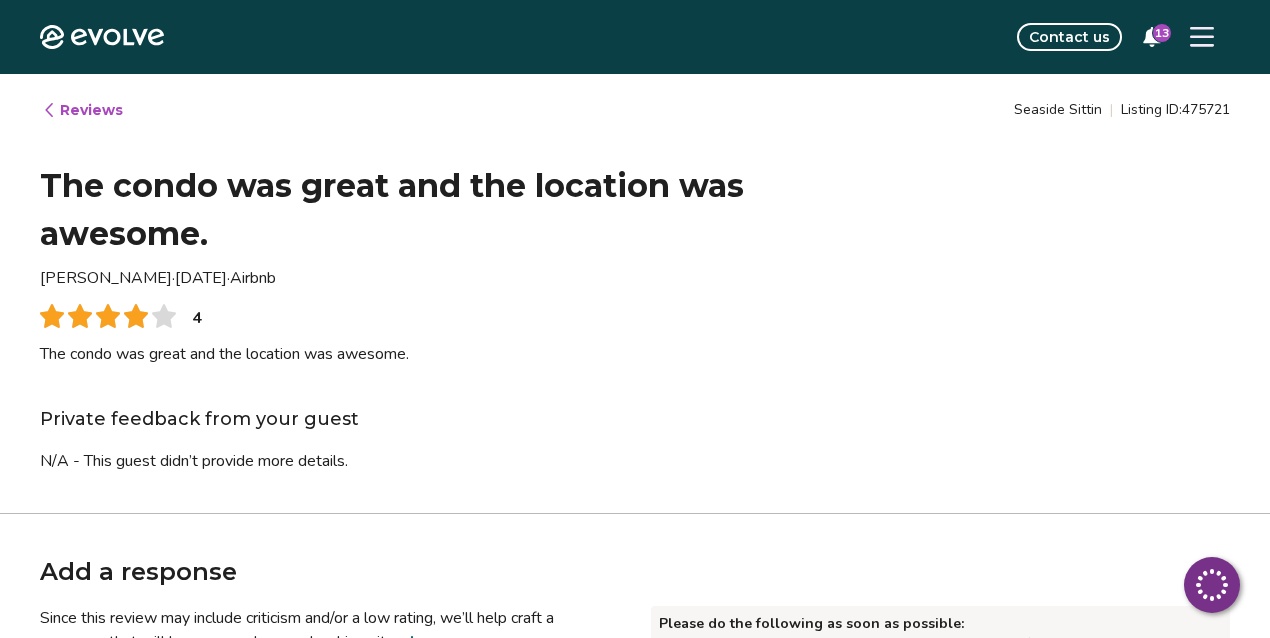 type on "*" 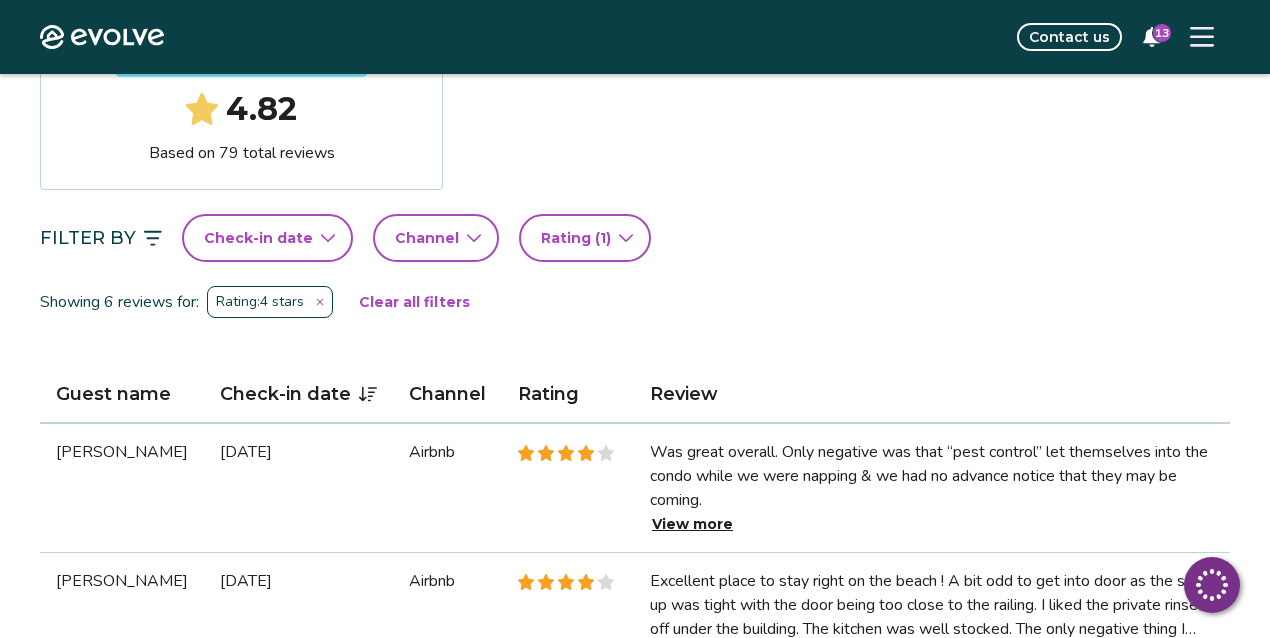scroll, scrollTop: 362, scrollLeft: 0, axis: vertical 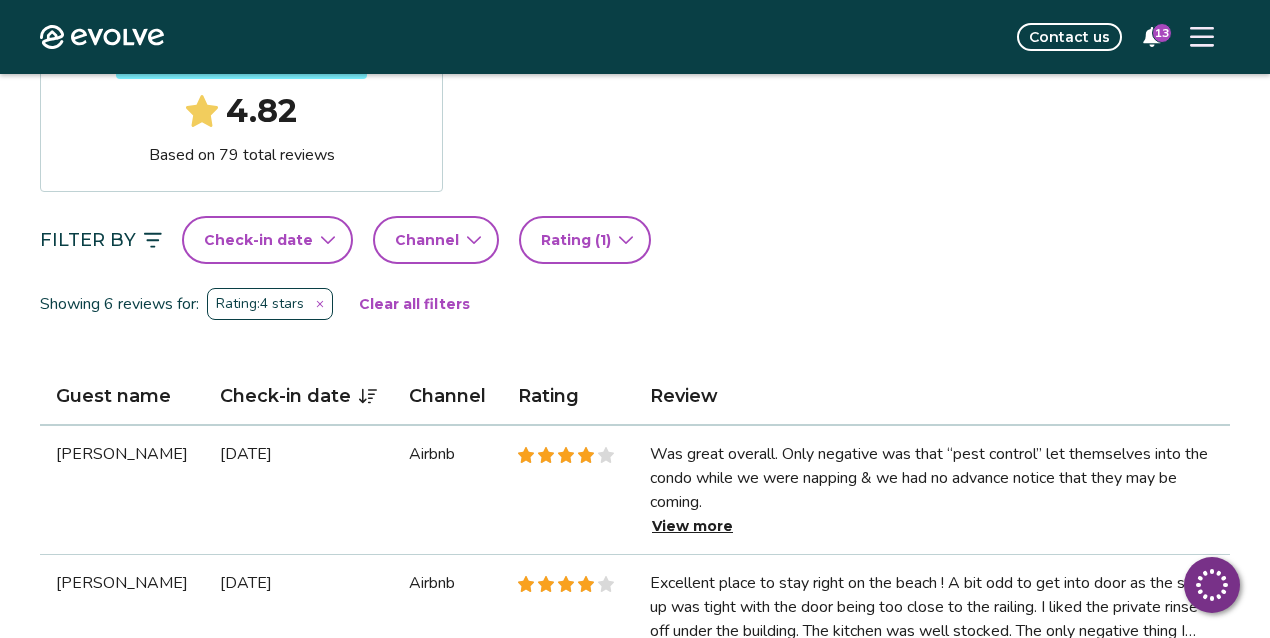 click on "Rating ( 1 )" at bounding box center (585, 240) 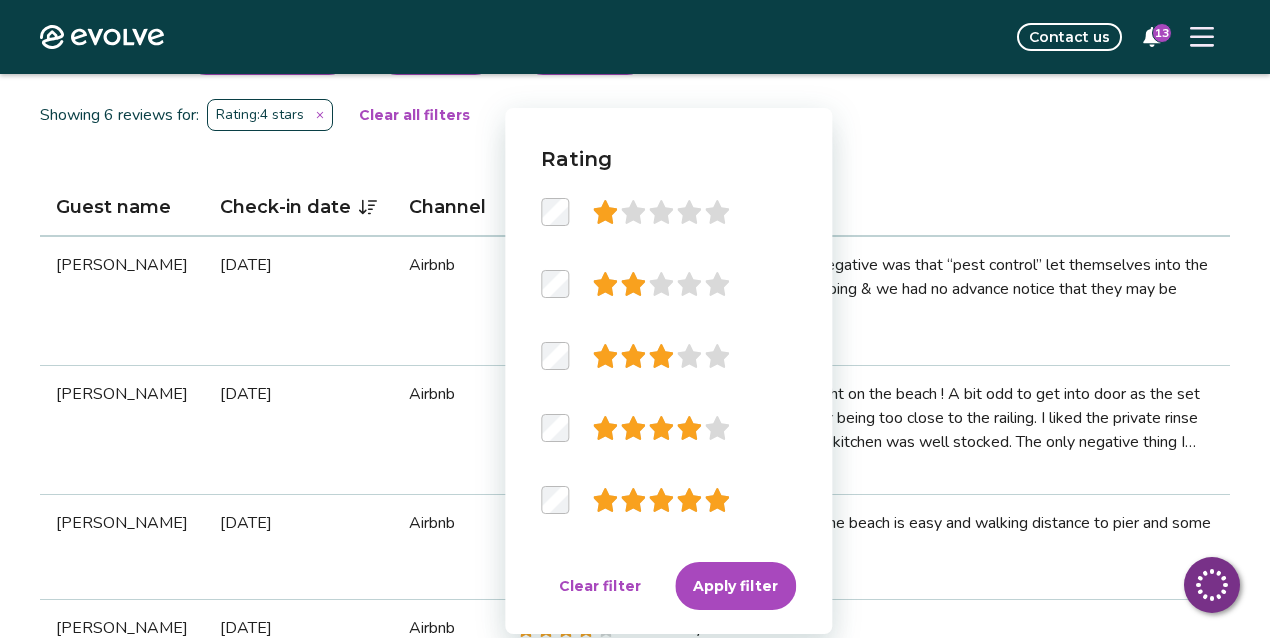 scroll, scrollTop: 556, scrollLeft: 0, axis: vertical 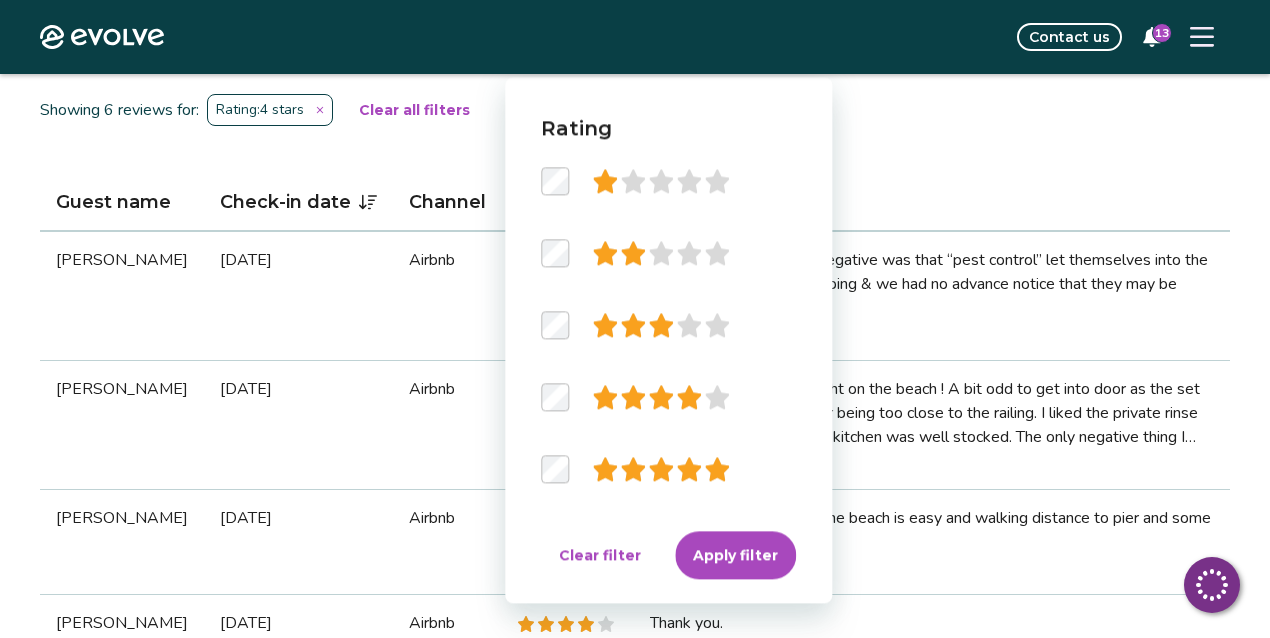 click on "Rating" at bounding box center [668, 128] 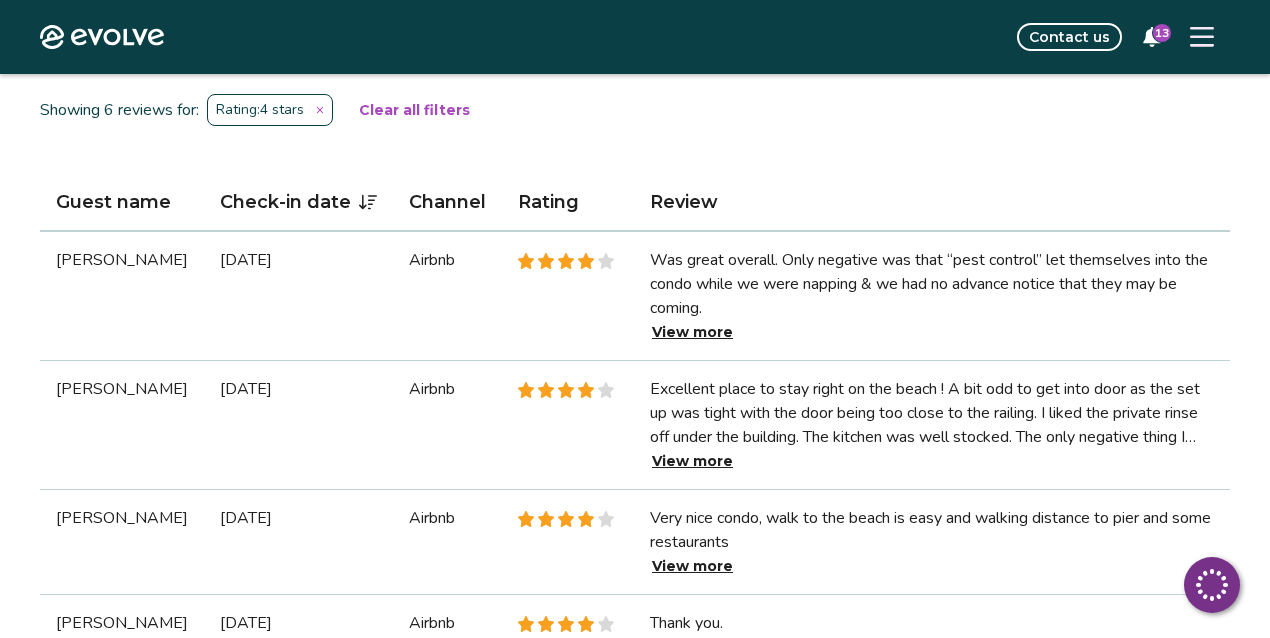 click on "Review" at bounding box center (932, 203) 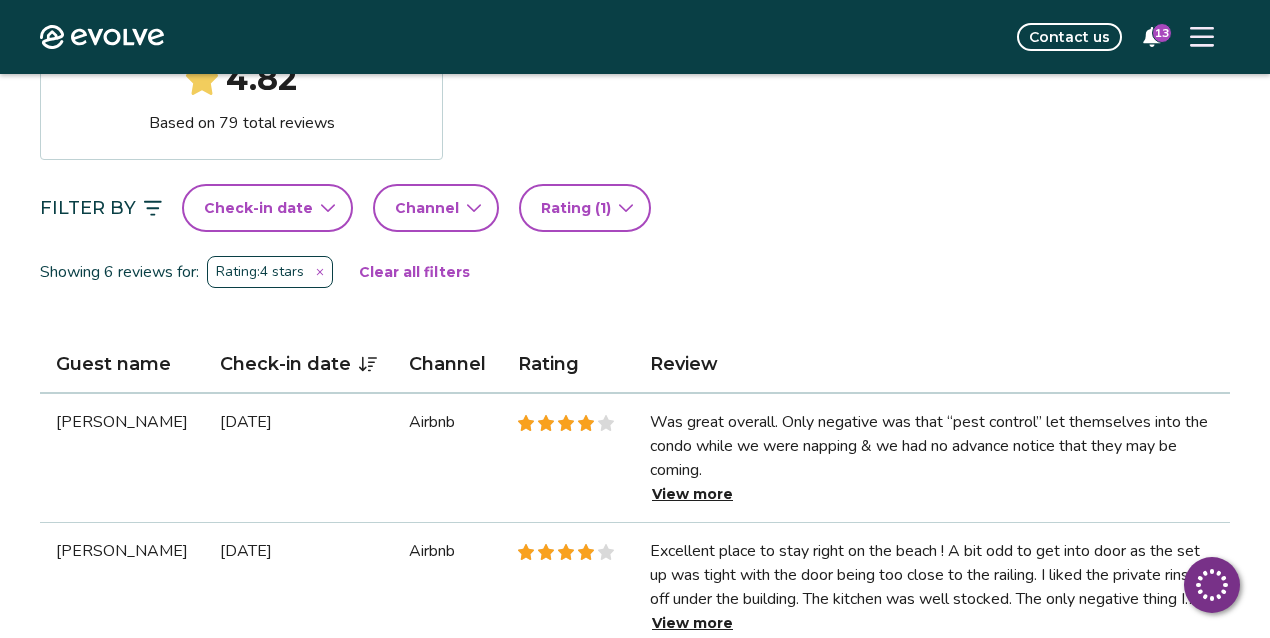 scroll, scrollTop: 394, scrollLeft: 0, axis: vertical 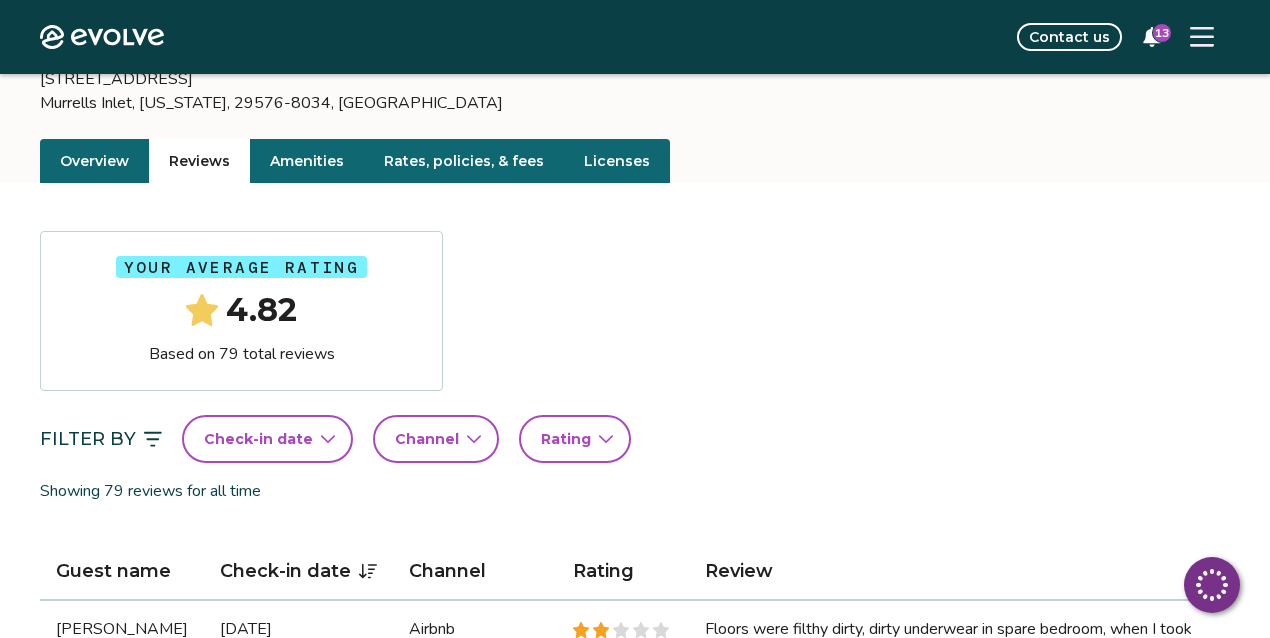 click on "Overview" at bounding box center [94, 161] 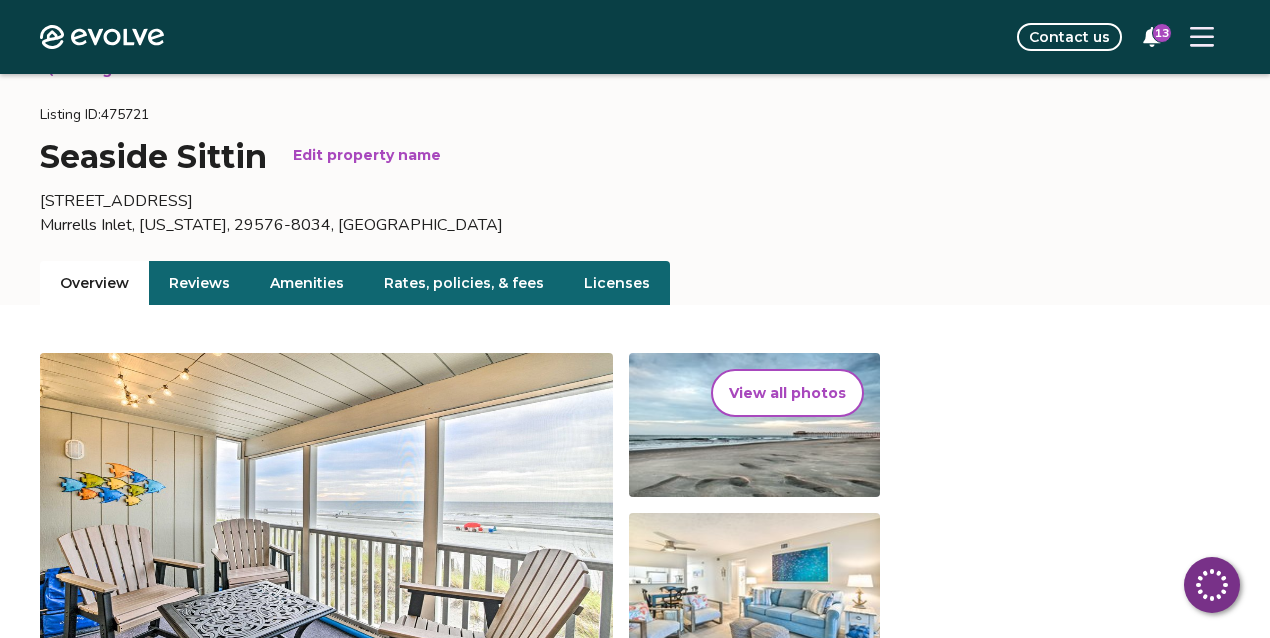 scroll, scrollTop: 0, scrollLeft: 0, axis: both 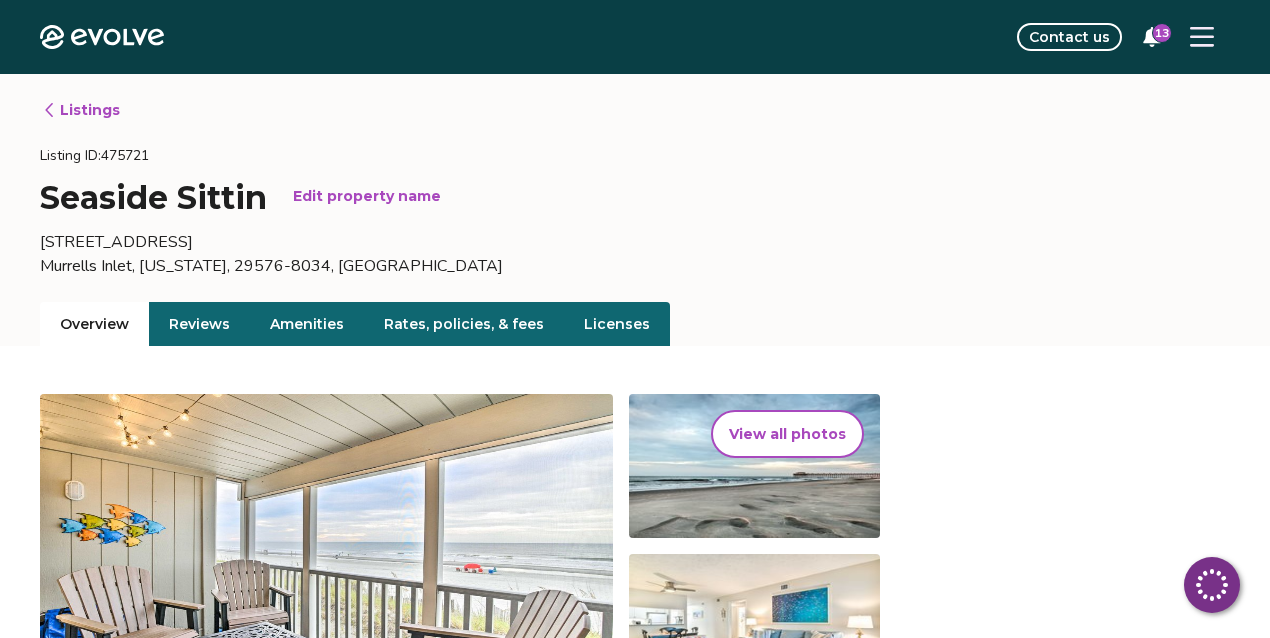 click on "Listings" at bounding box center [81, 110] 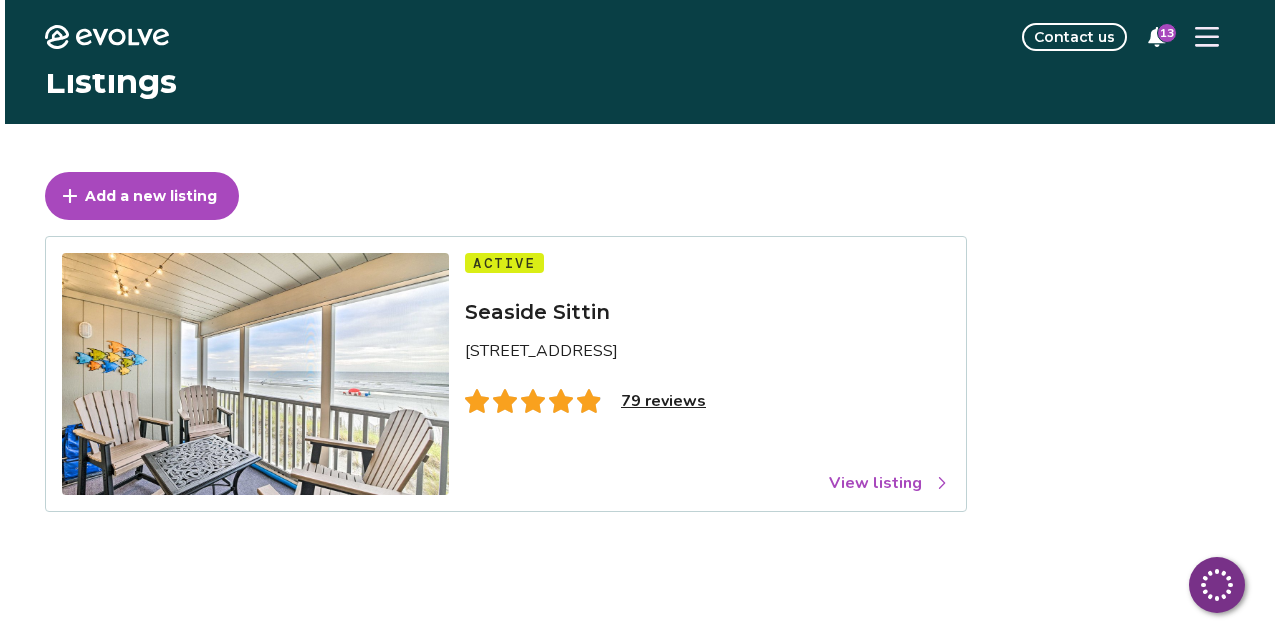 scroll, scrollTop: 0, scrollLeft: 0, axis: both 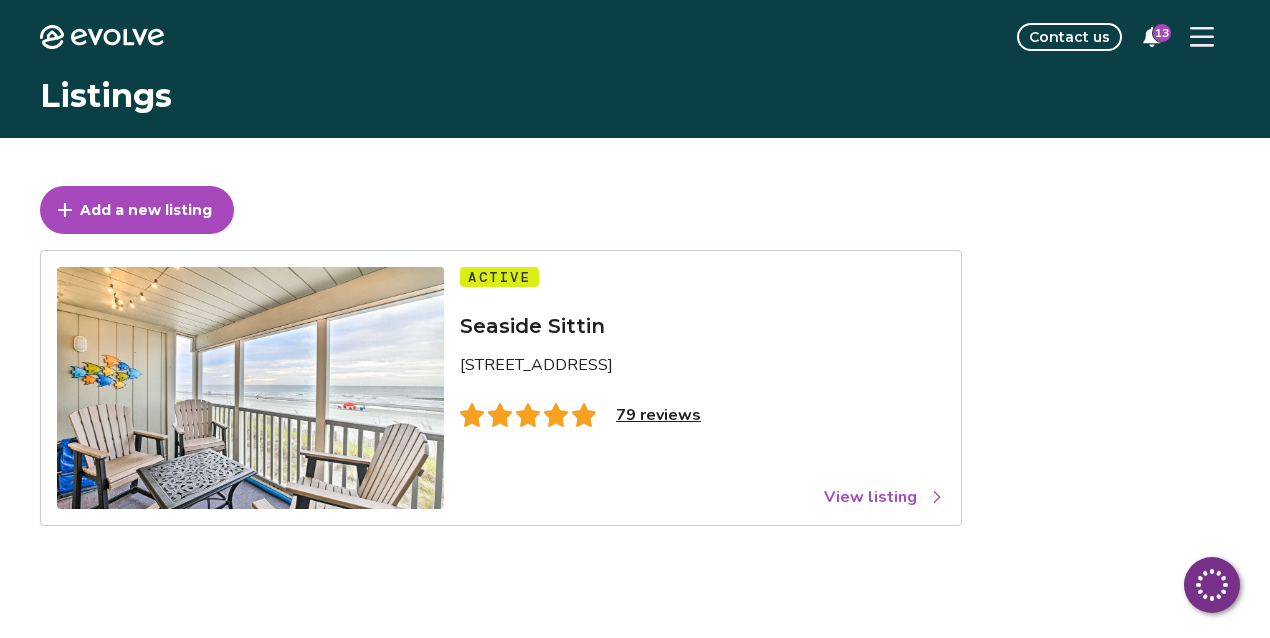 click at bounding box center [1202, 37] 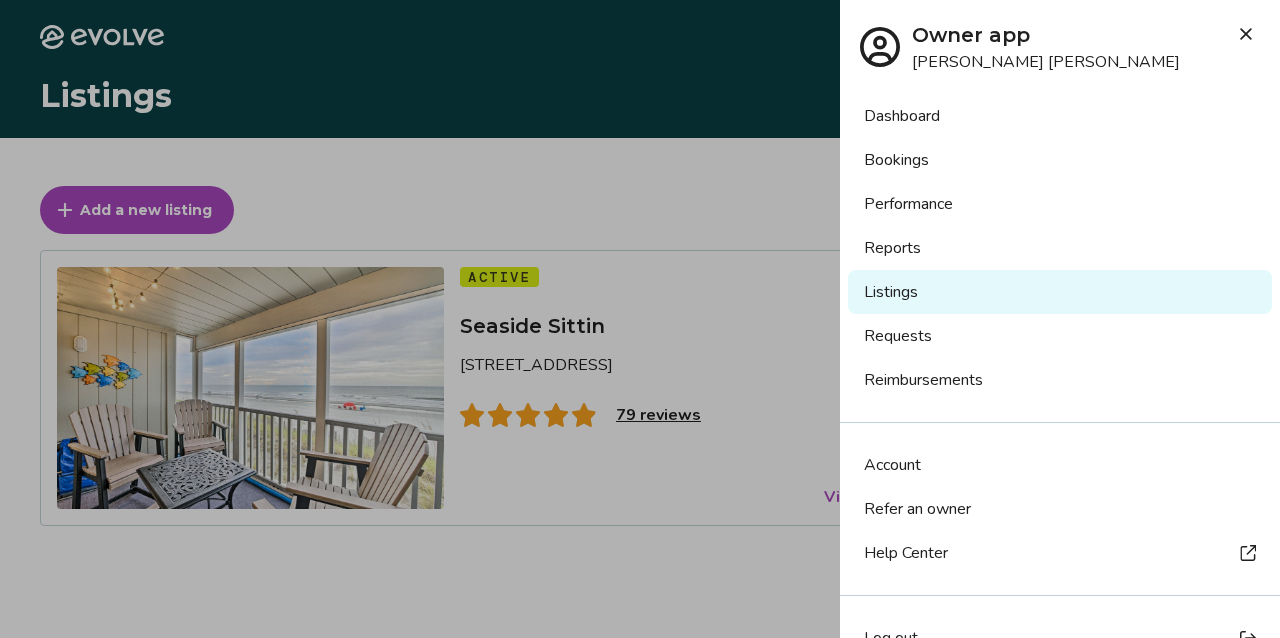 click on "Dashboard" at bounding box center [1060, 116] 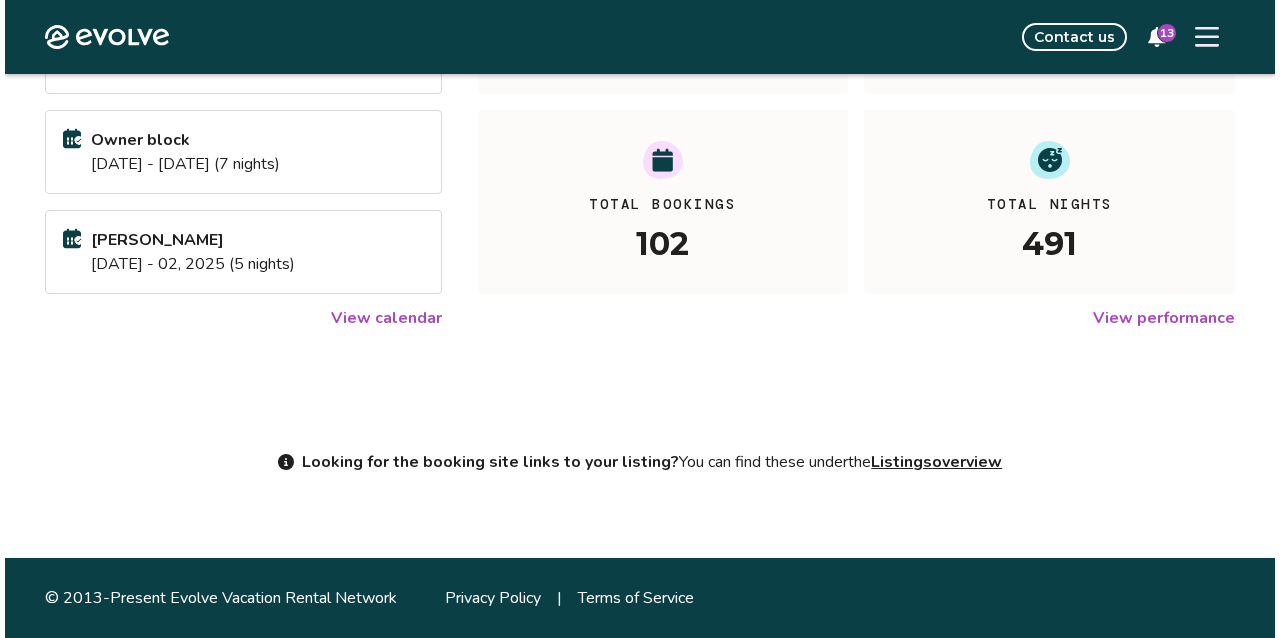 scroll, scrollTop: 0, scrollLeft: 0, axis: both 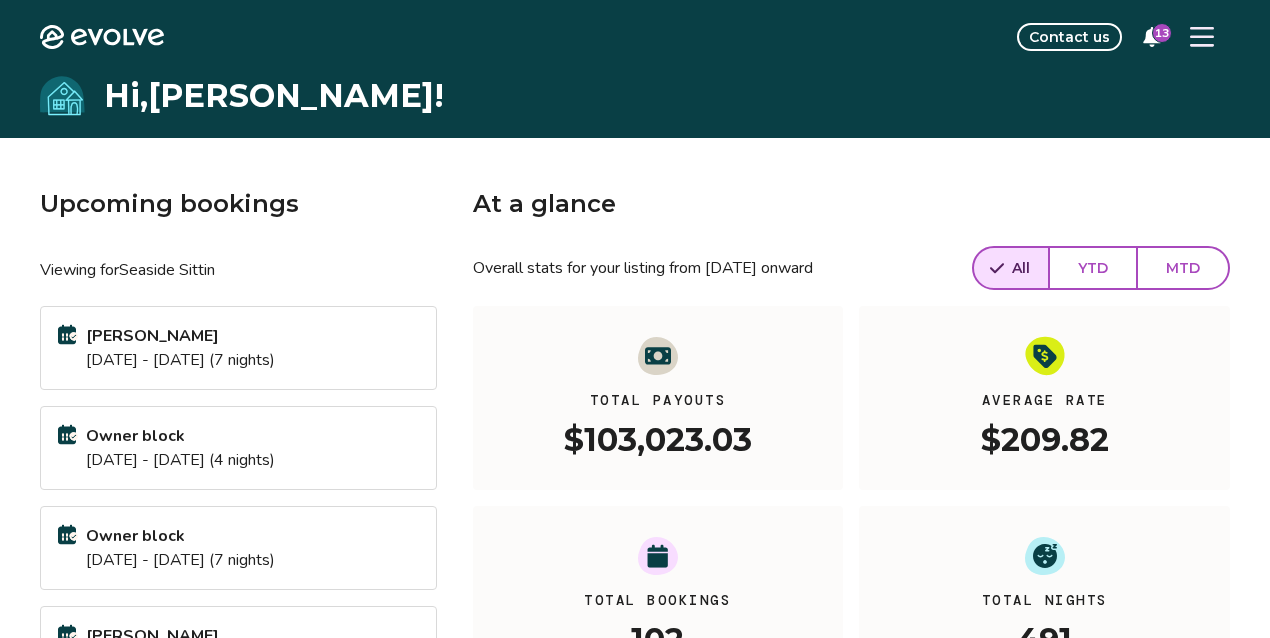 click 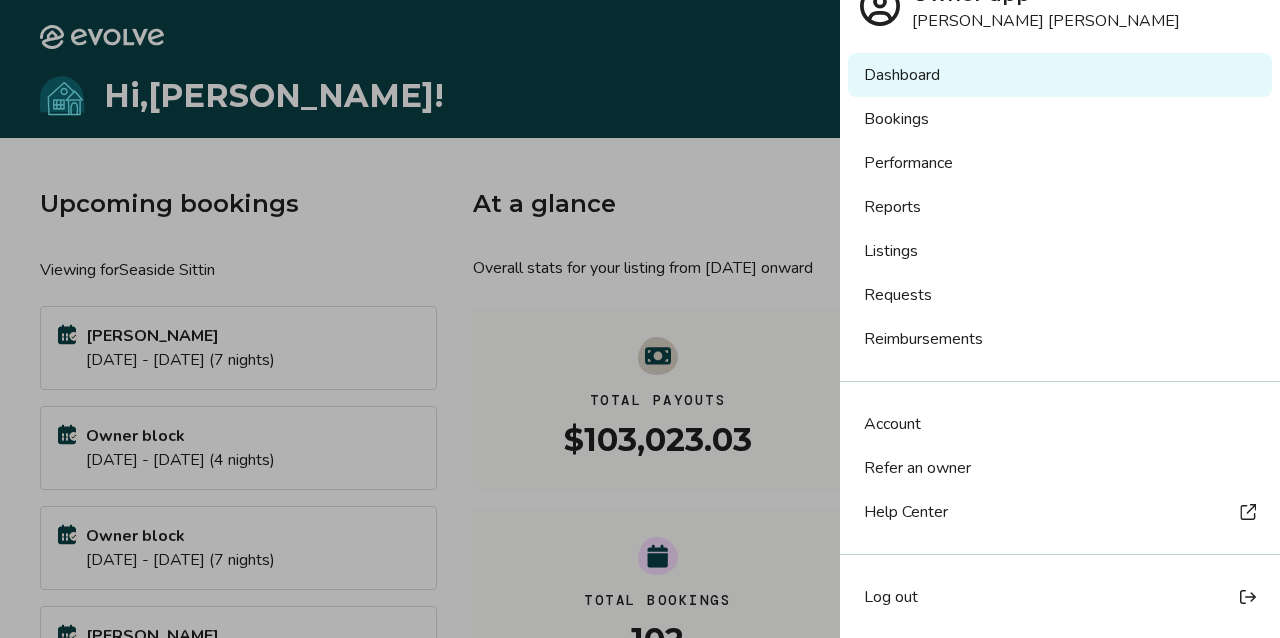 scroll, scrollTop: 0, scrollLeft: 0, axis: both 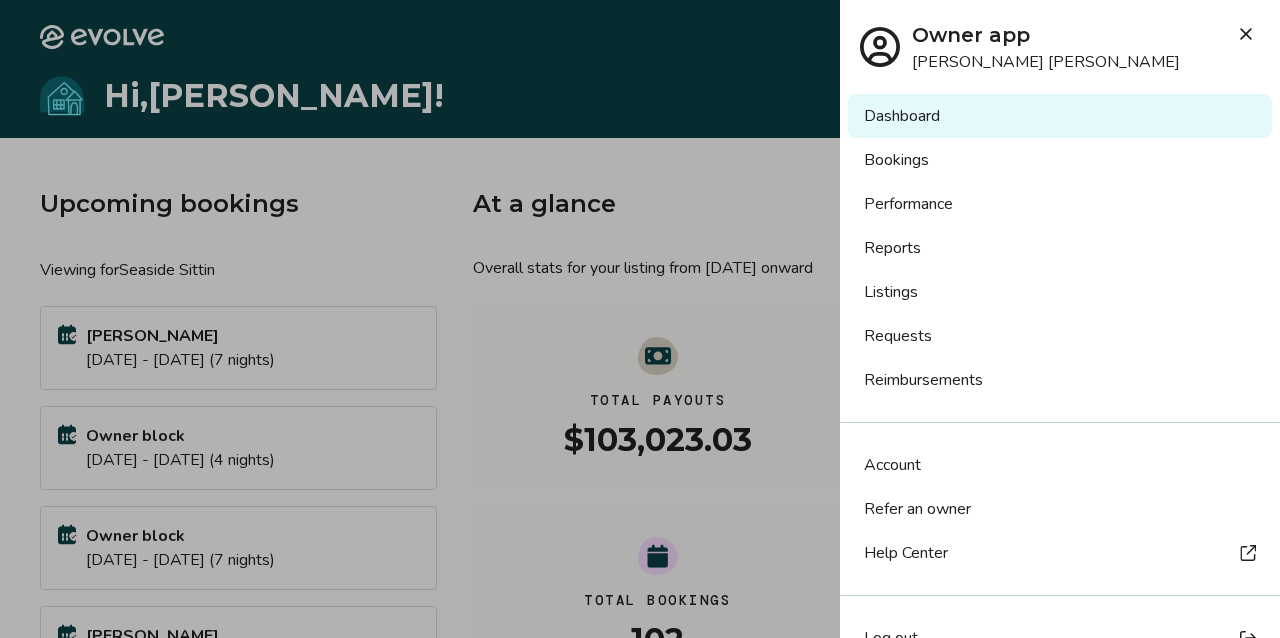 click on "Requests" at bounding box center (1060, 336) 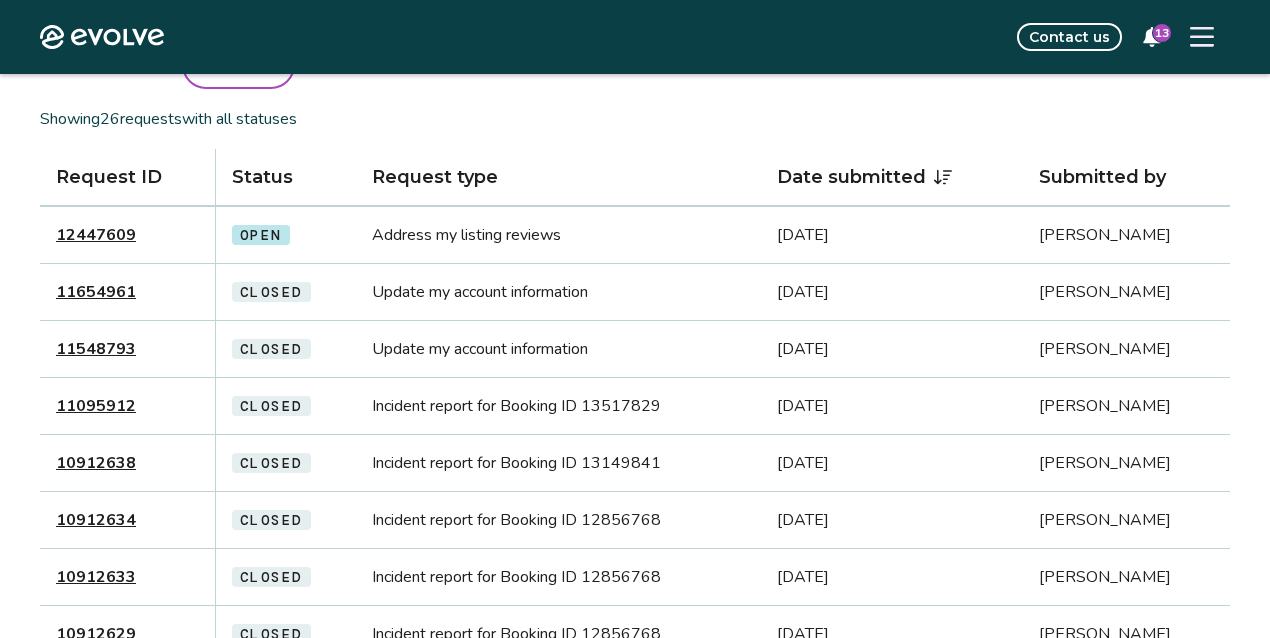 scroll, scrollTop: 210, scrollLeft: 0, axis: vertical 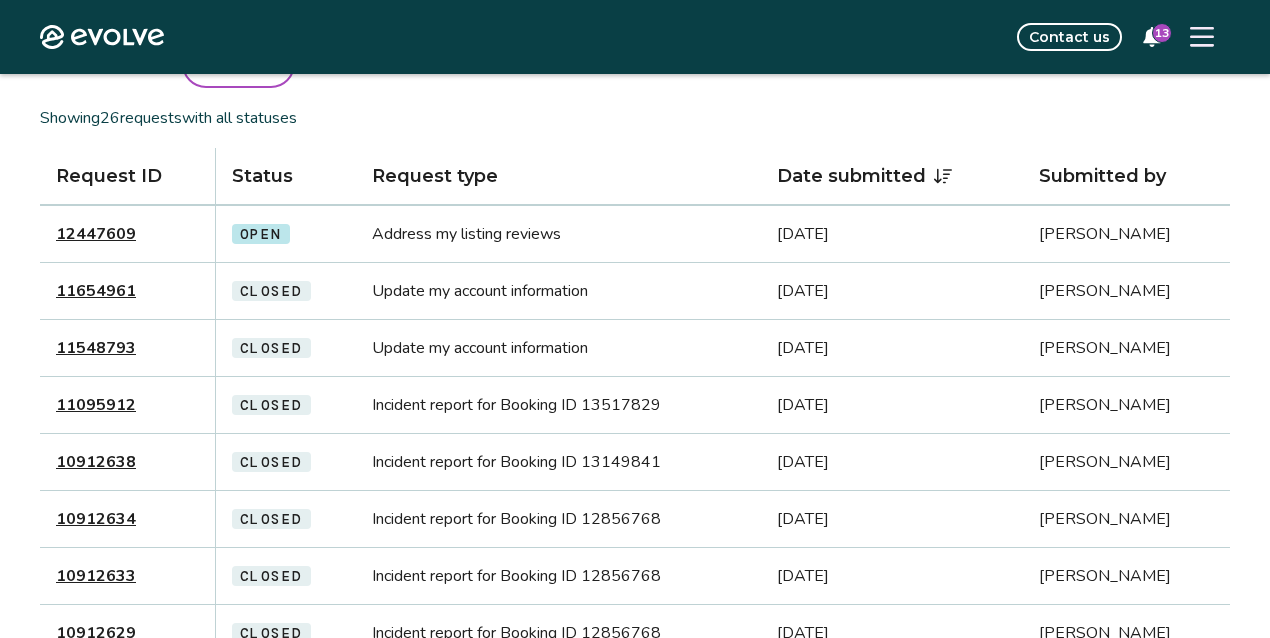 click on "12447609" at bounding box center (96, 234) 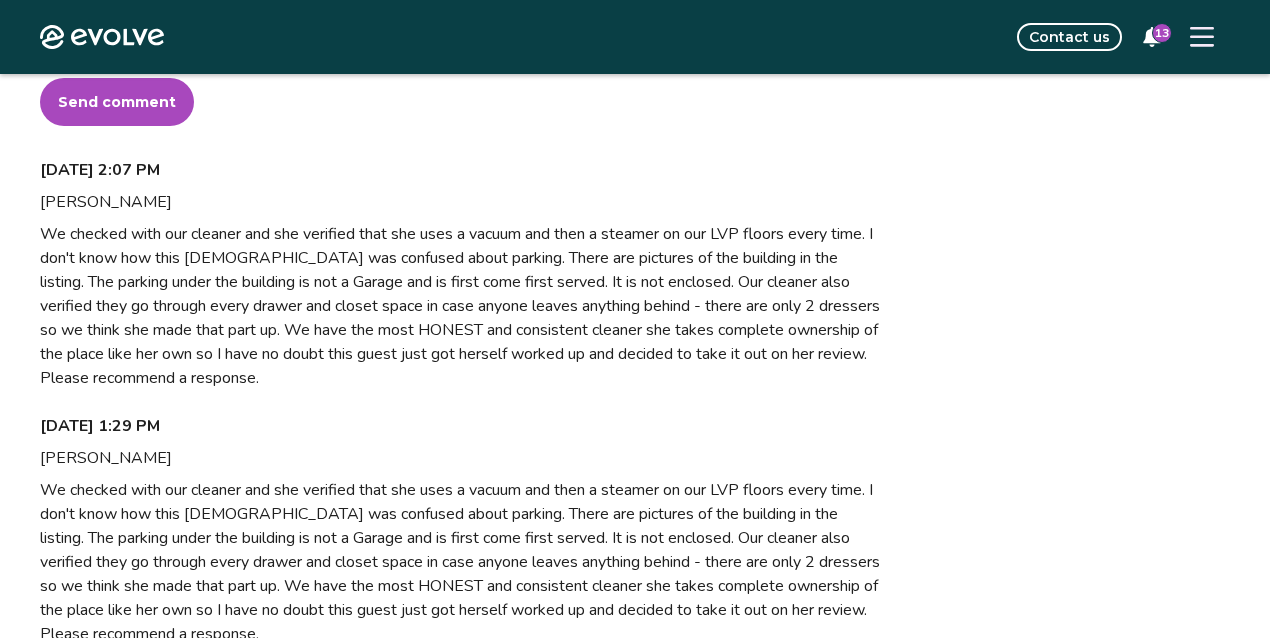 scroll, scrollTop: 1032, scrollLeft: 0, axis: vertical 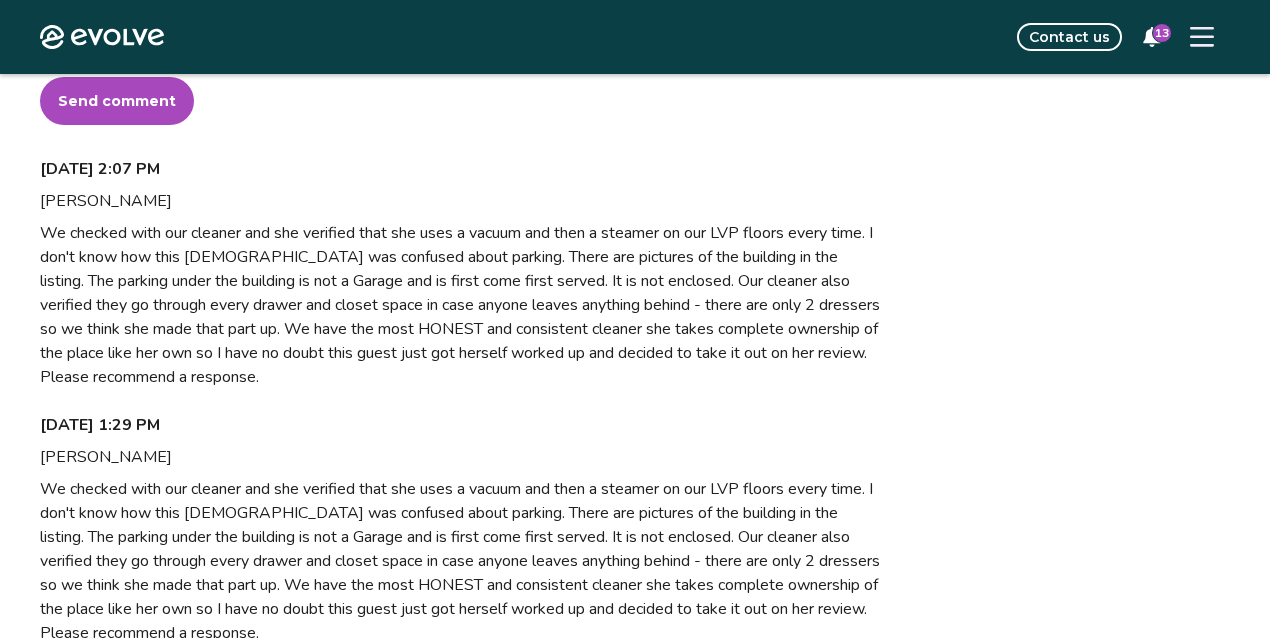 click on "Jul 9, 2025 at 1:29 PM" at bounding box center (460, 429) 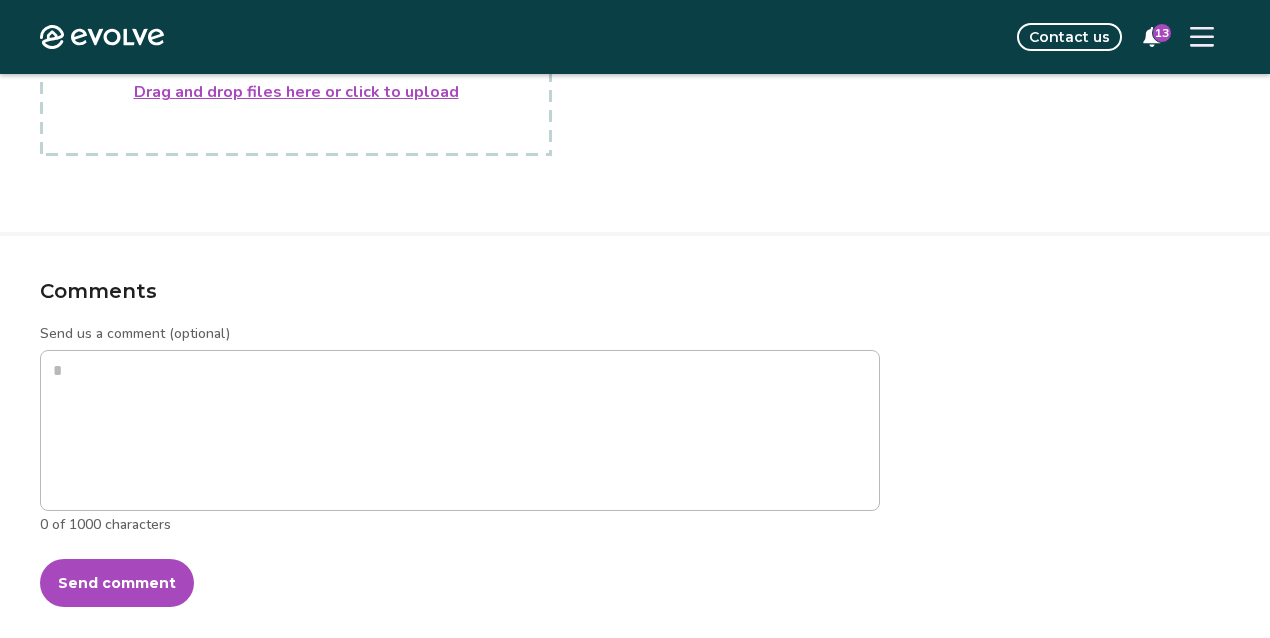scroll, scrollTop: 545, scrollLeft: 0, axis: vertical 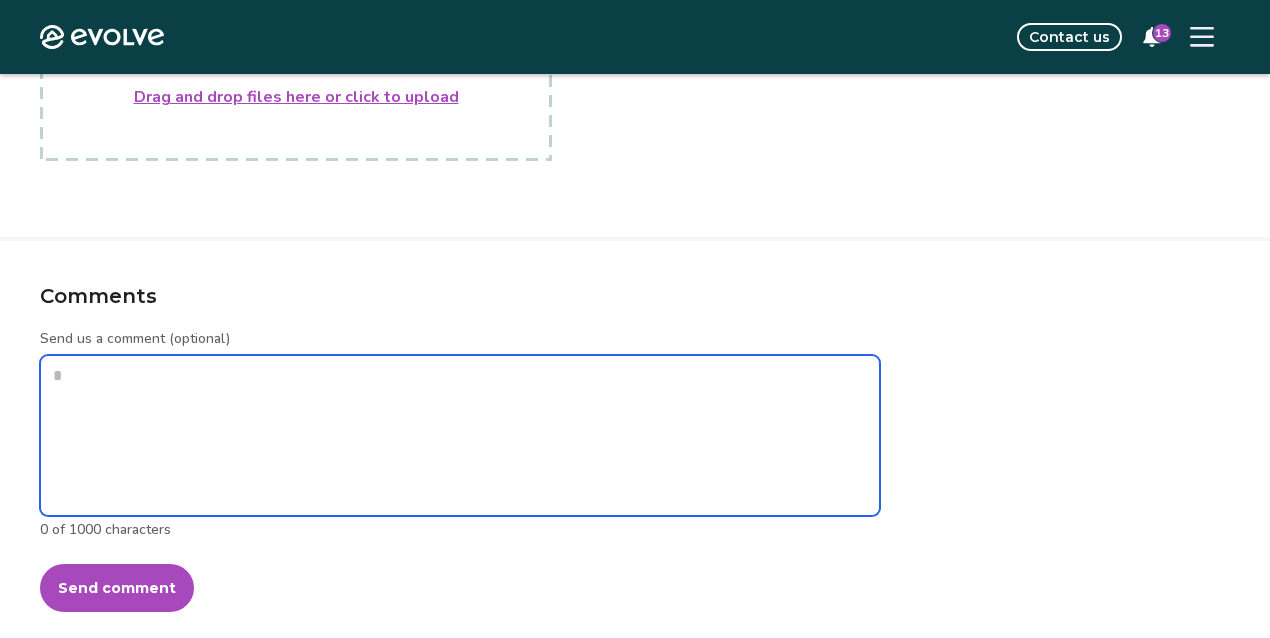 click on "Send us a comment (optional)" at bounding box center (460, 435) 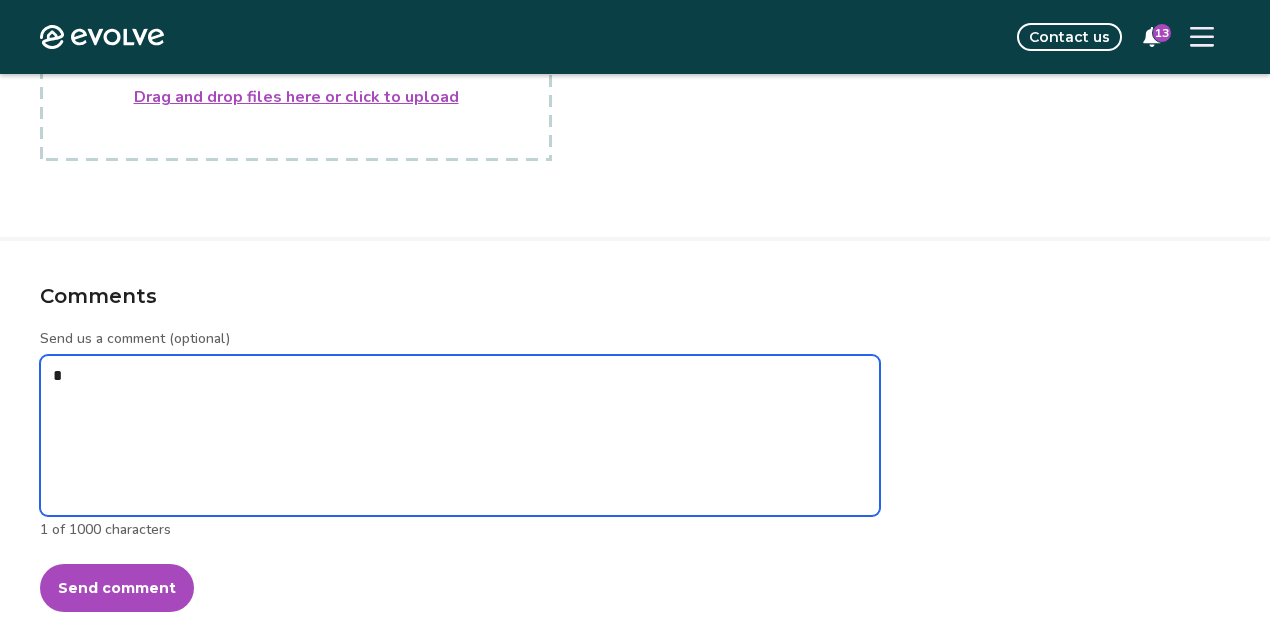 type on "*" 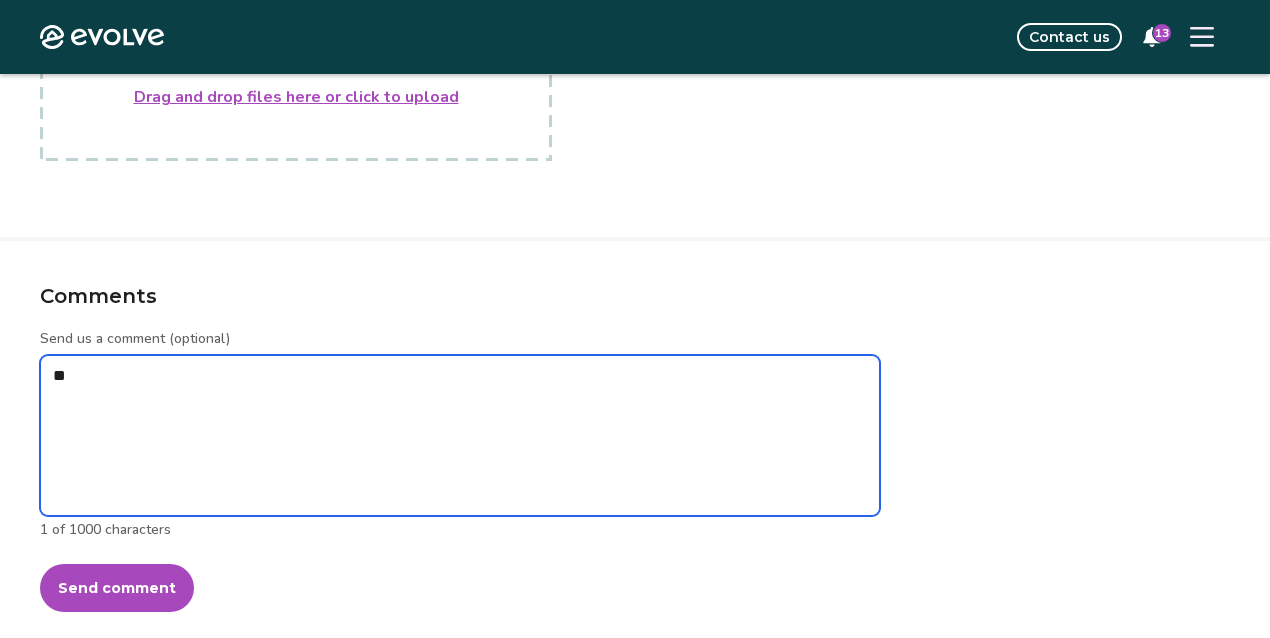 type on "*" 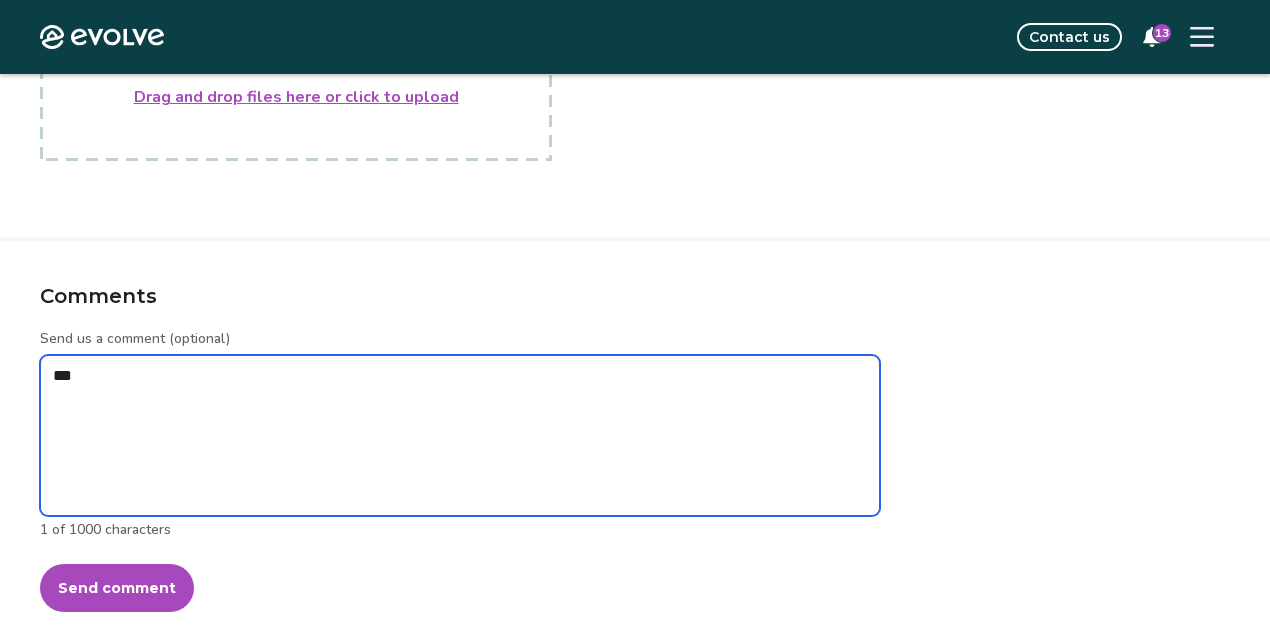 type on "*" 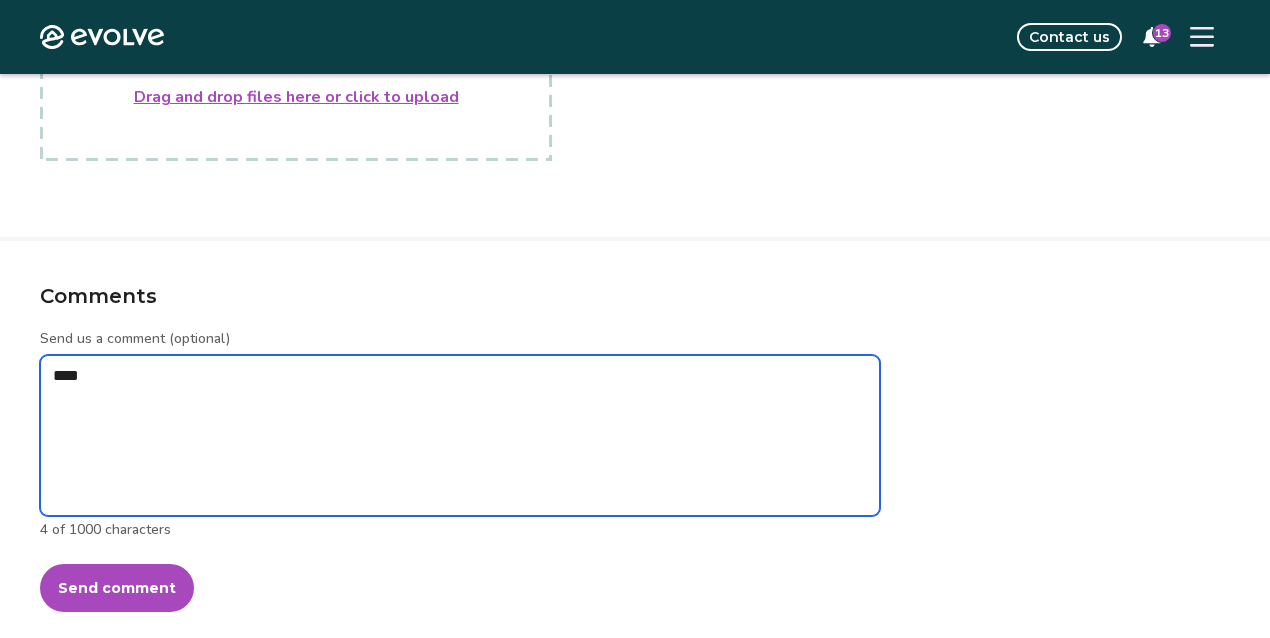type on "*" 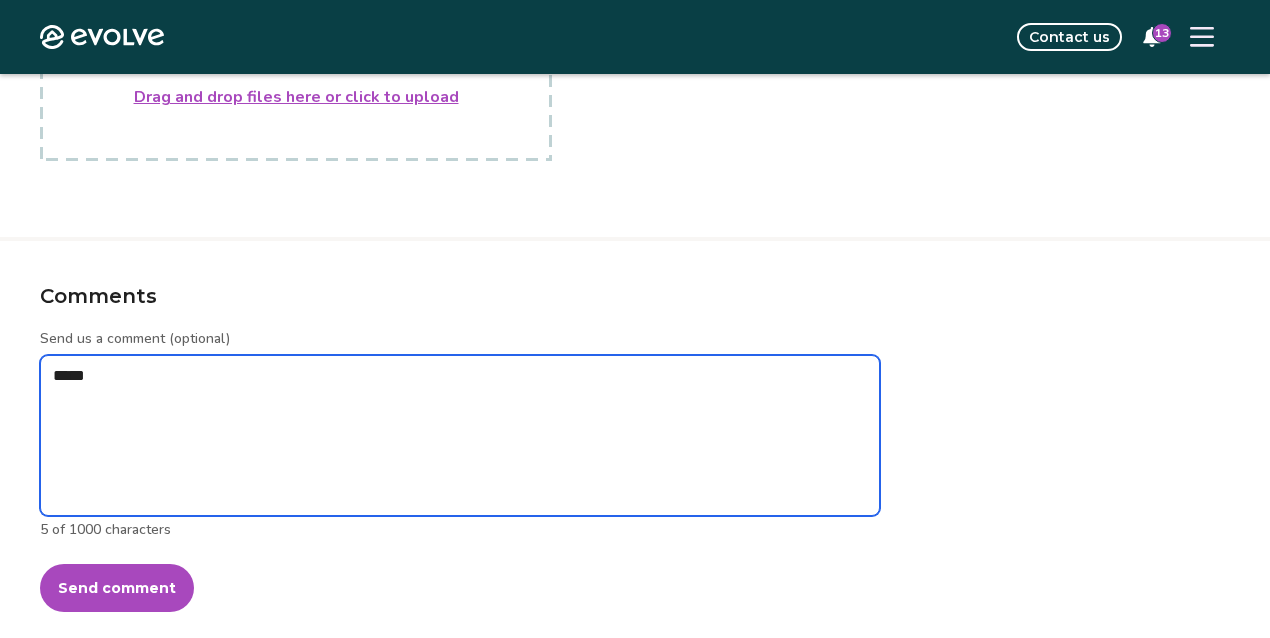 type on "*" 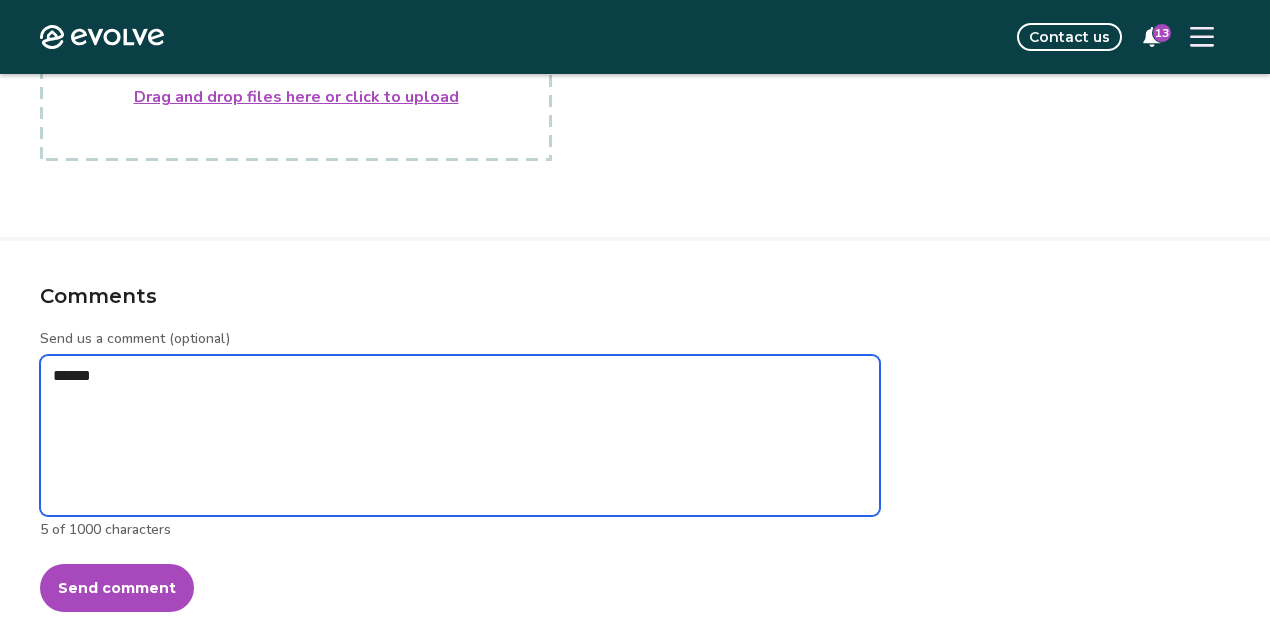 type on "*" 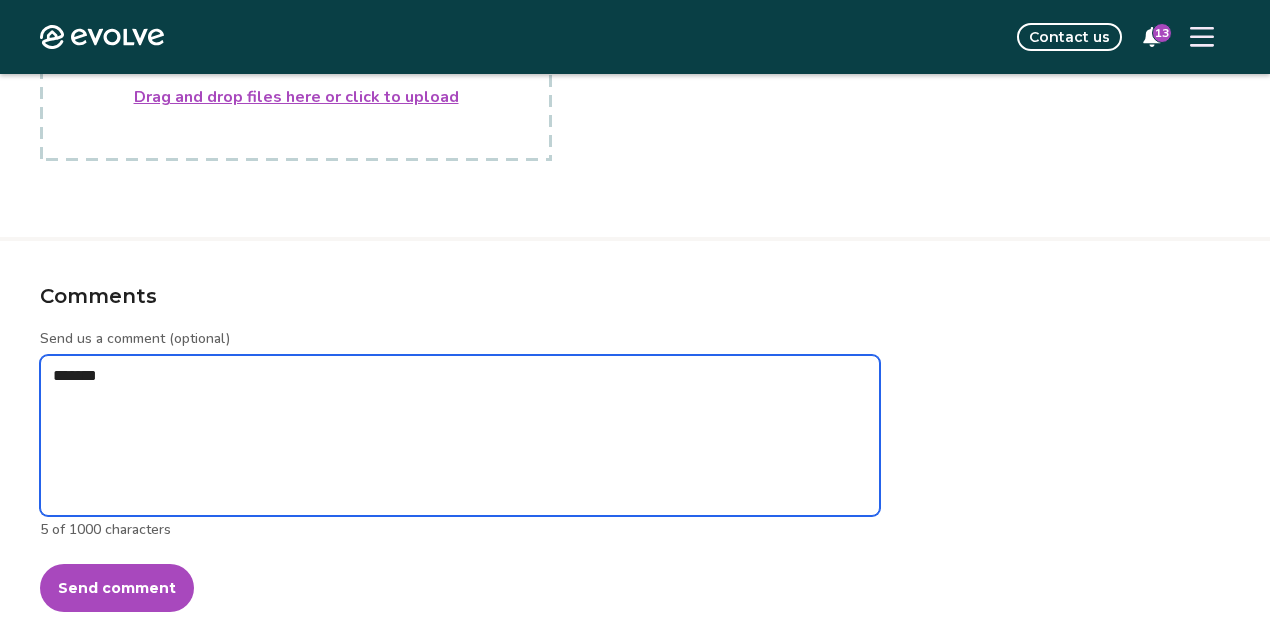 type on "*" 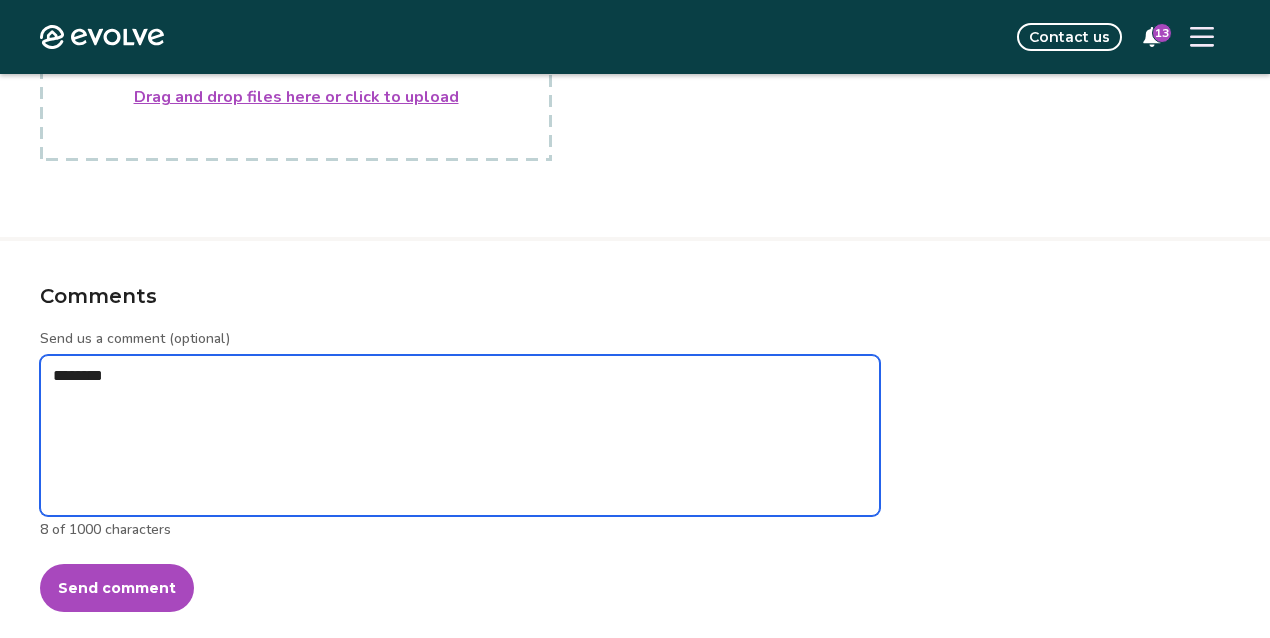 type on "*" 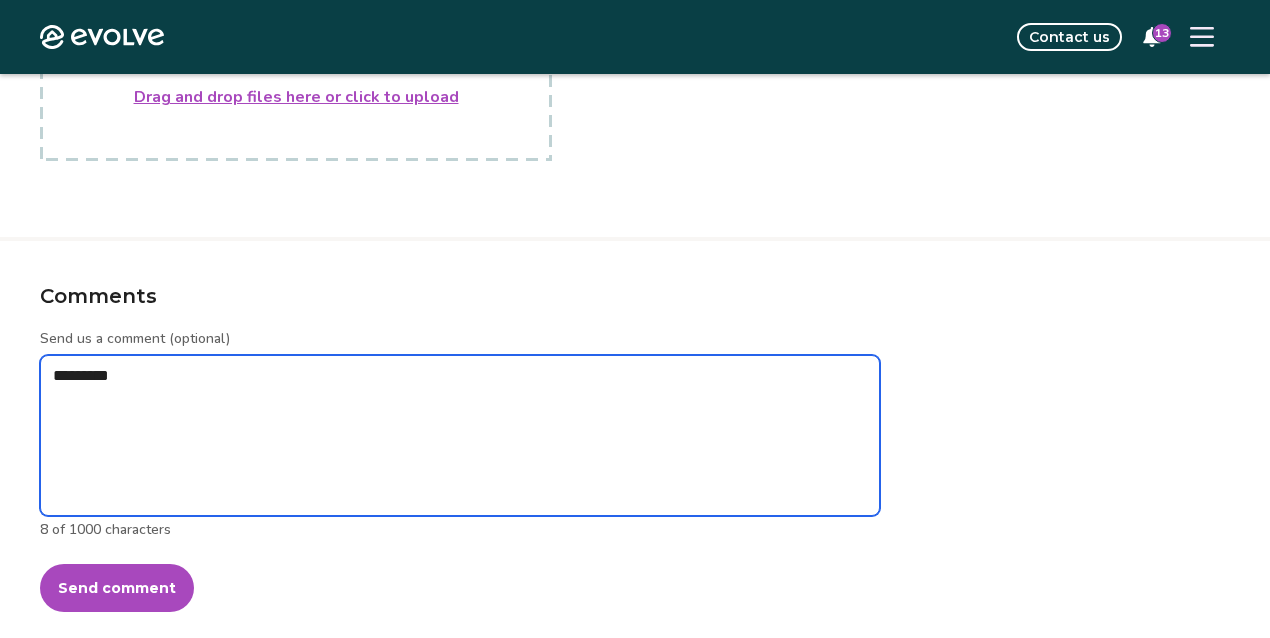type on "*" 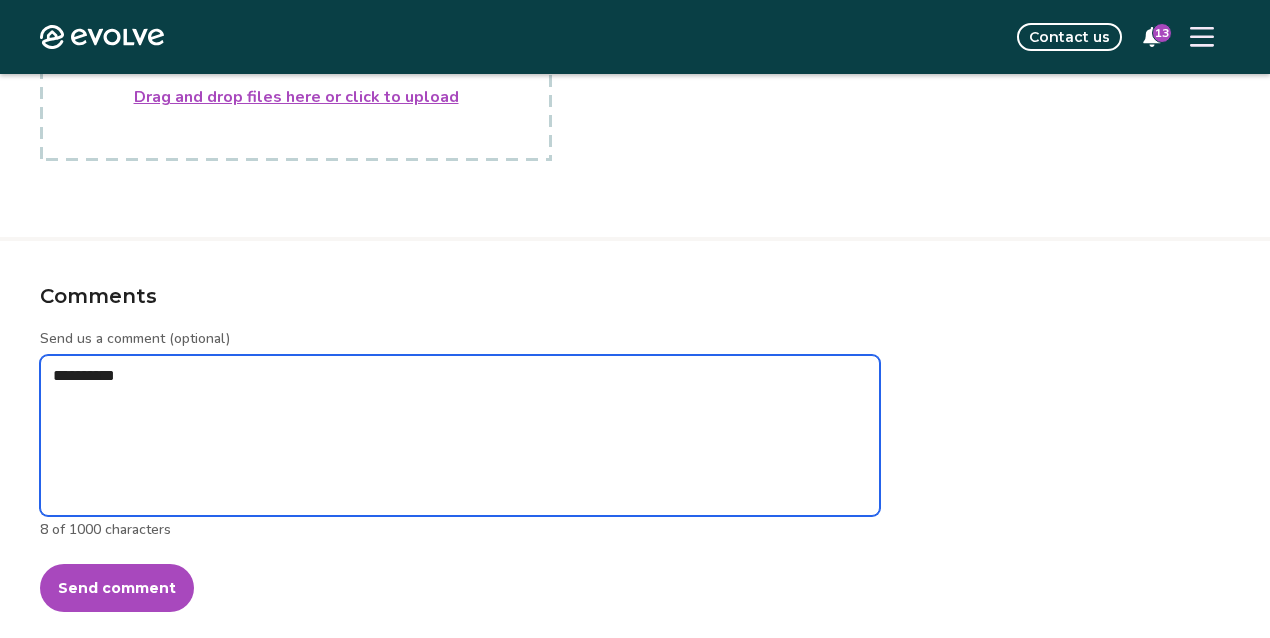 type on "*" 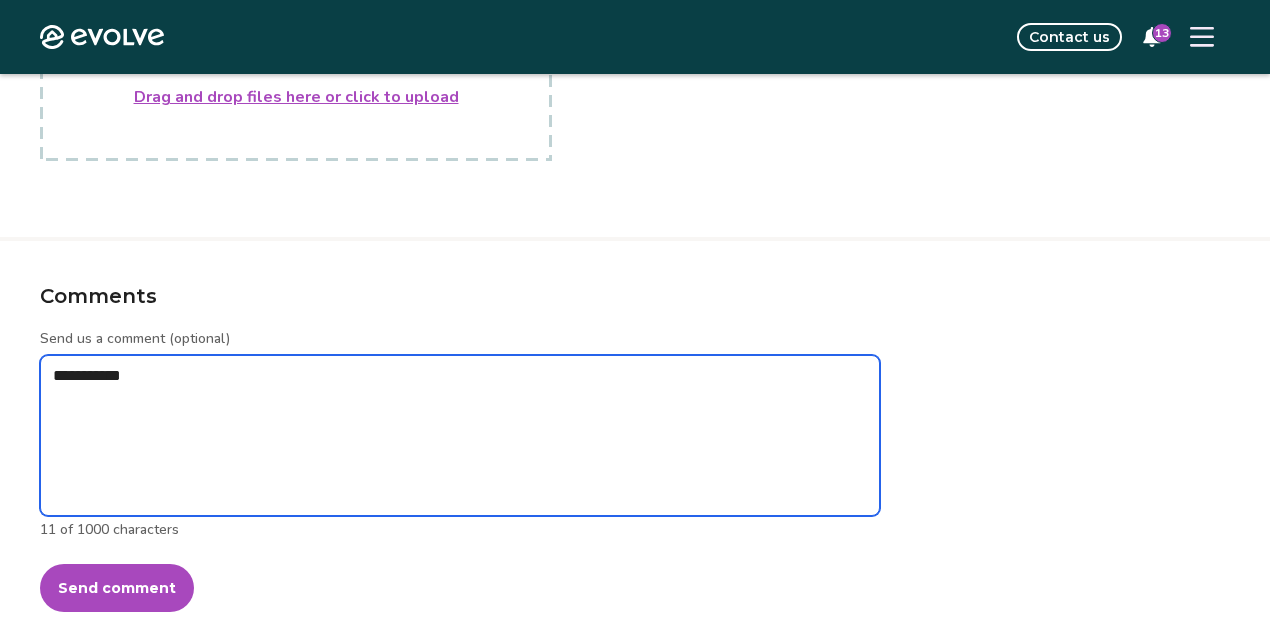 type on "*" 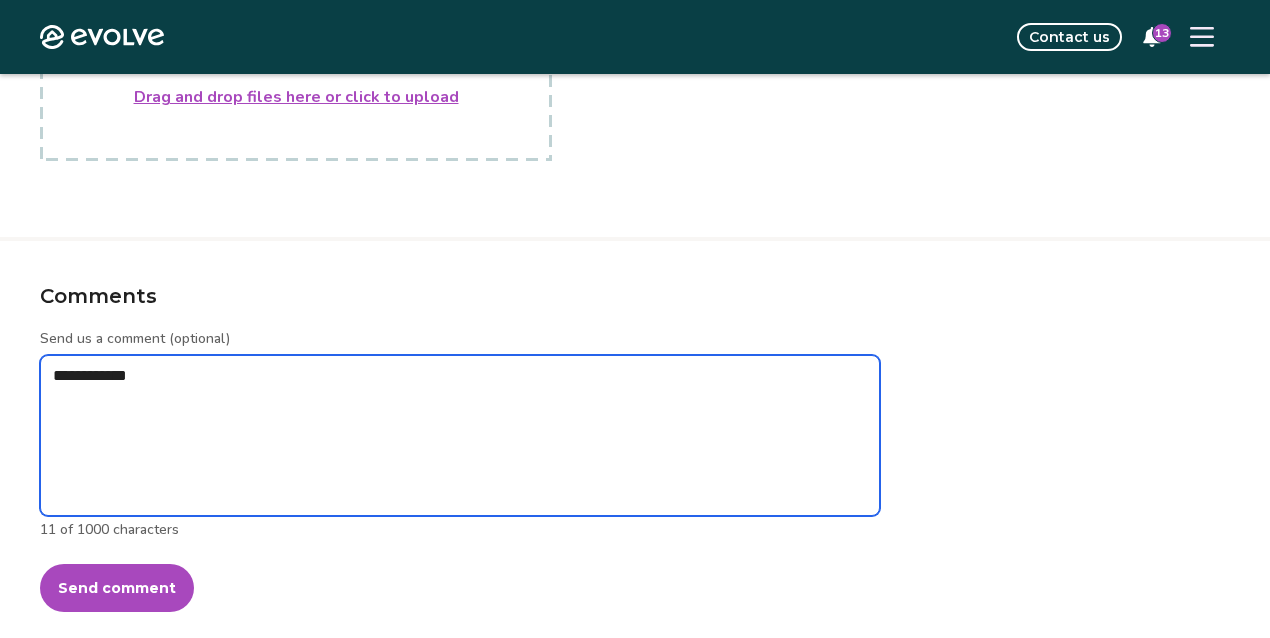 type on "*" 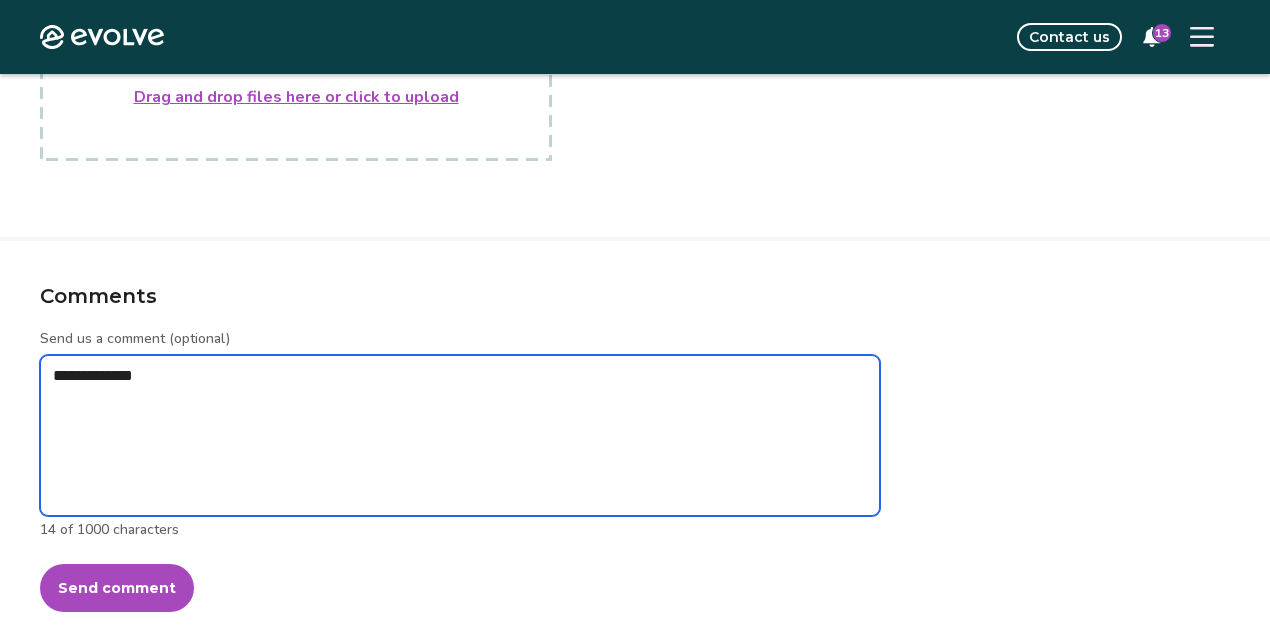 type on "*" 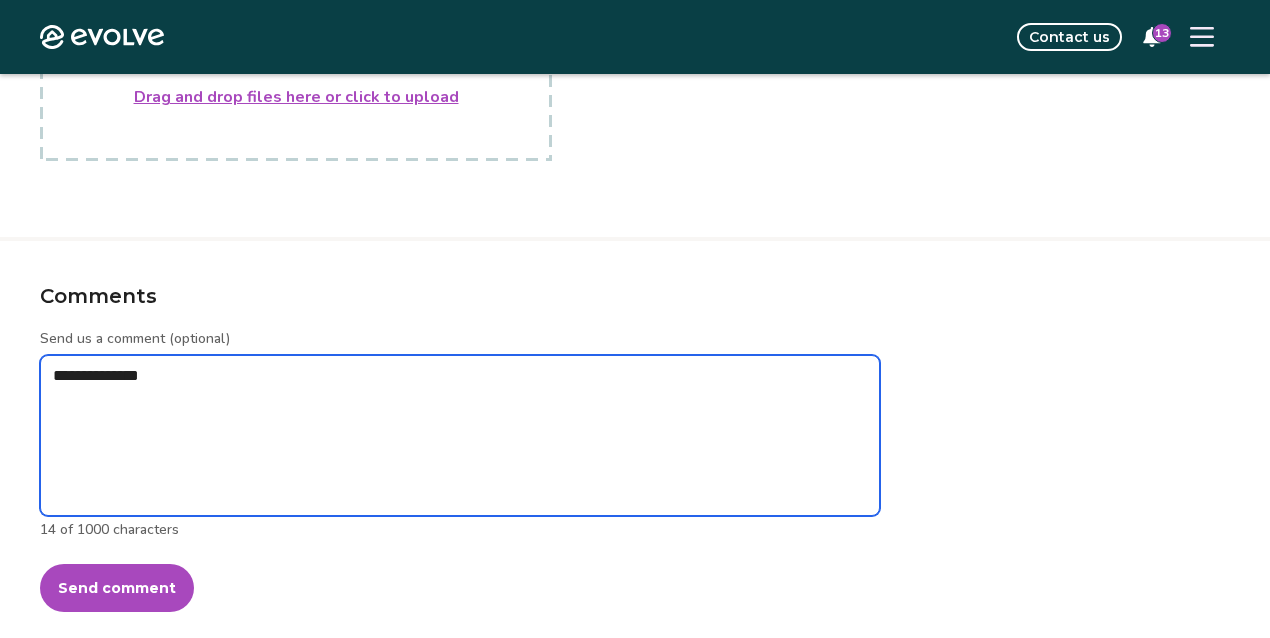 type on "*" 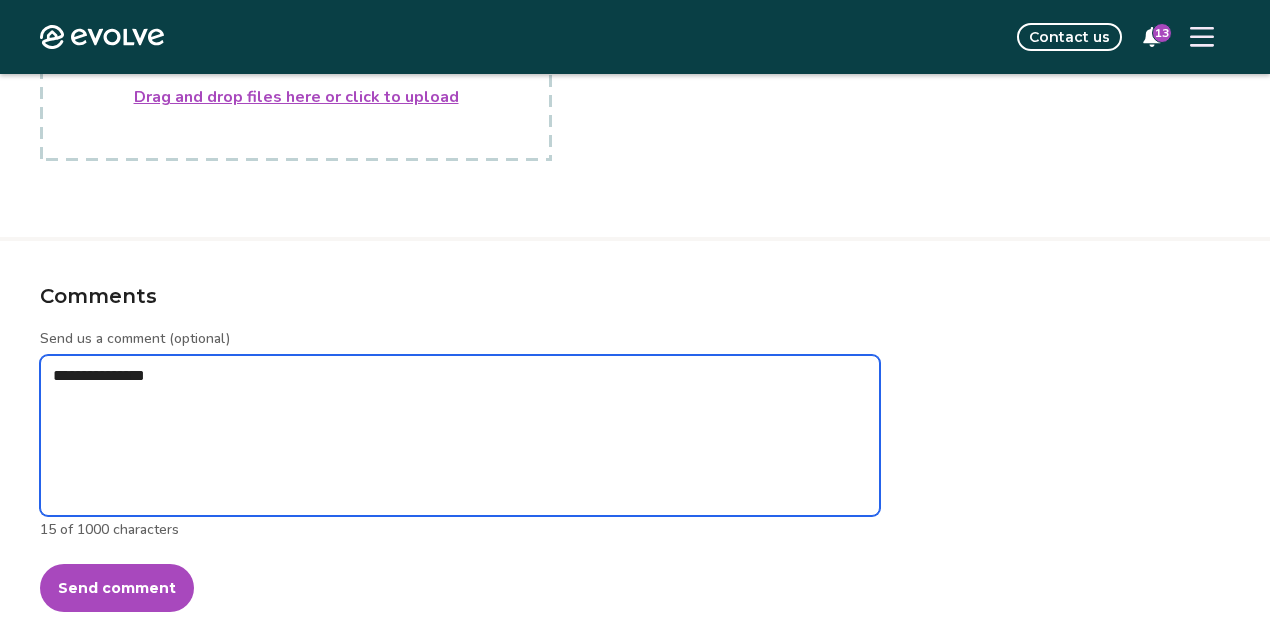 type on "*" 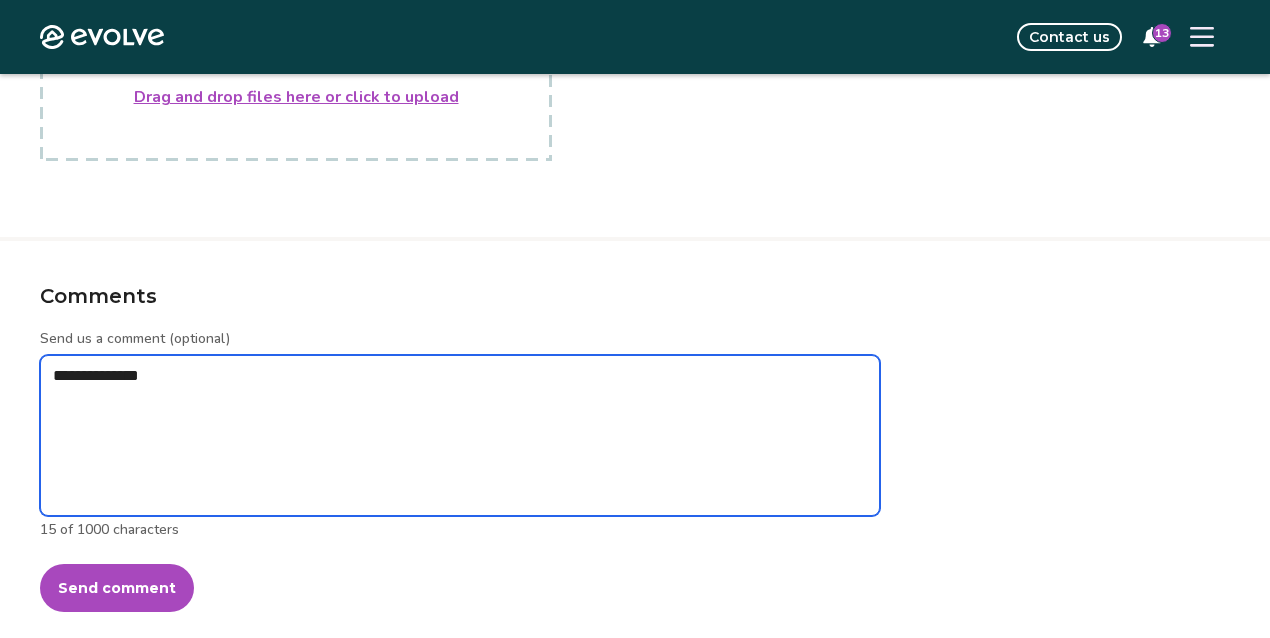 type on "*" 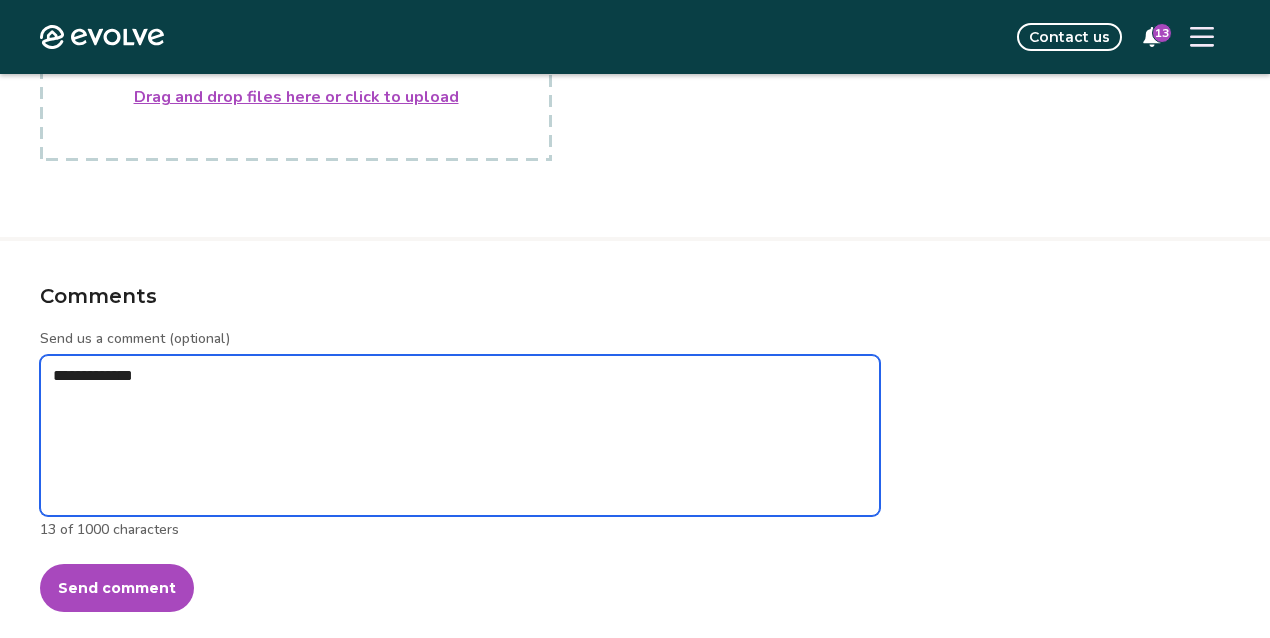 type on "*" 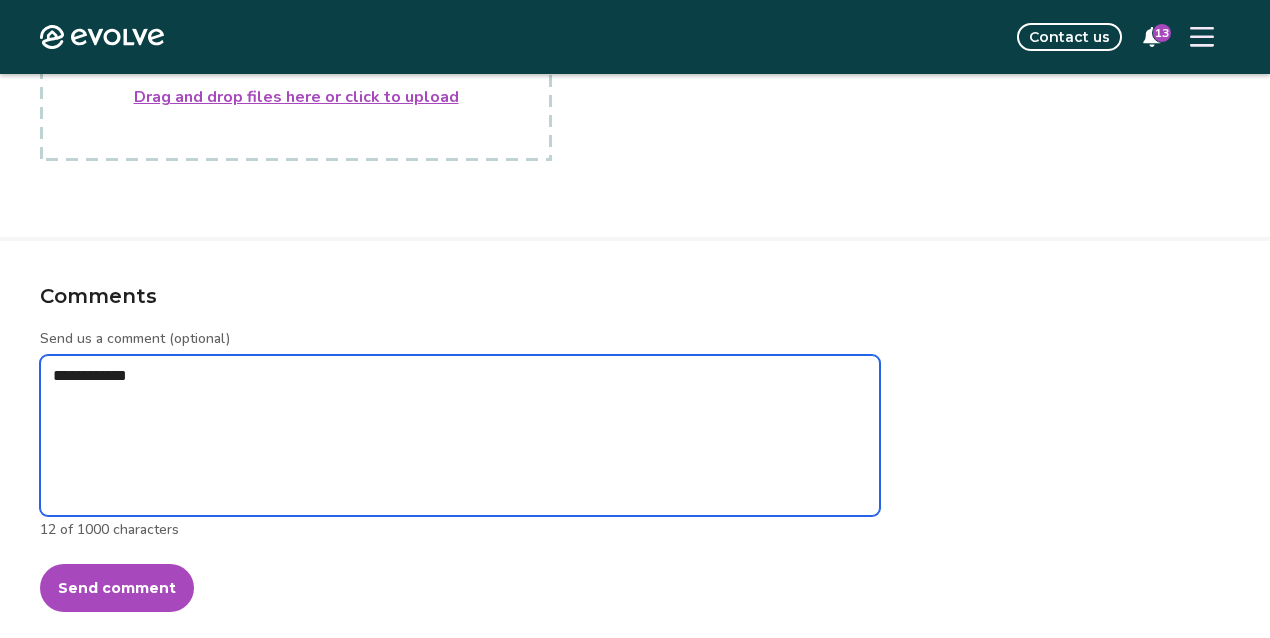 type on "*" 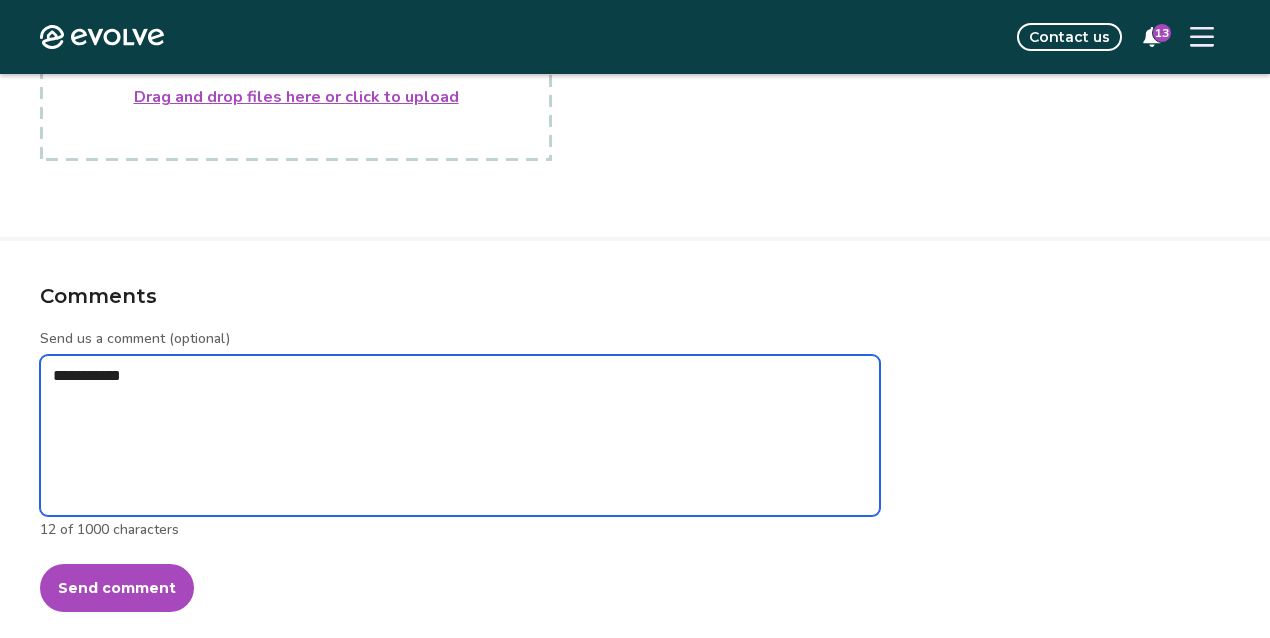 type on "*" 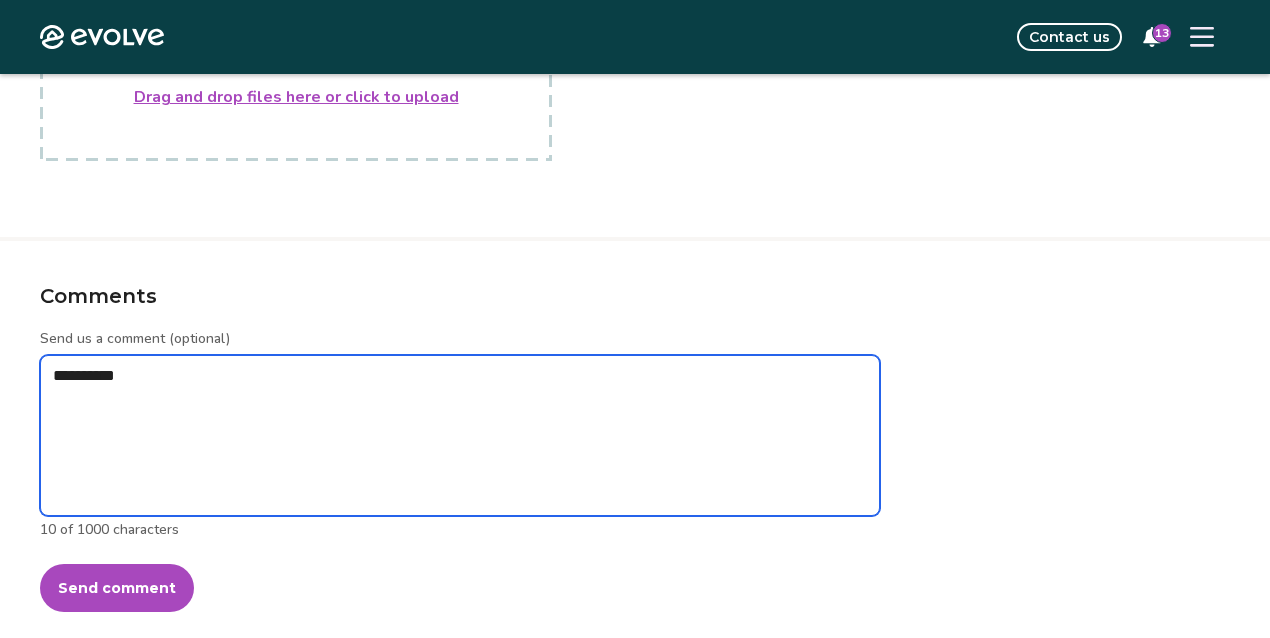 type on "*" 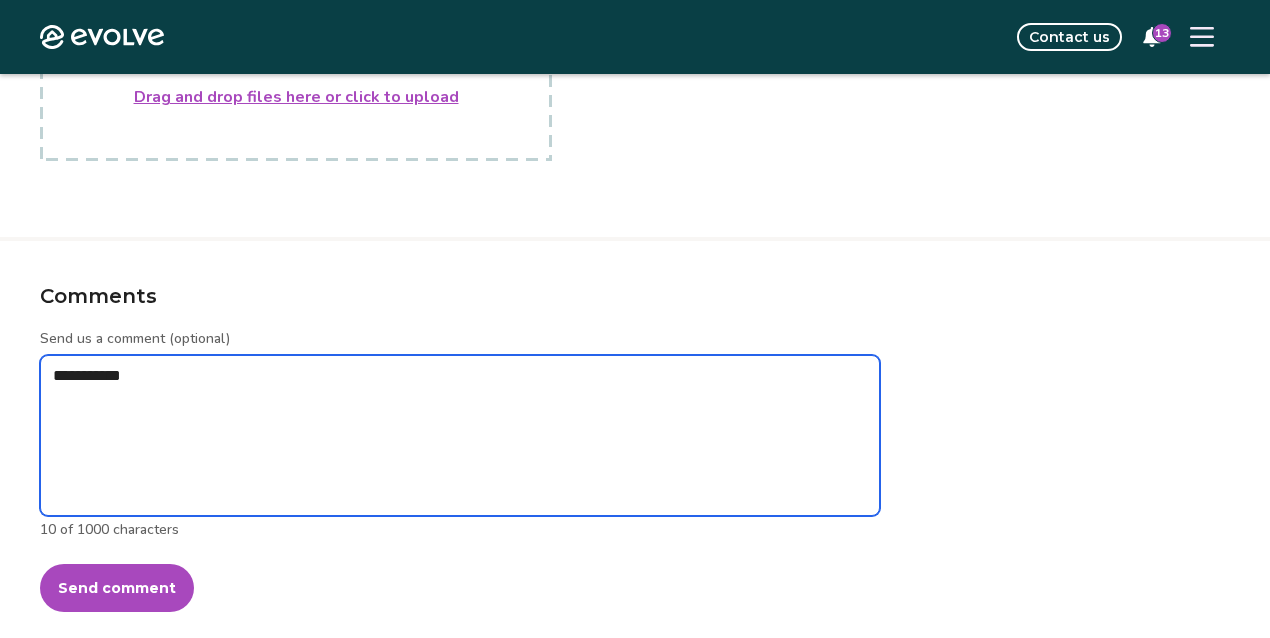 type on "*" 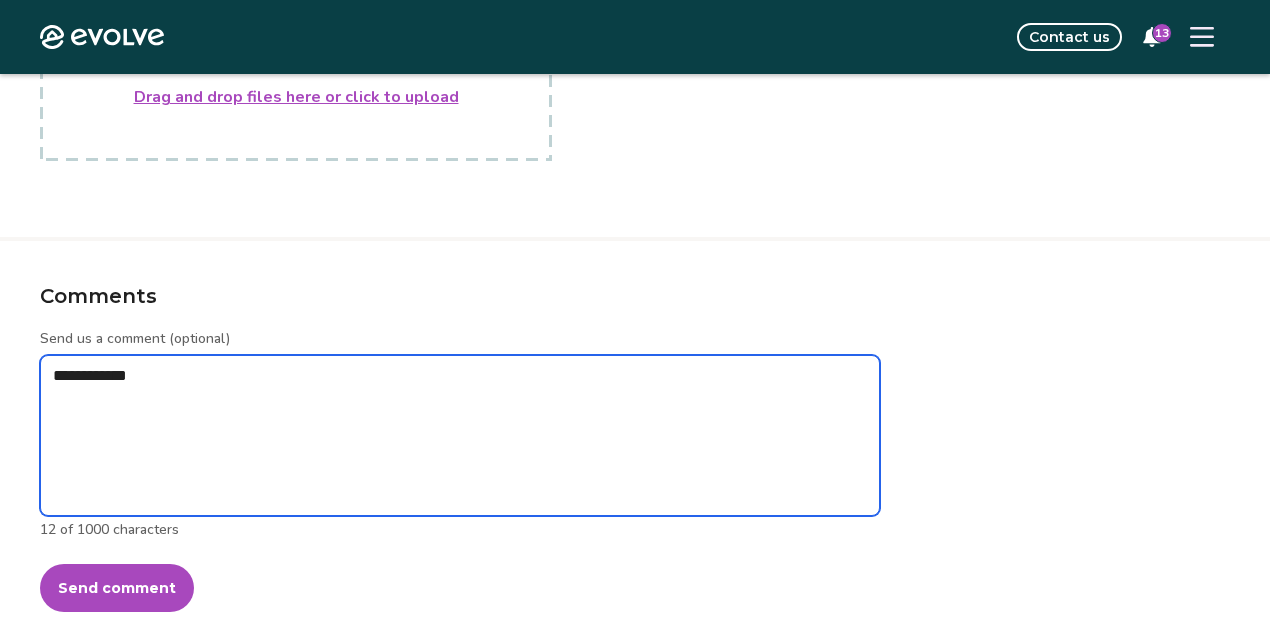 type on "*" 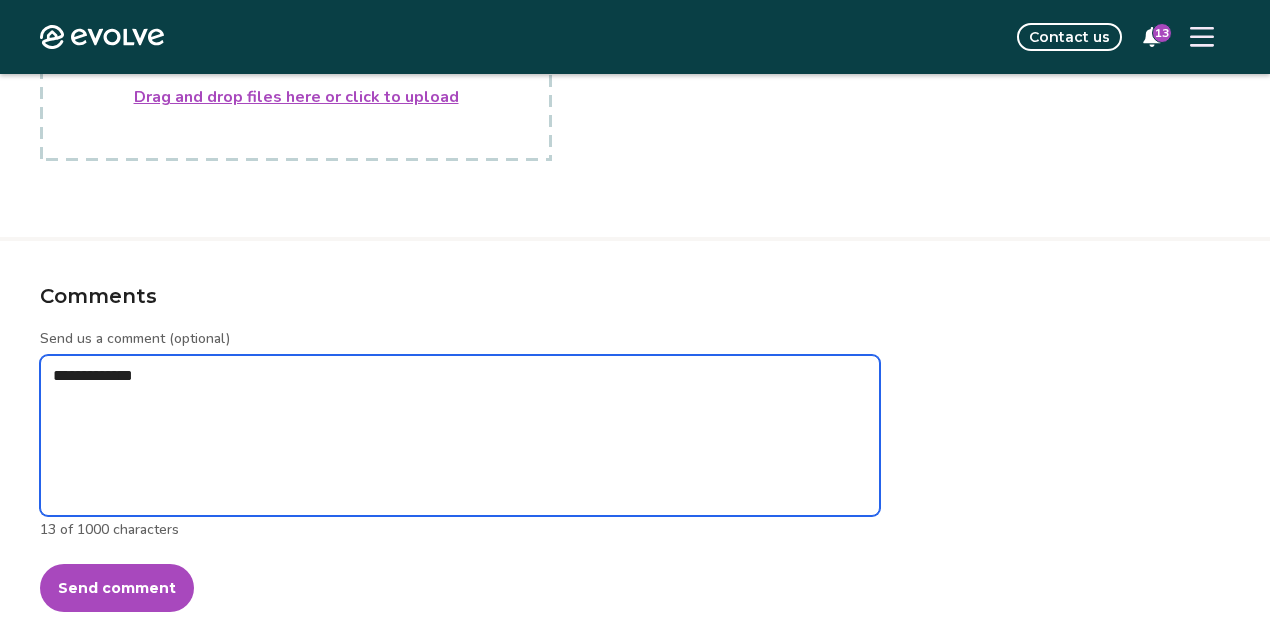 type on "*" 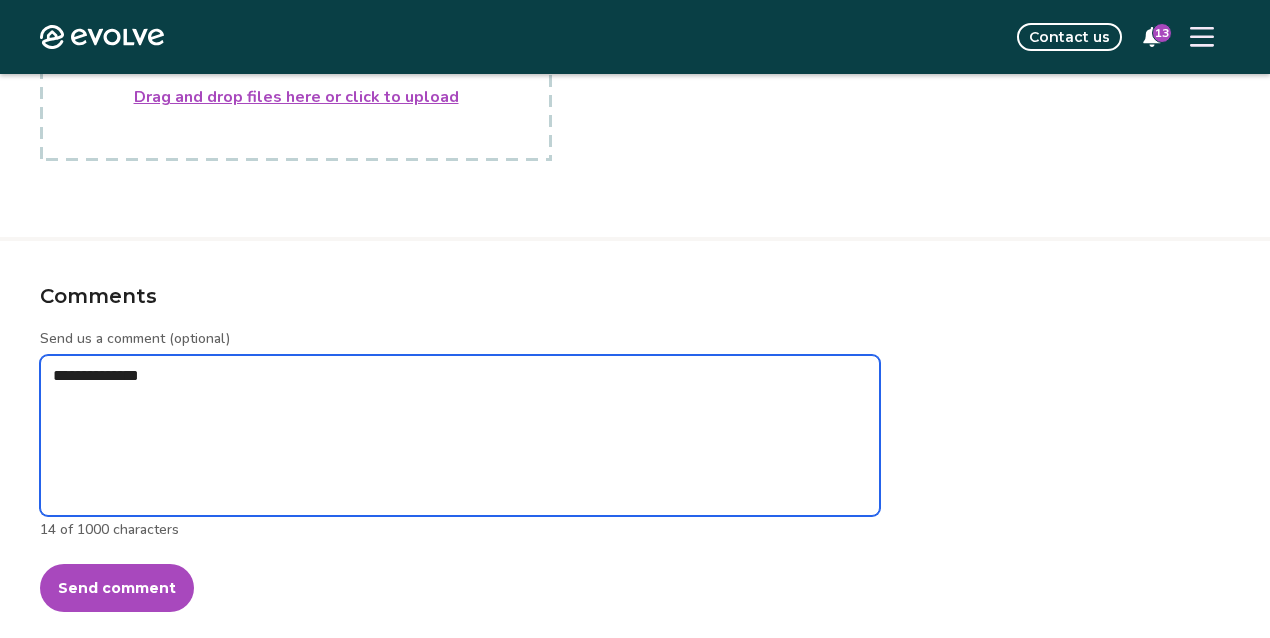type on "*" 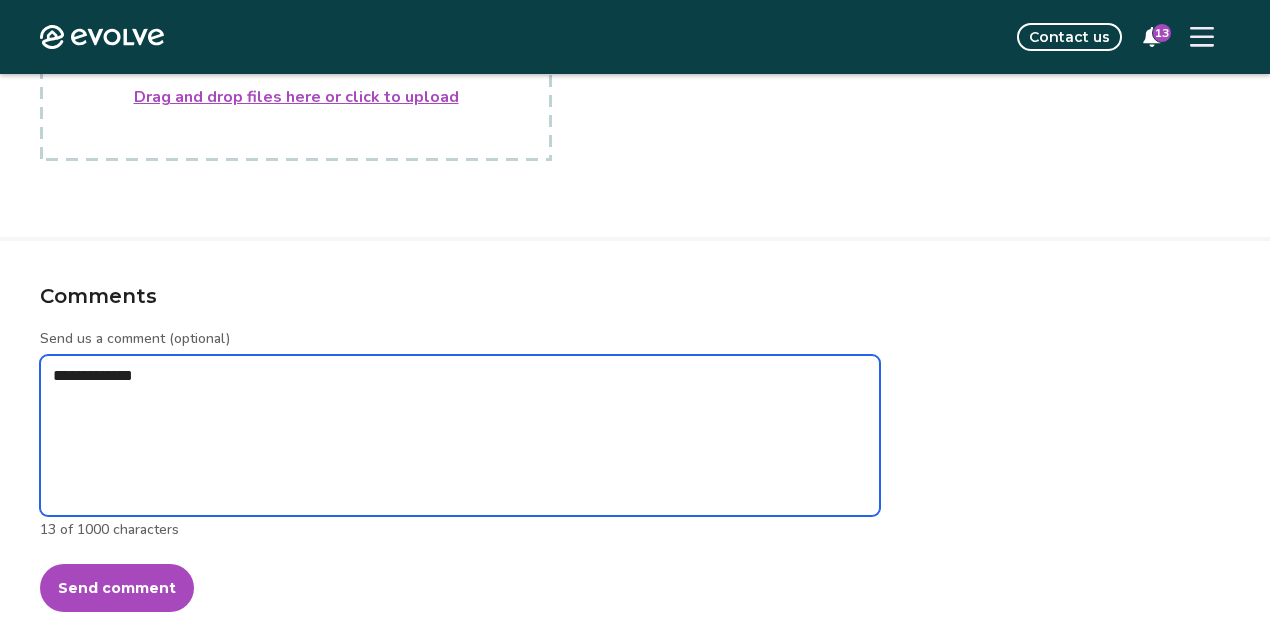 type on "*" 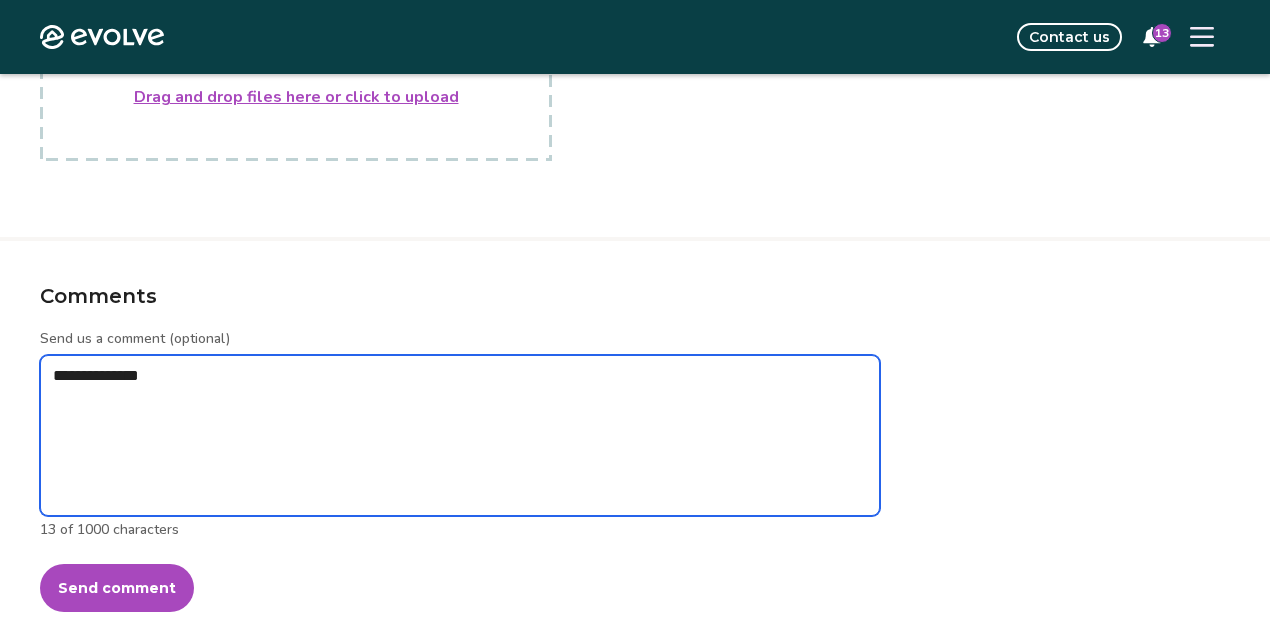 type on "*" 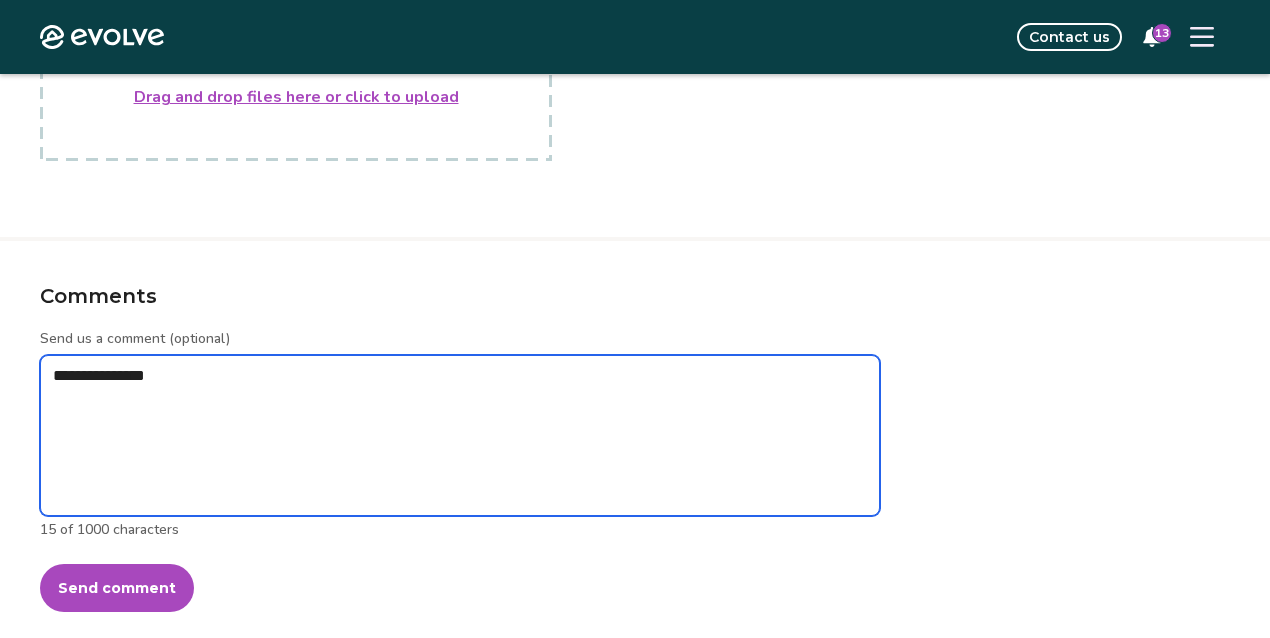 type on "*" 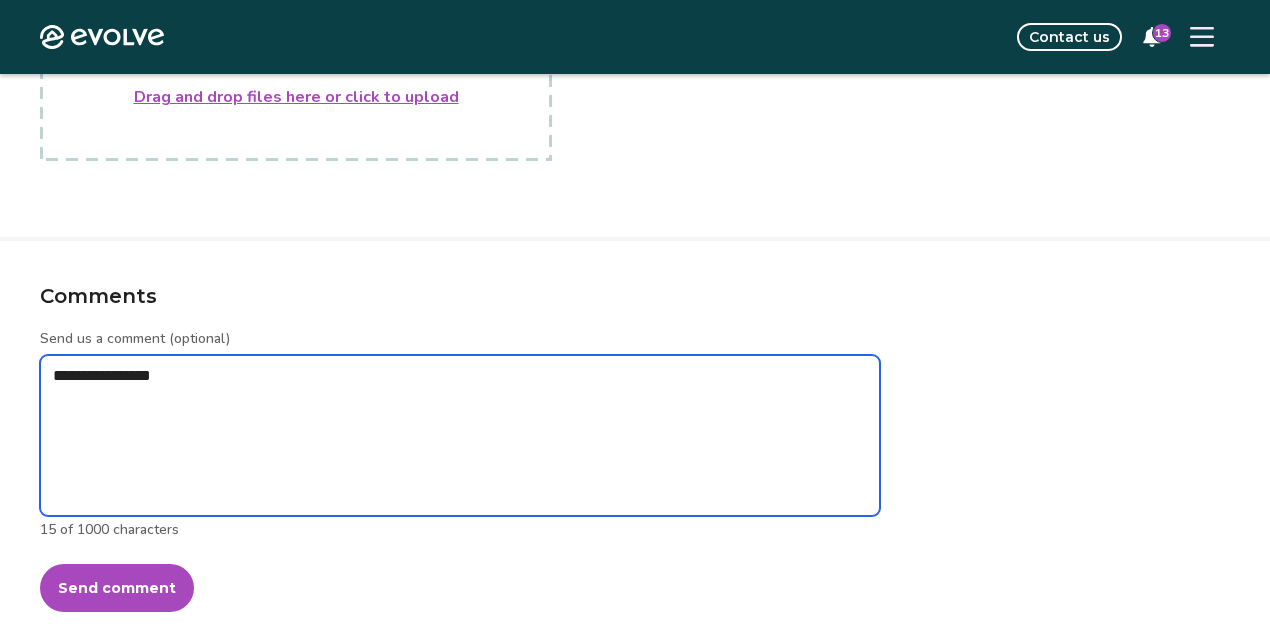 type on "*" 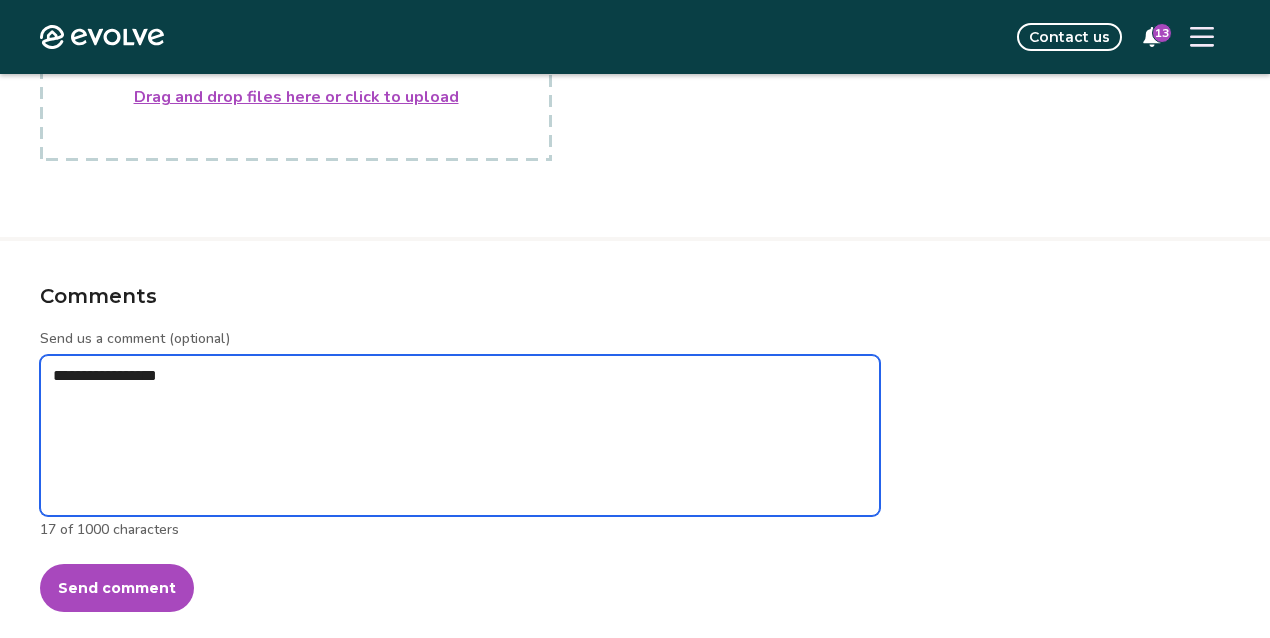 type on "*" 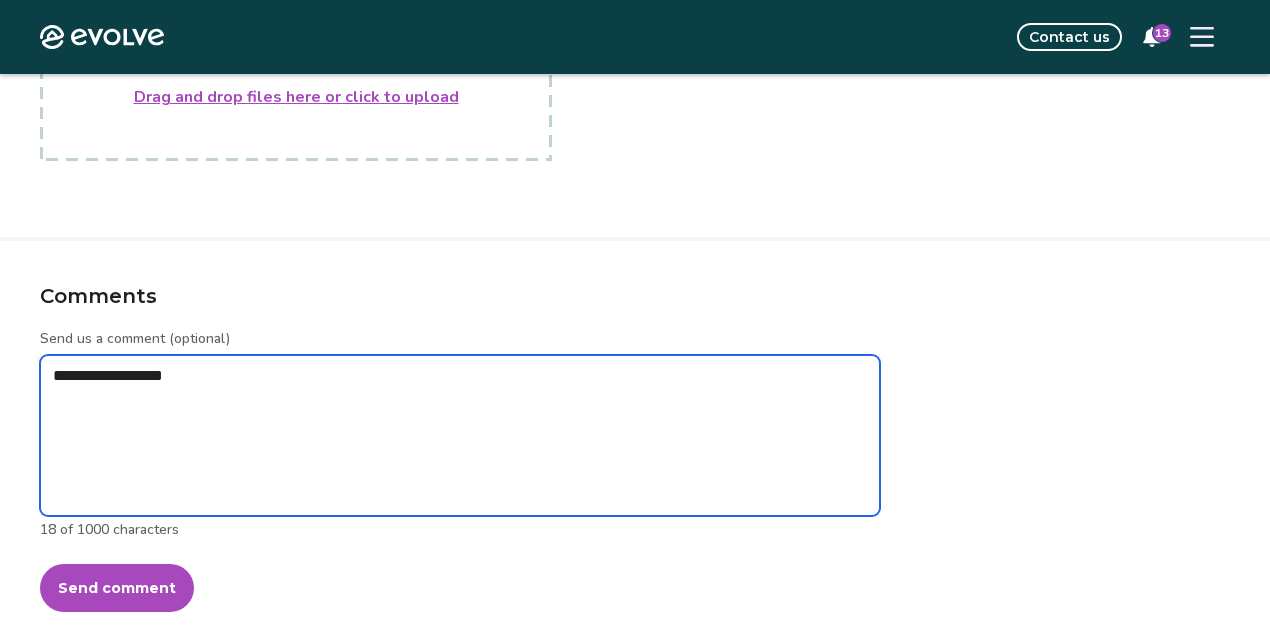 type on "*" 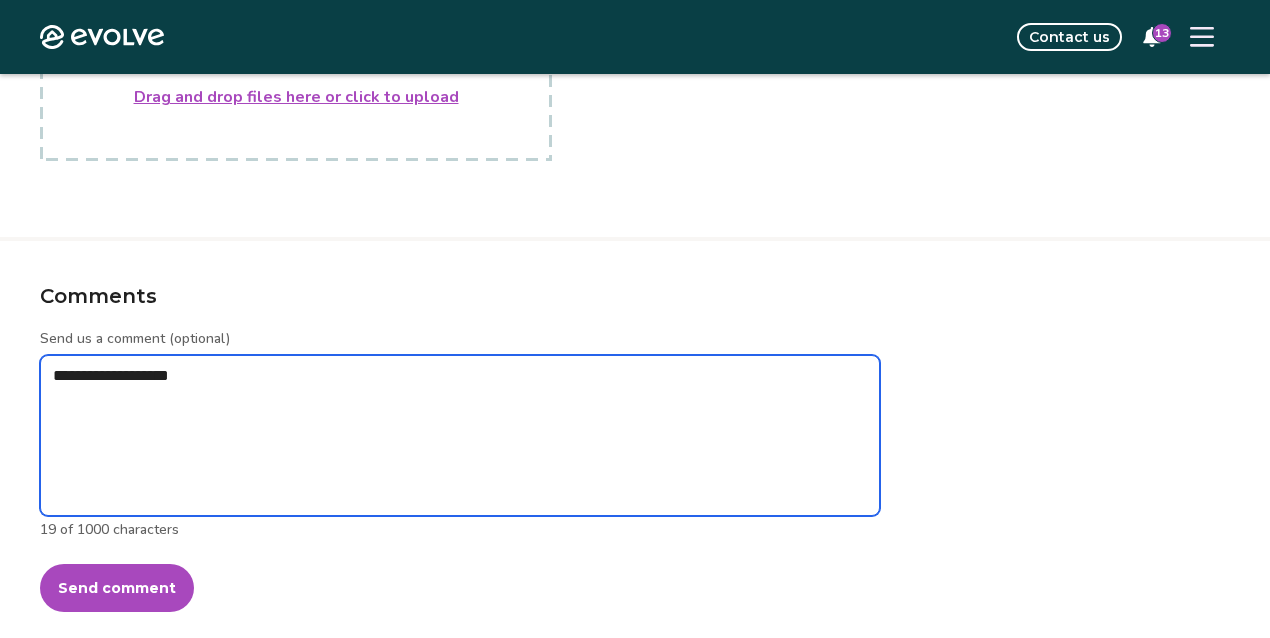 type on "*" 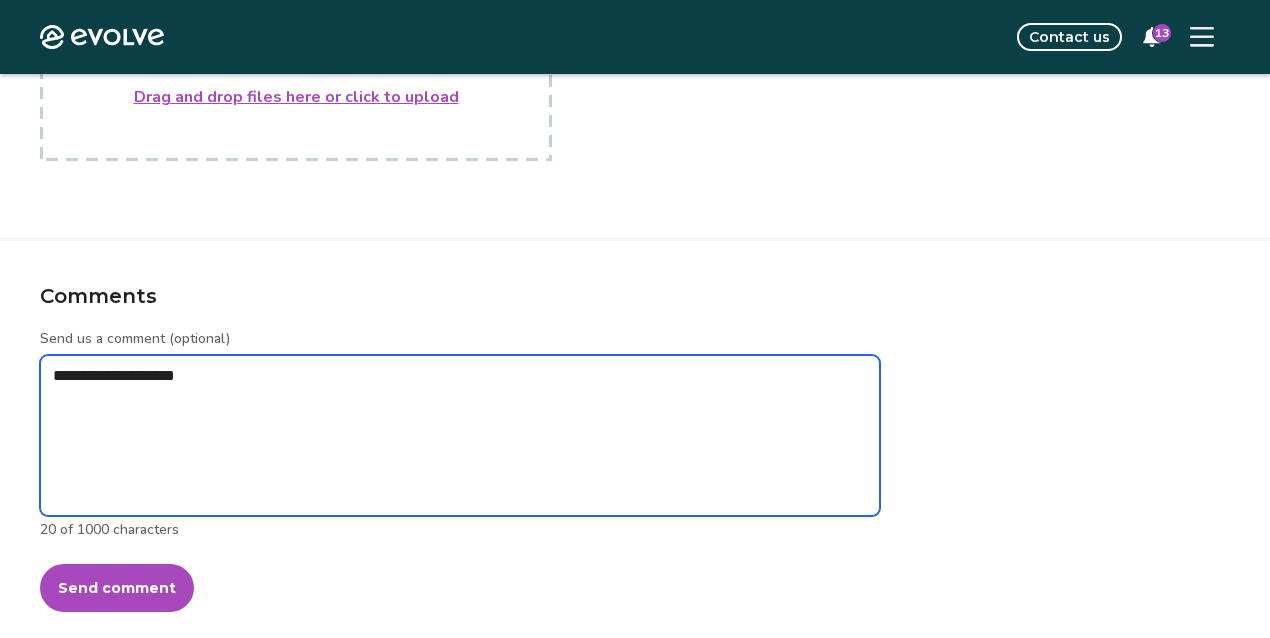 type on "*" 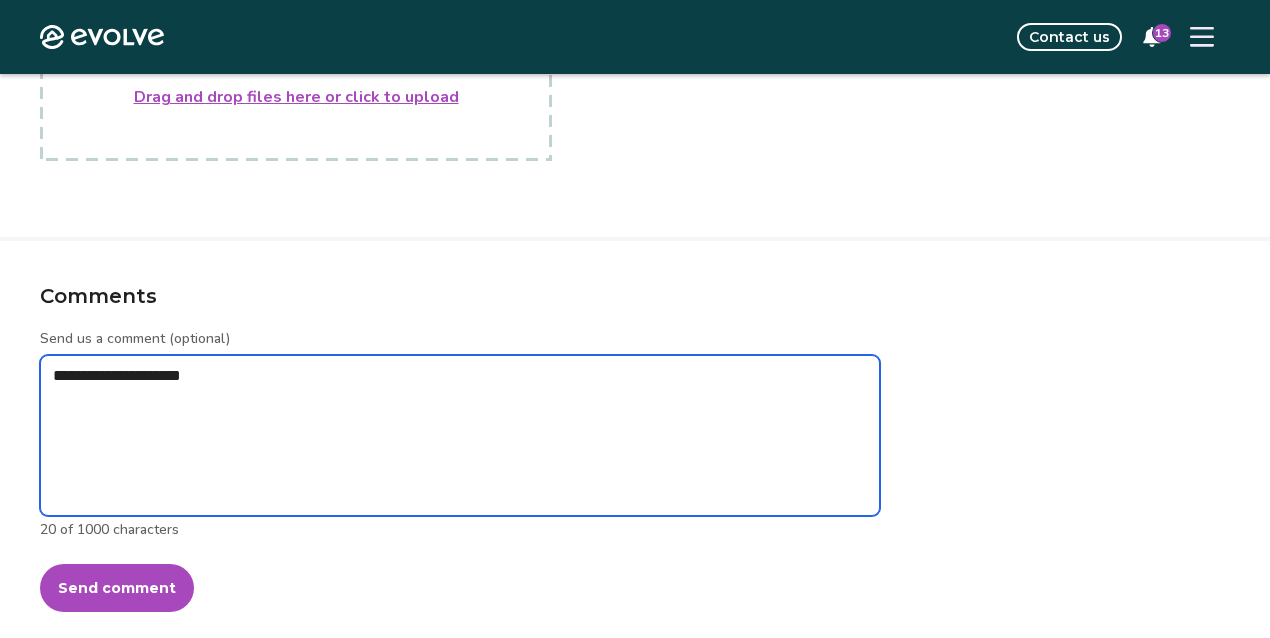 type on "*" 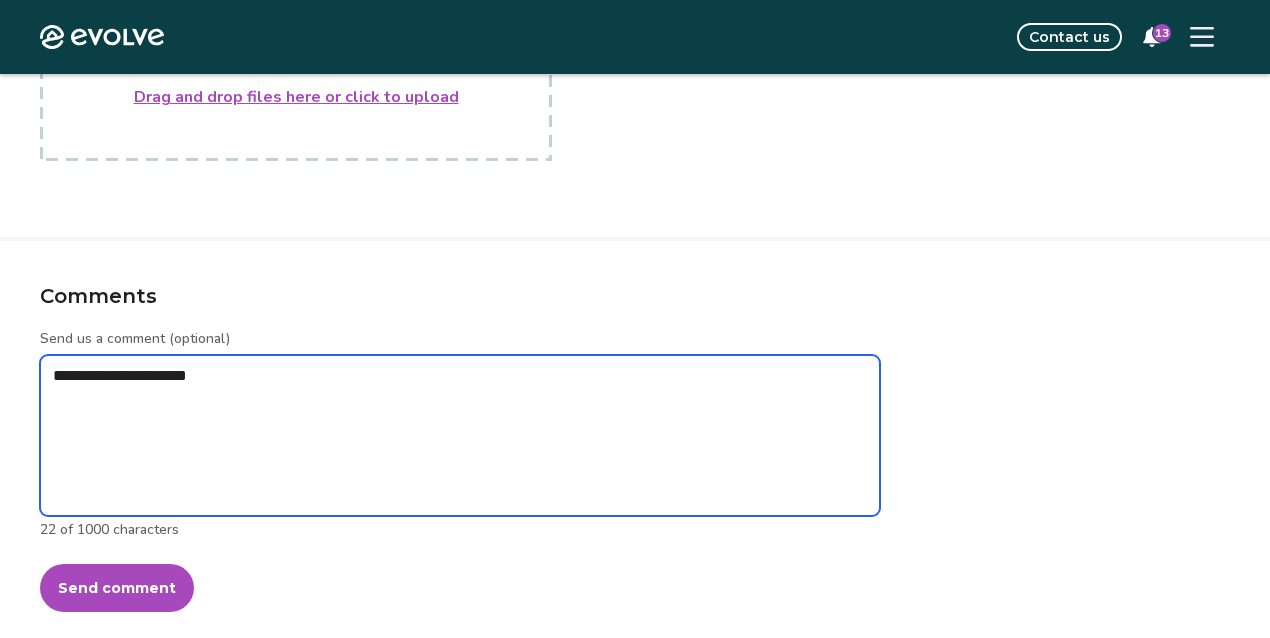 type on "*" 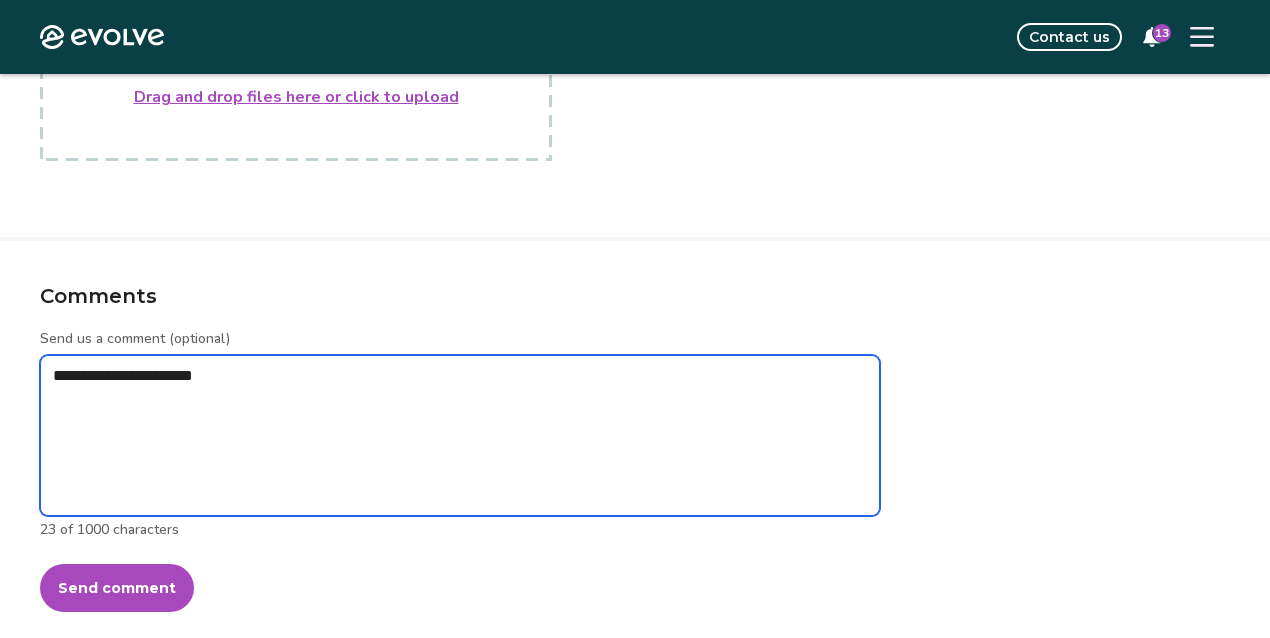 type on "*" 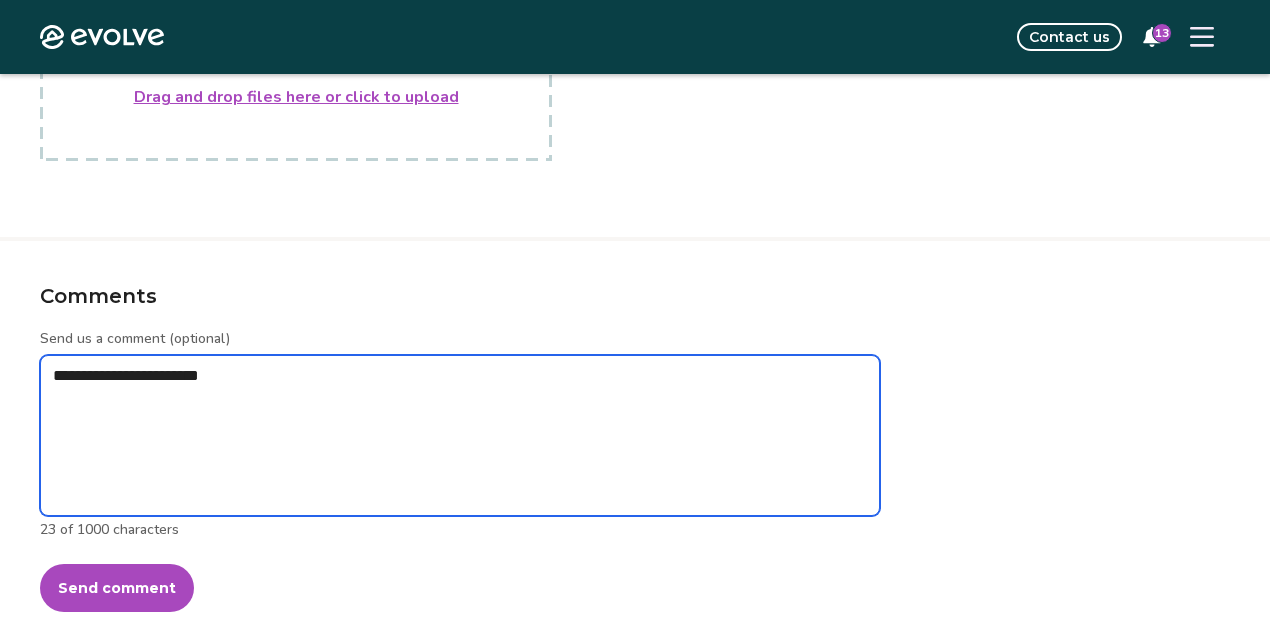 type on "*" 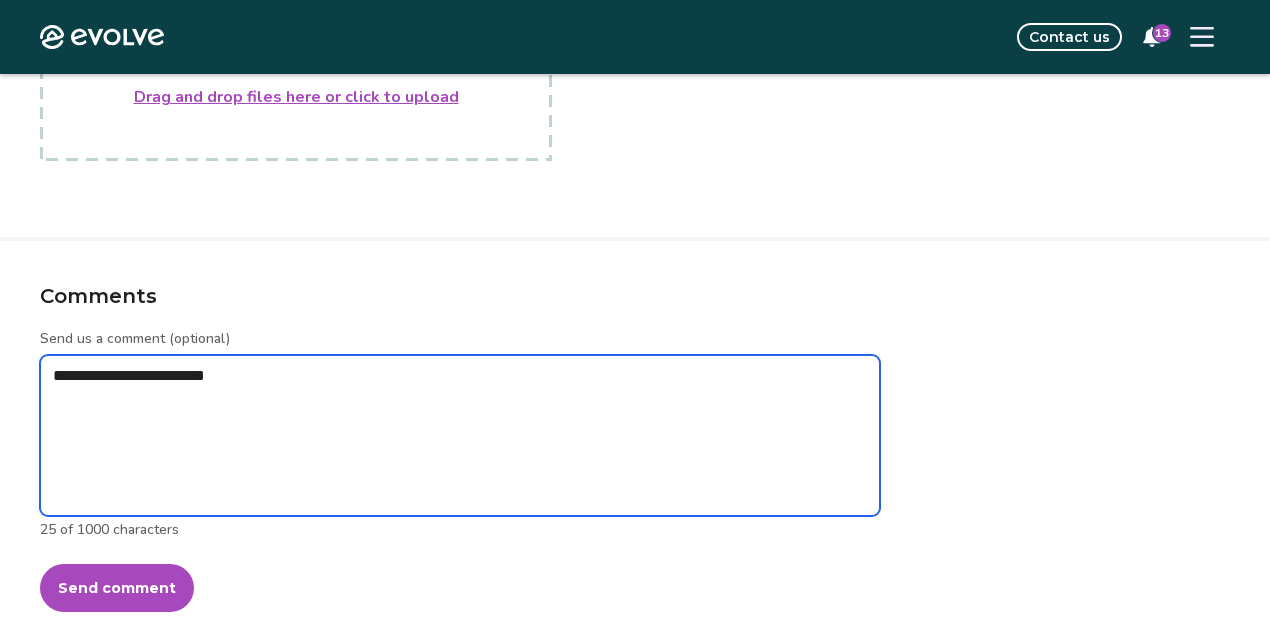 type on "*" 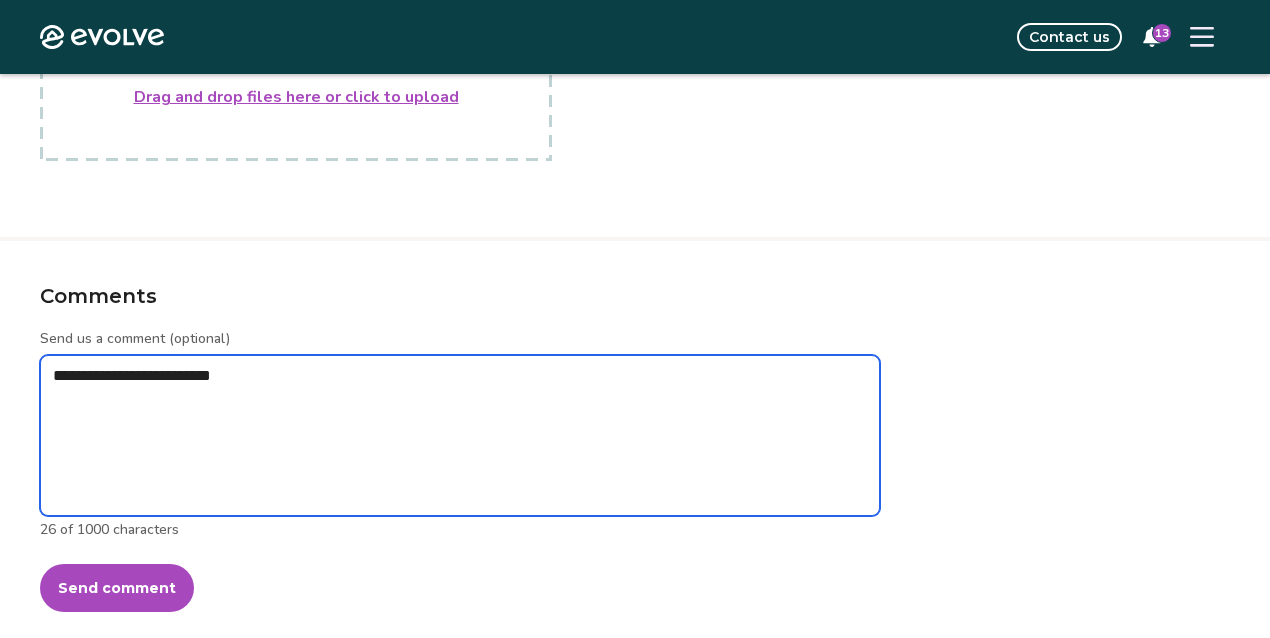 type on "*" 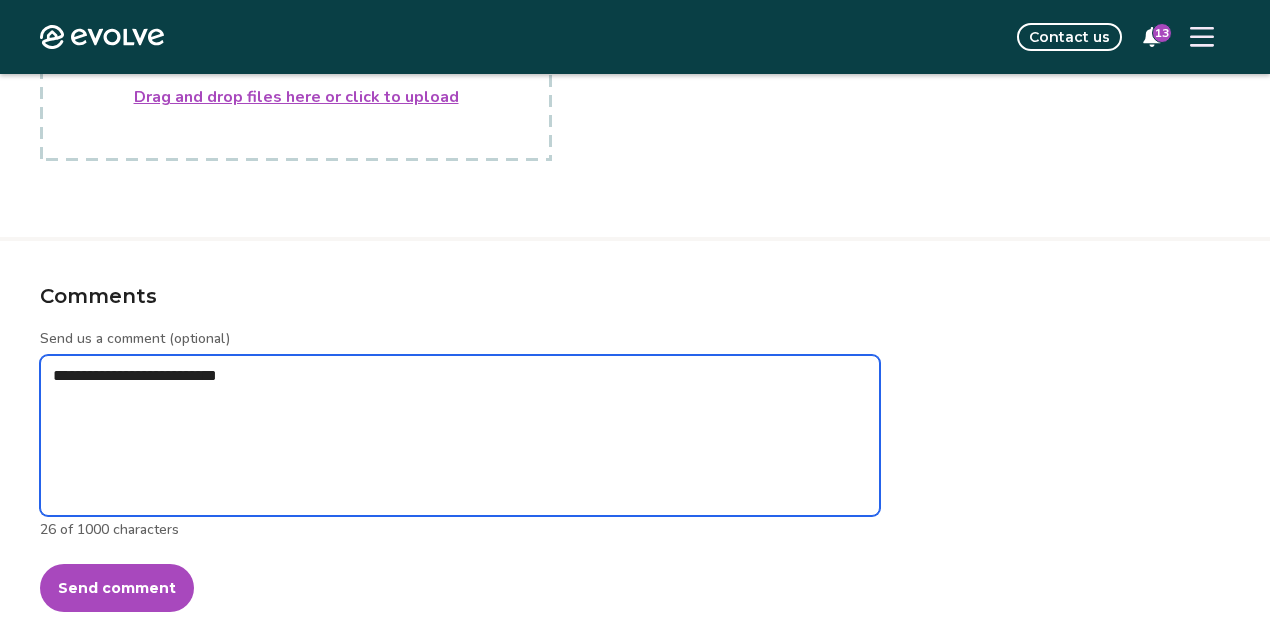 type on "*" 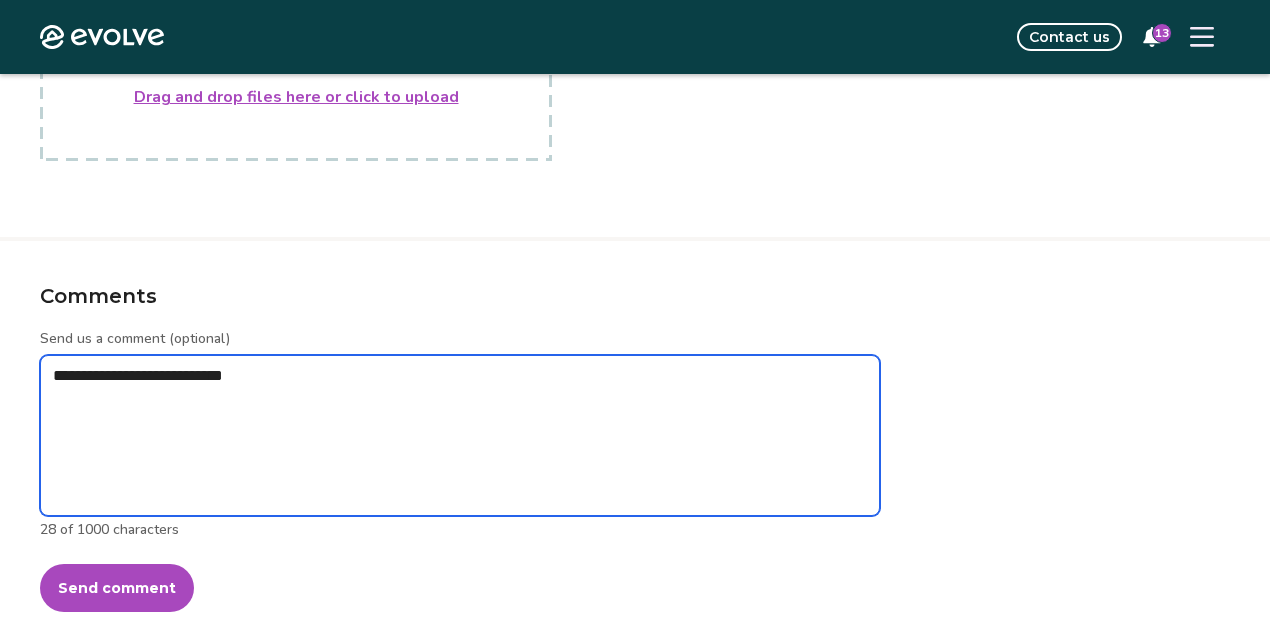 type on "*" 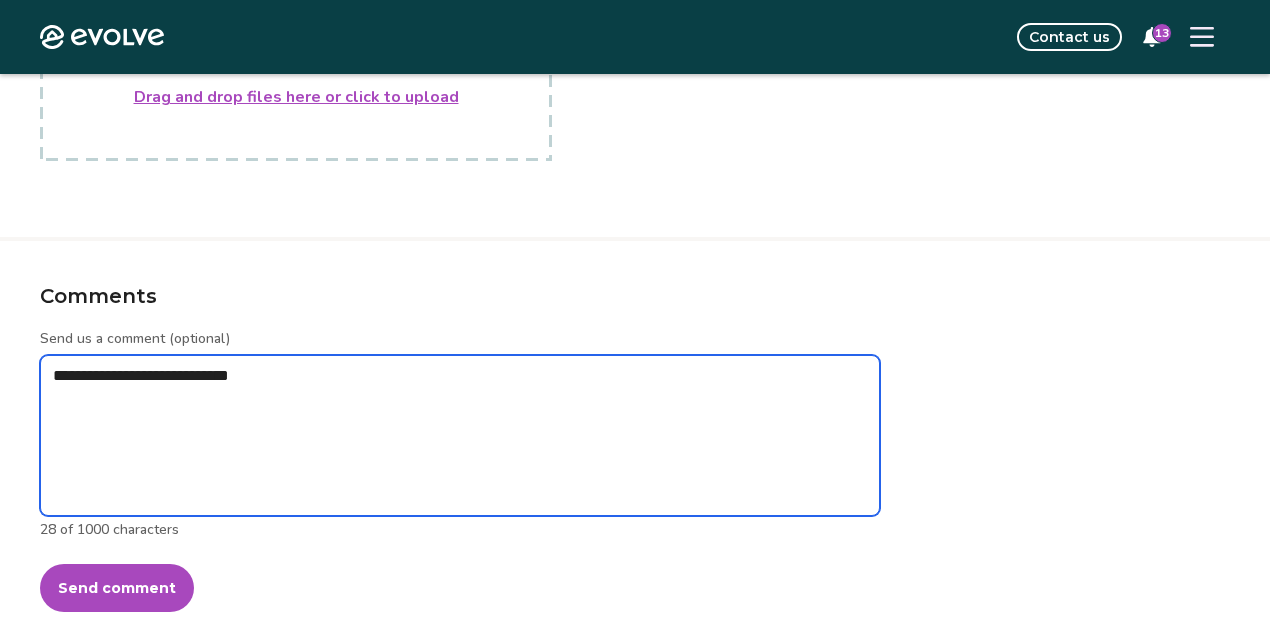 type on "*" 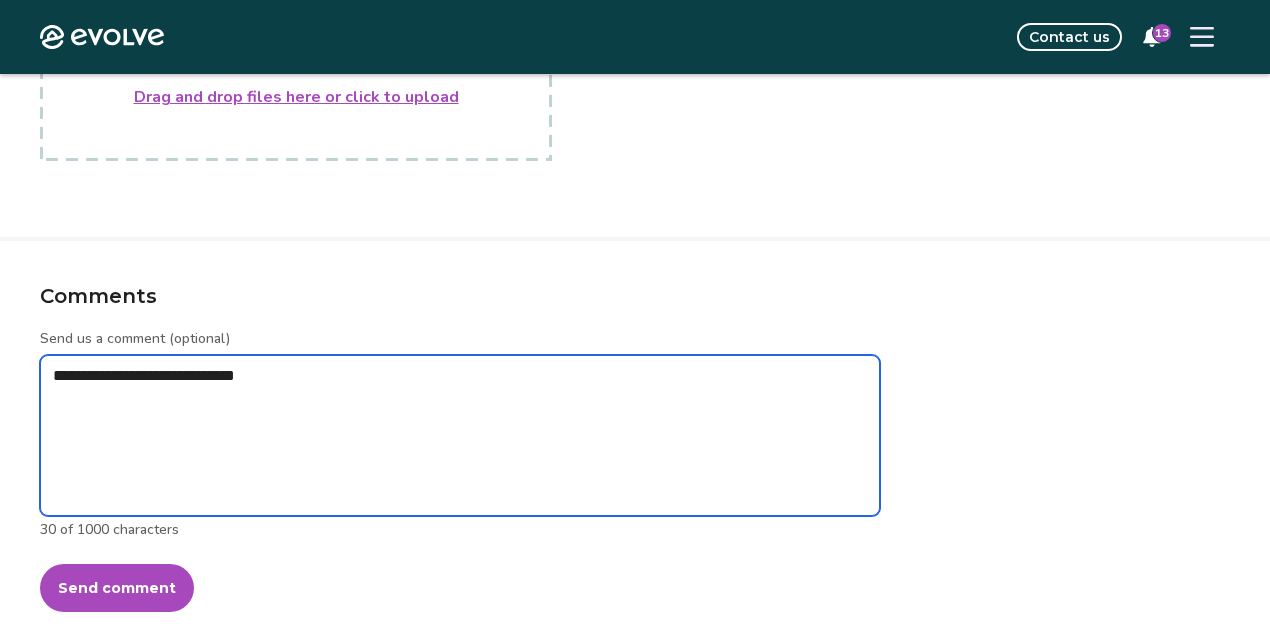 type on "*" 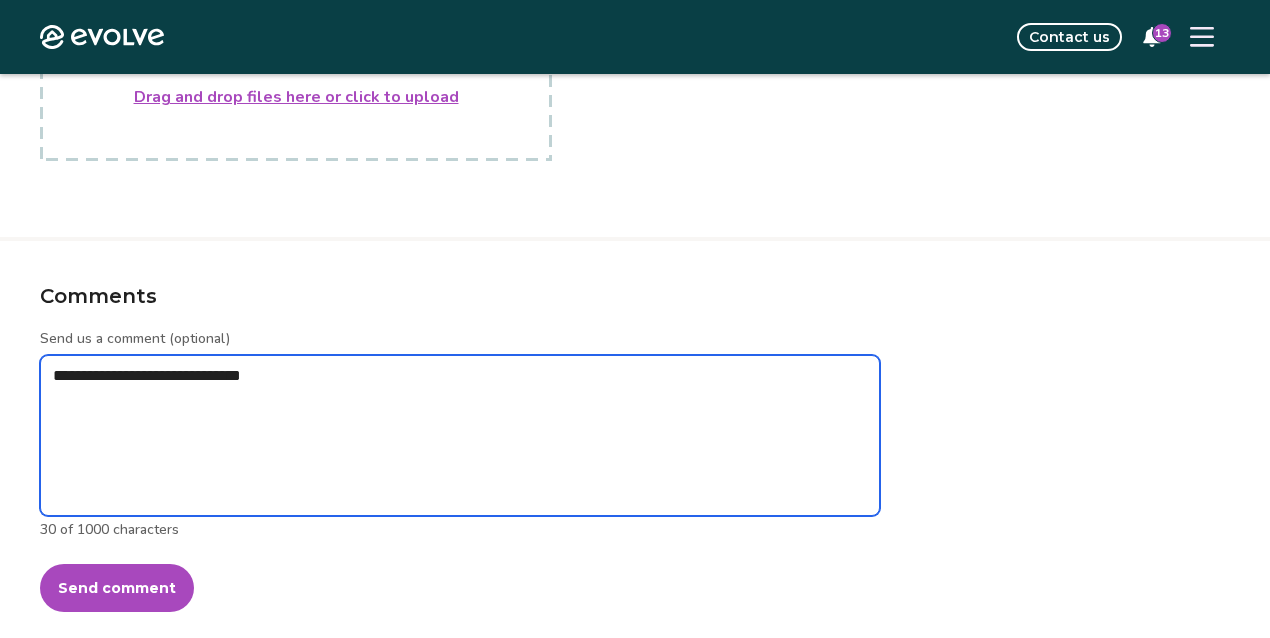 type on "*" 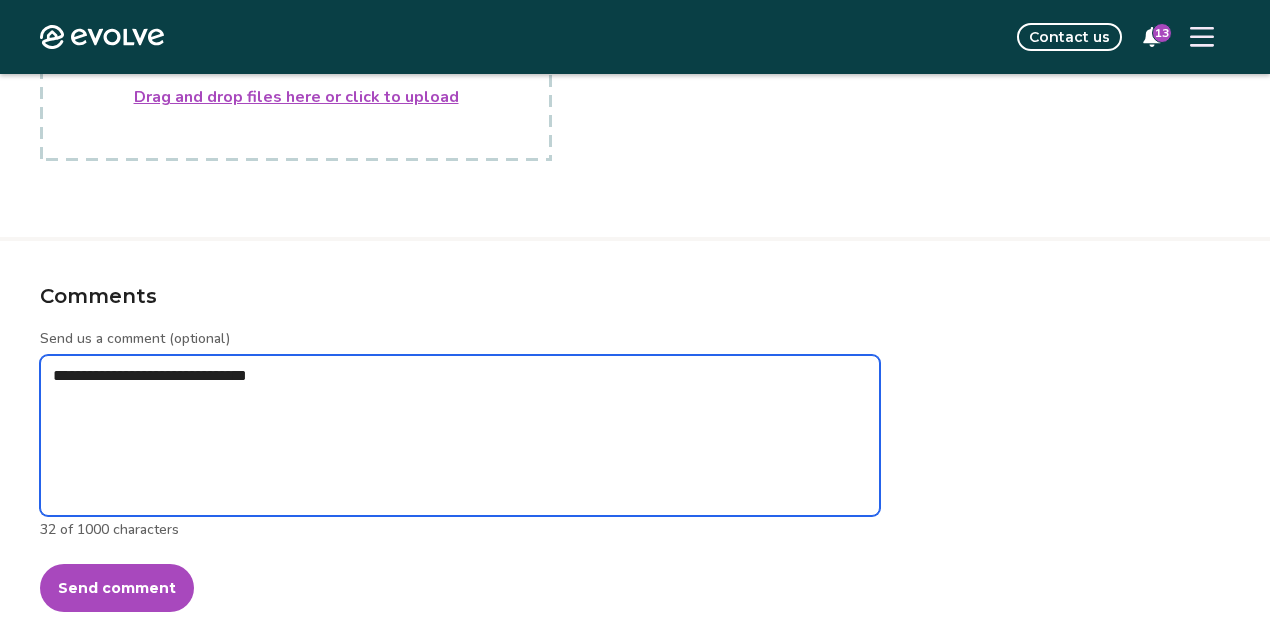 type on "*" 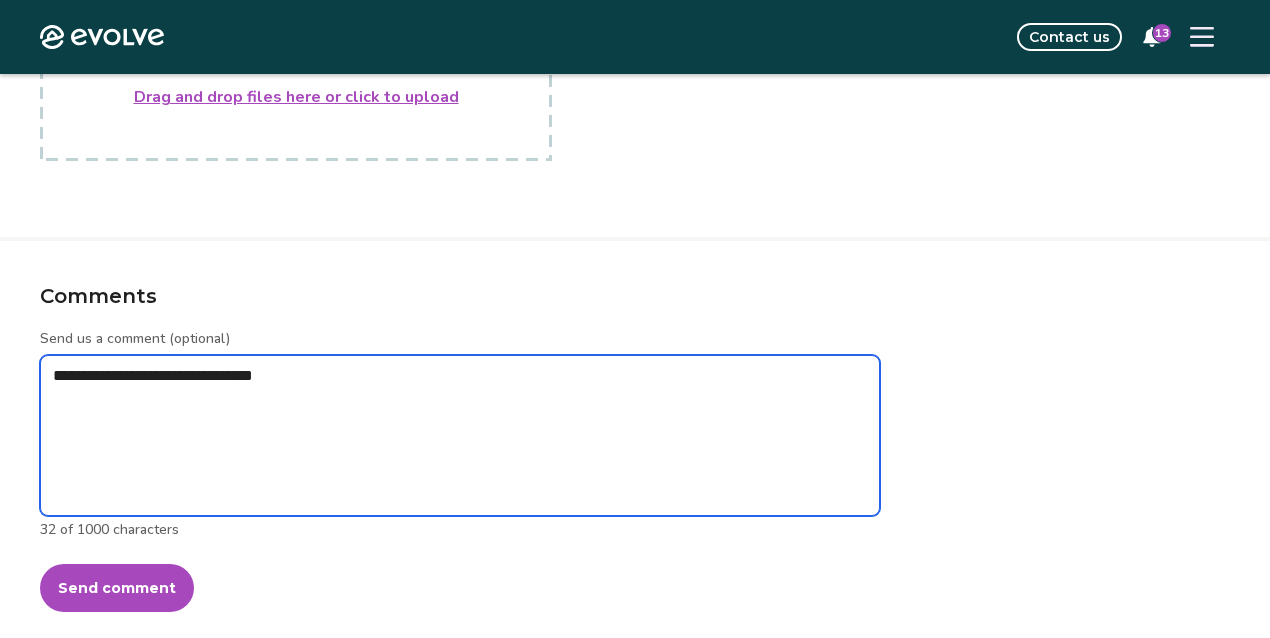type on "*" 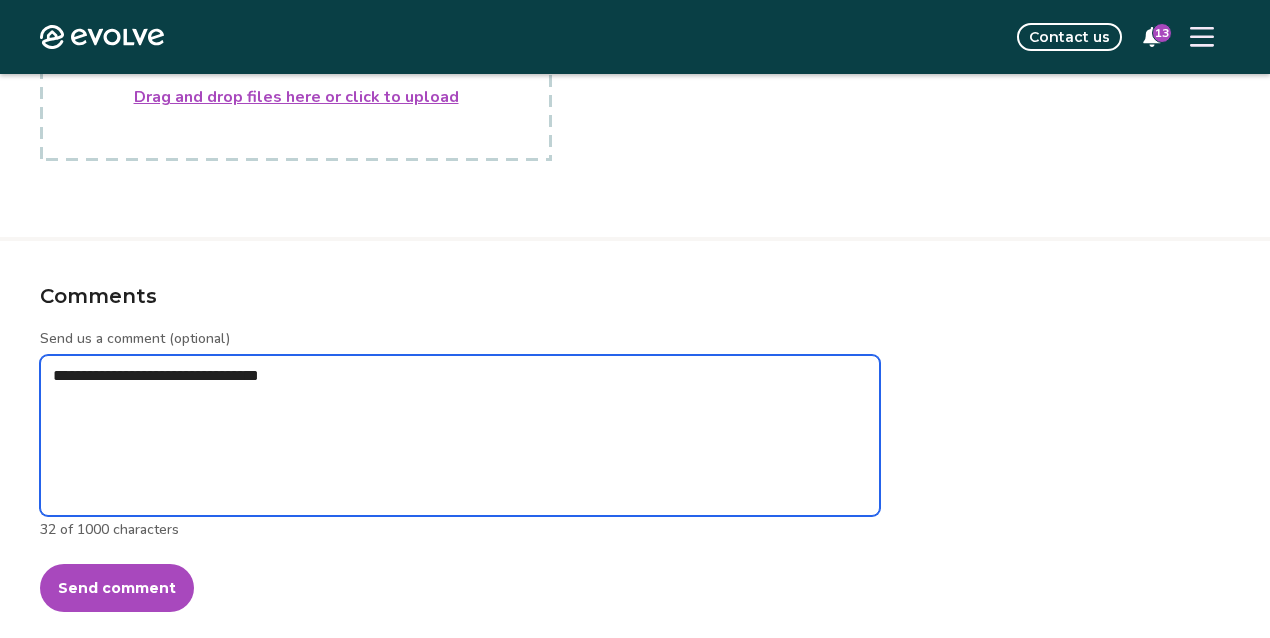type on "*" 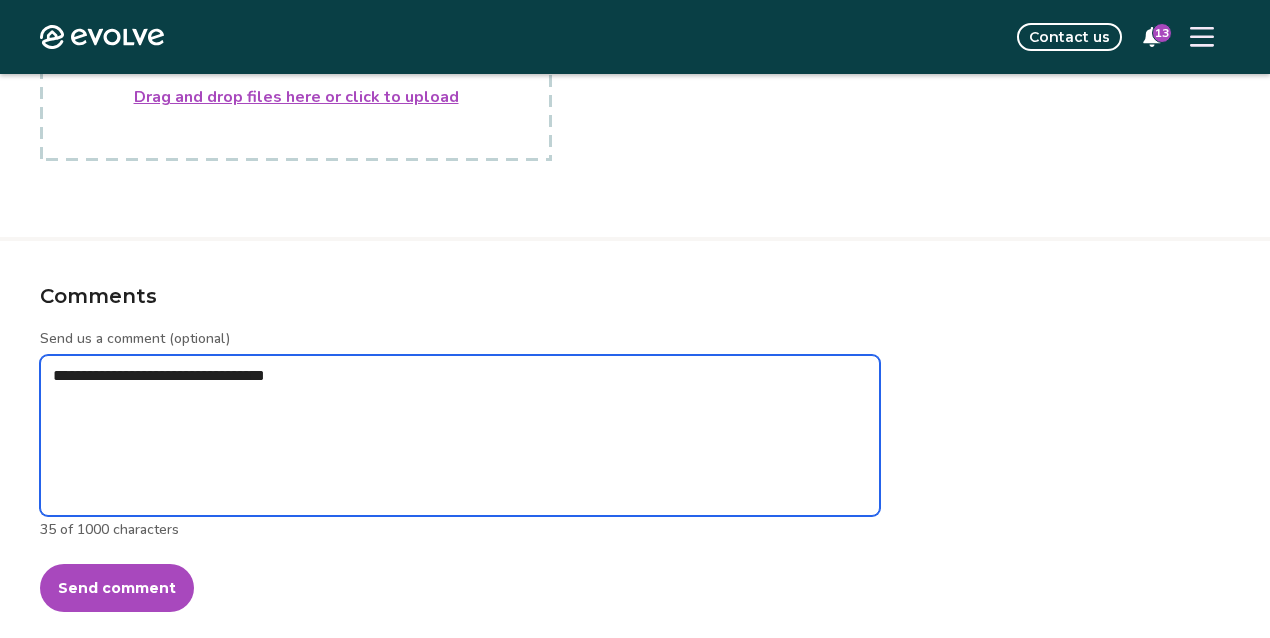 type on "*" 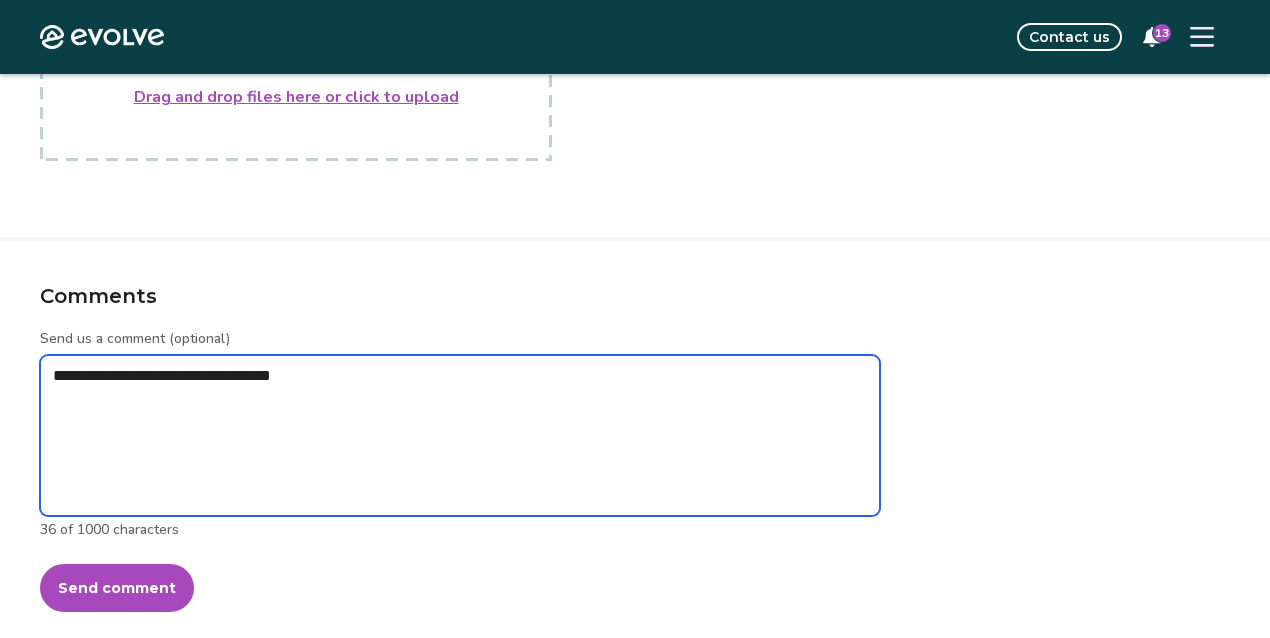 type on "*" 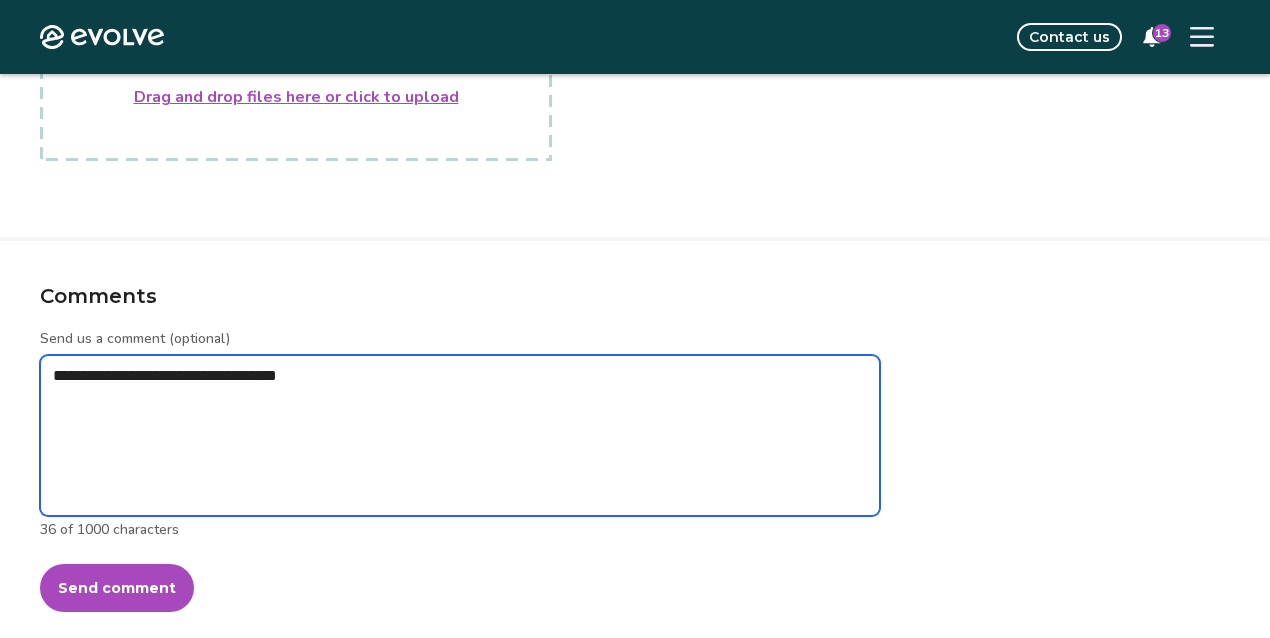 type on "*" 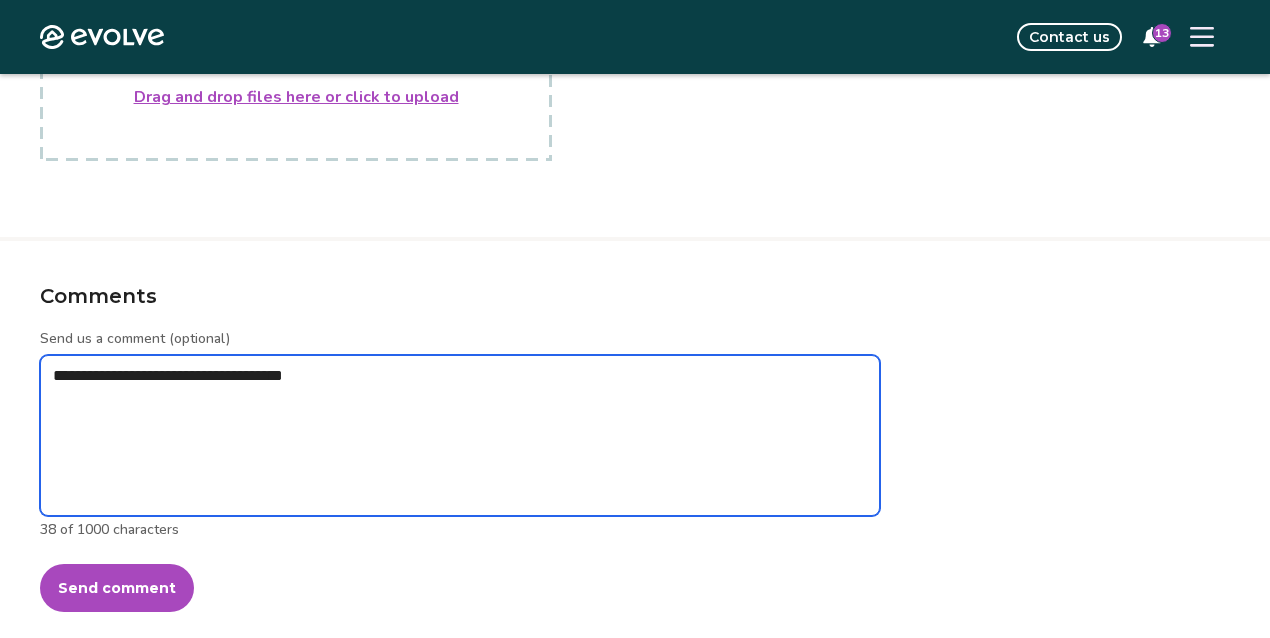 type on "*" 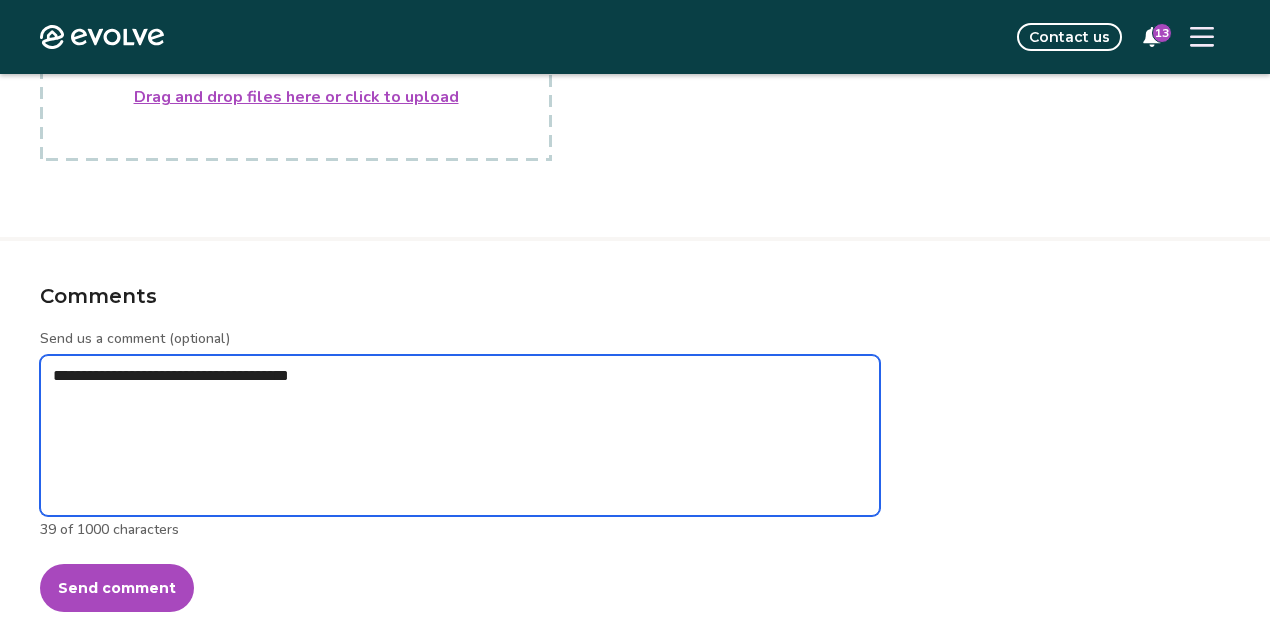type on "*" 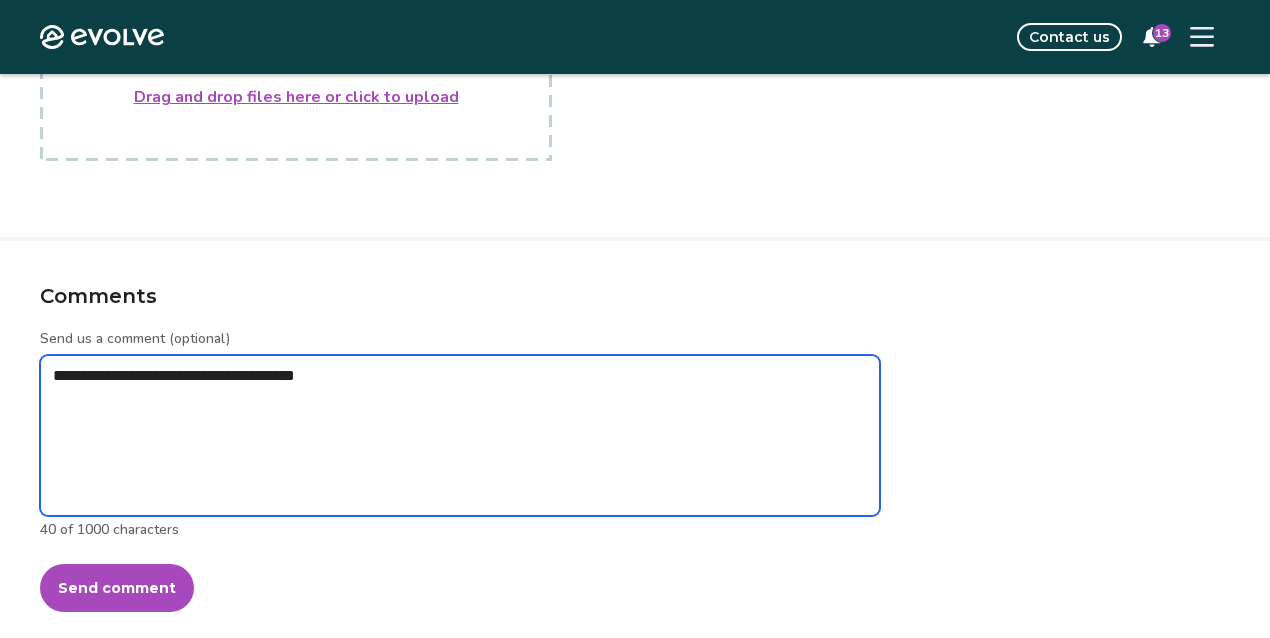 type on "*" 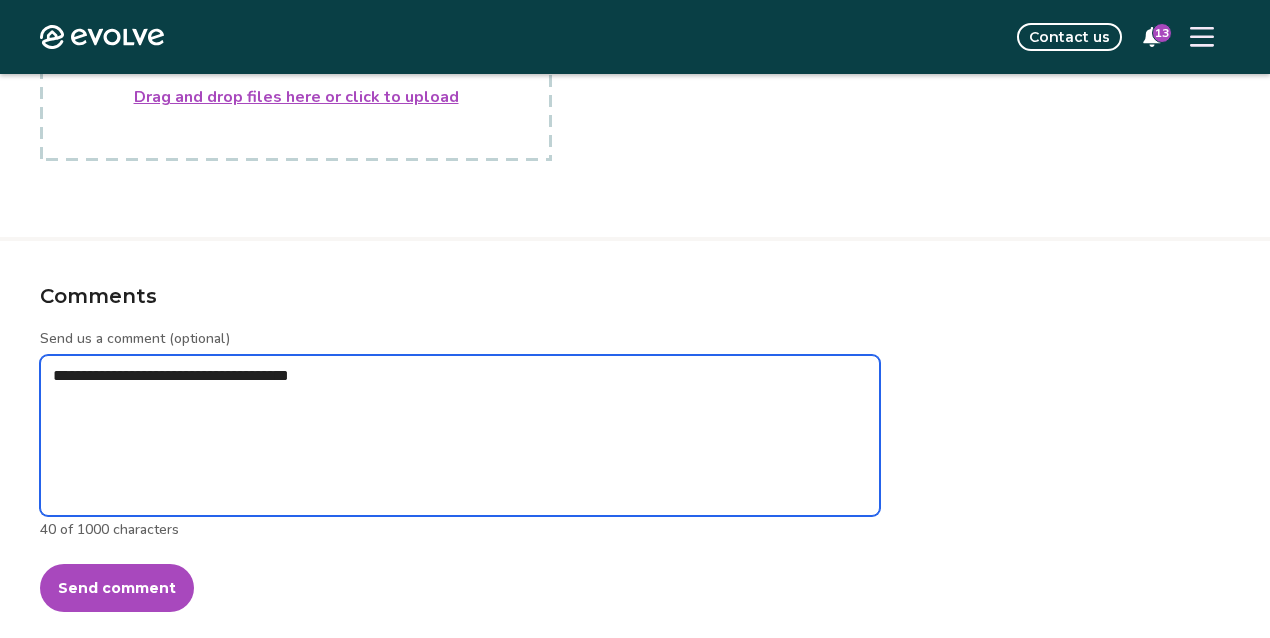 type on "*" 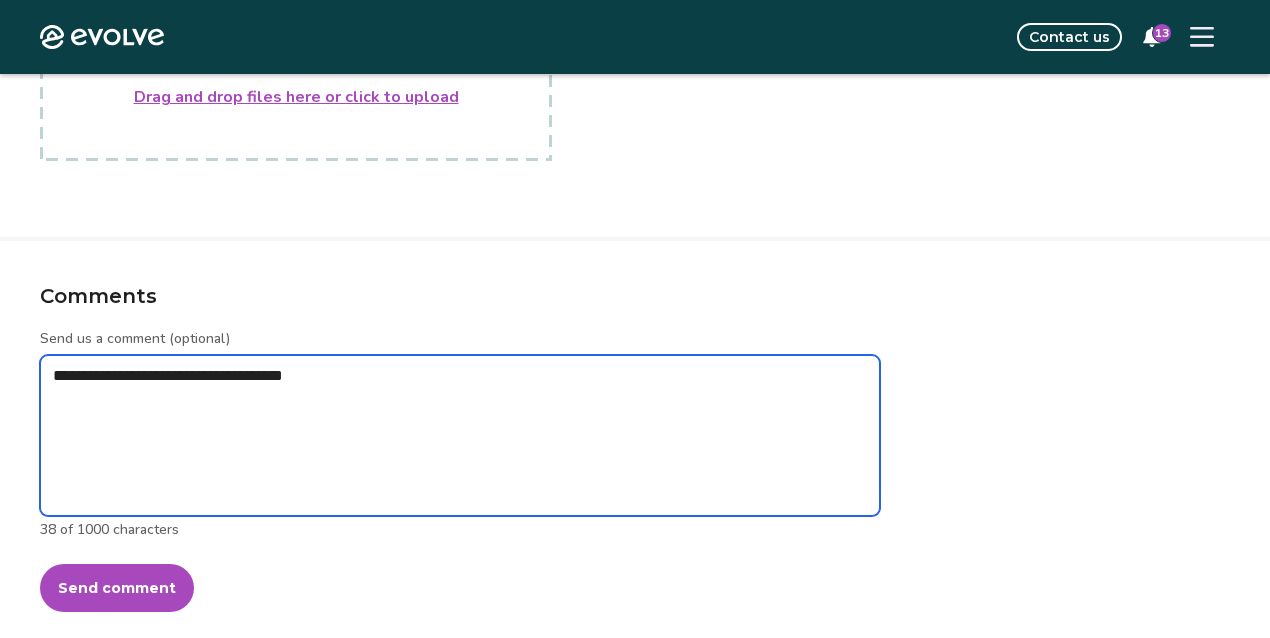 type on "*" 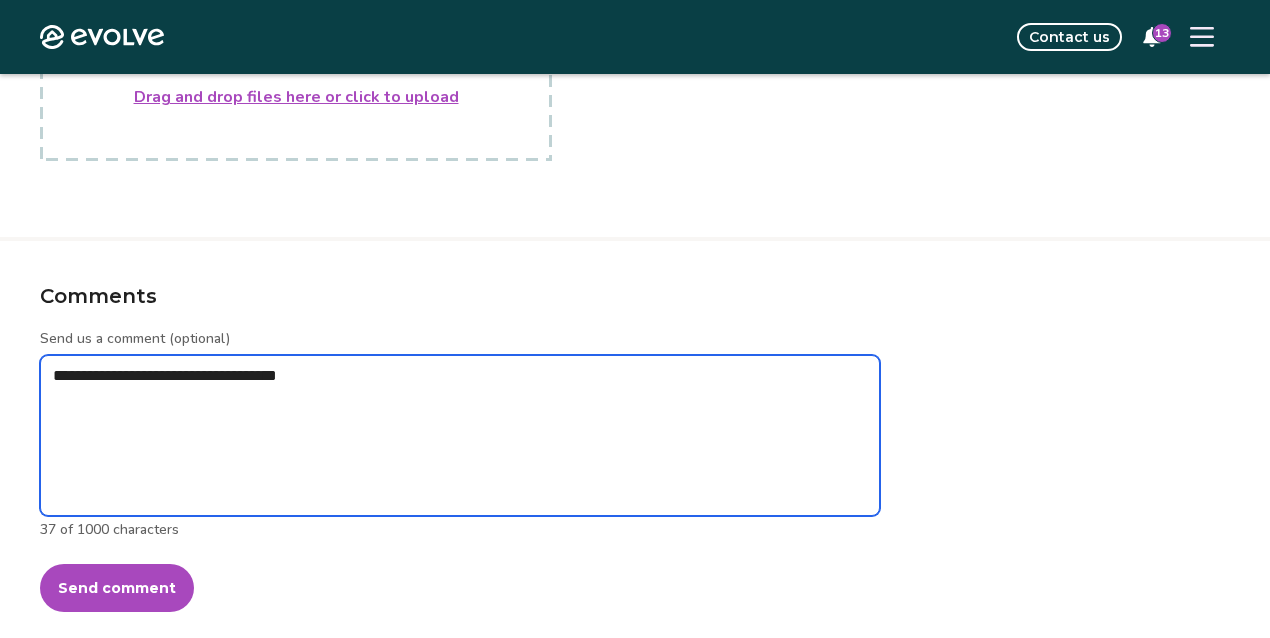 type on "*" 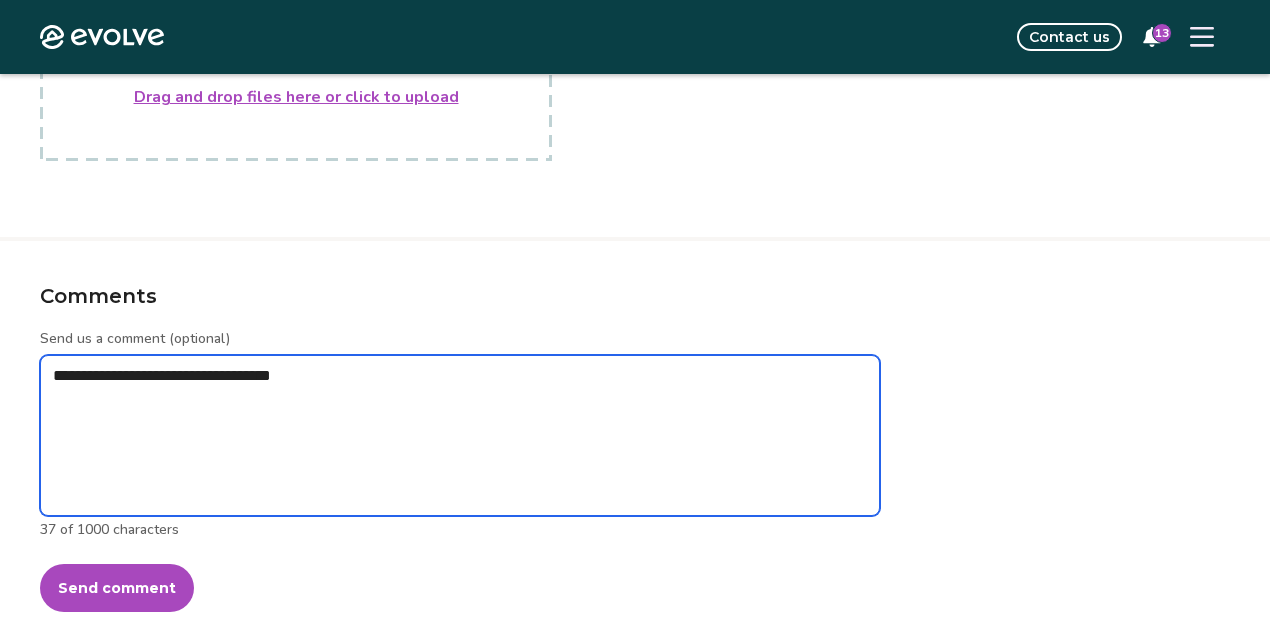 type on "*" 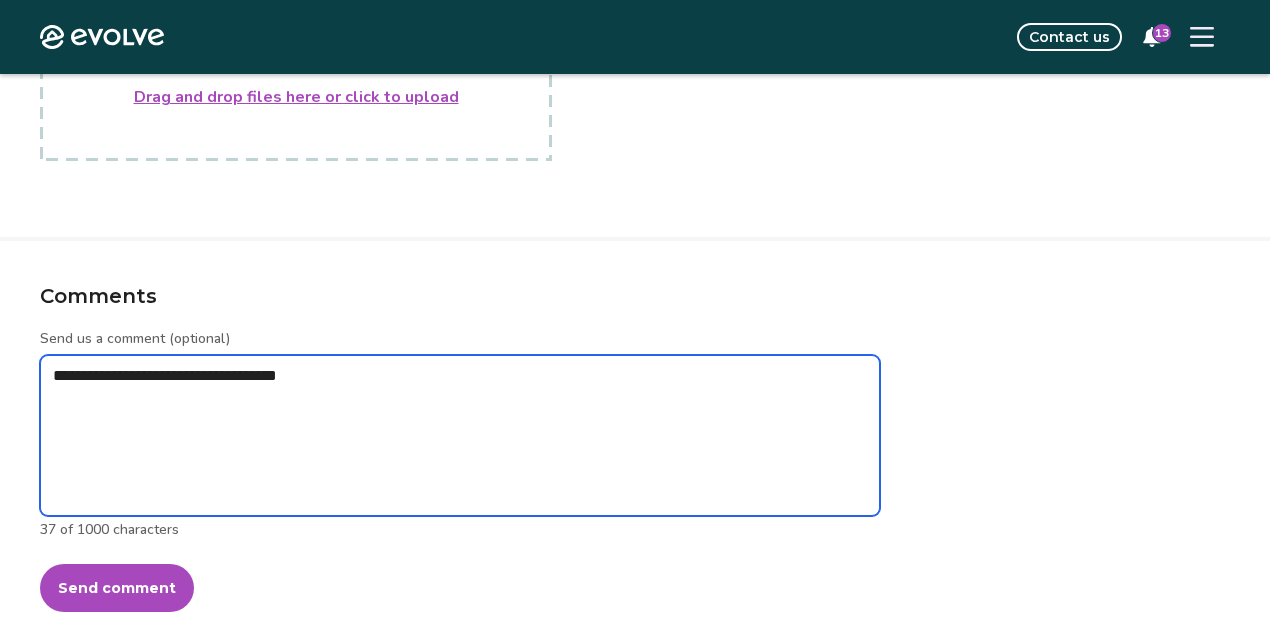 type on "*" 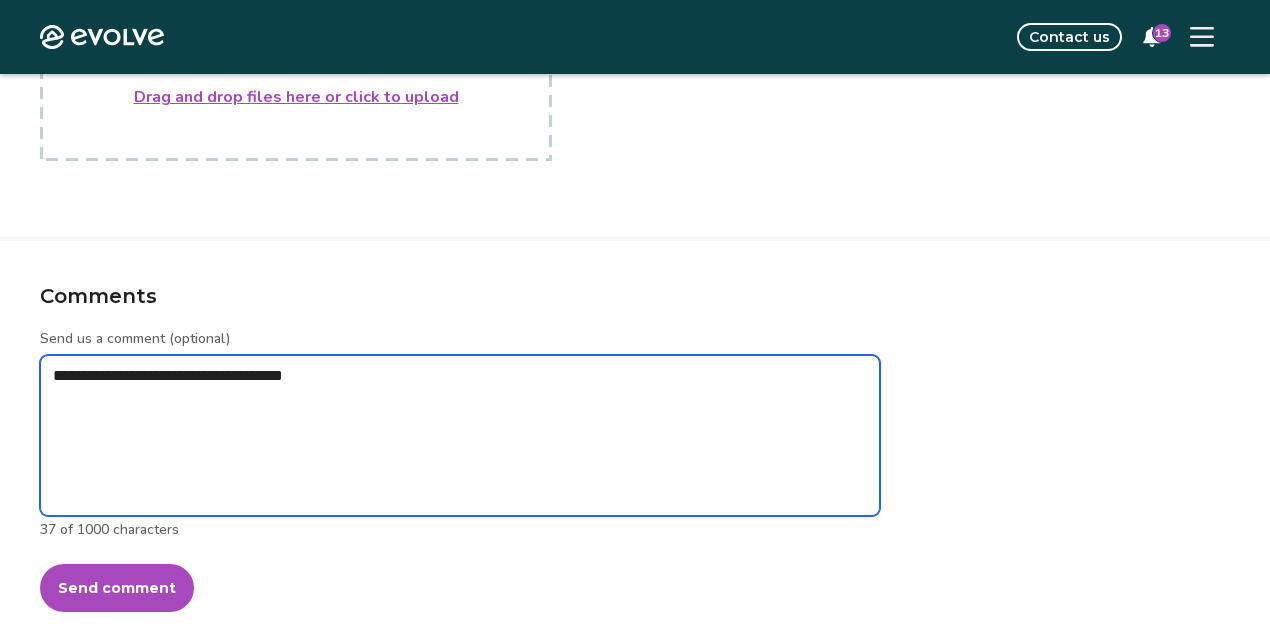 type on "*" 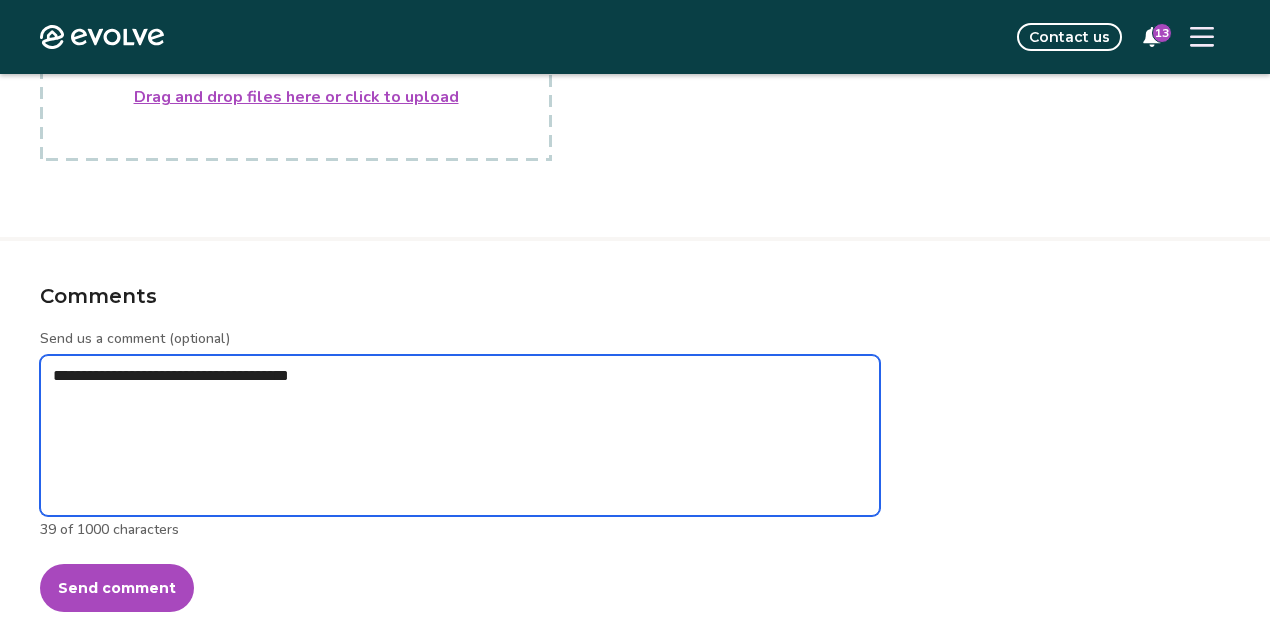 type on "*" 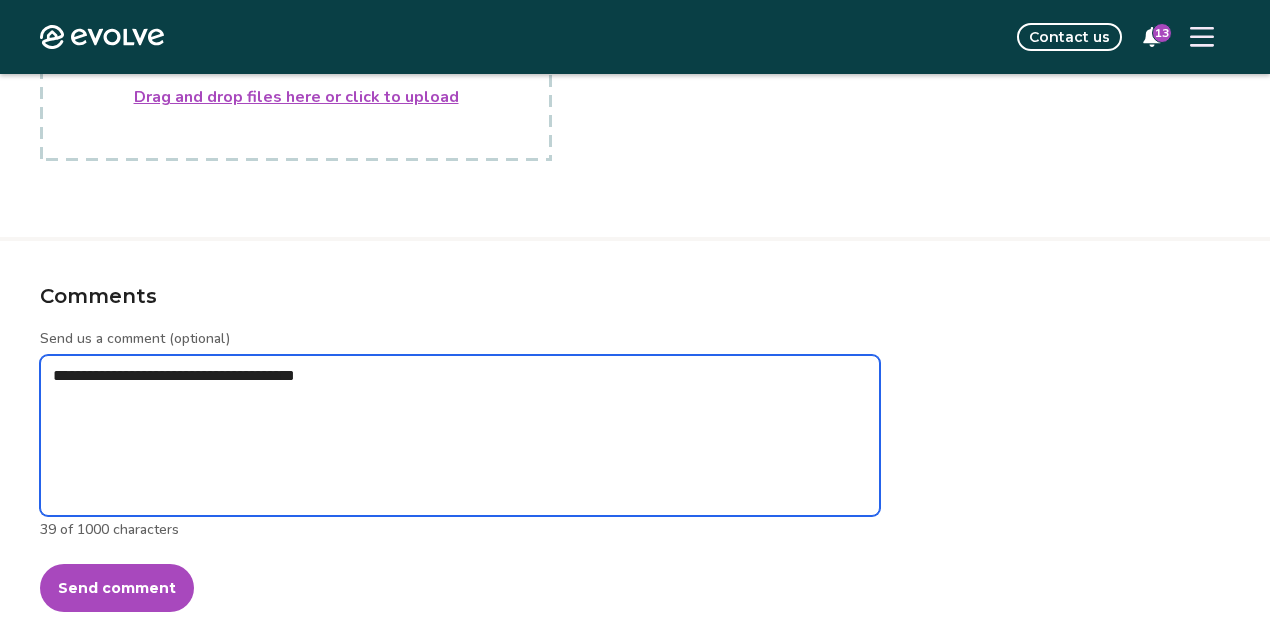 type on "*" 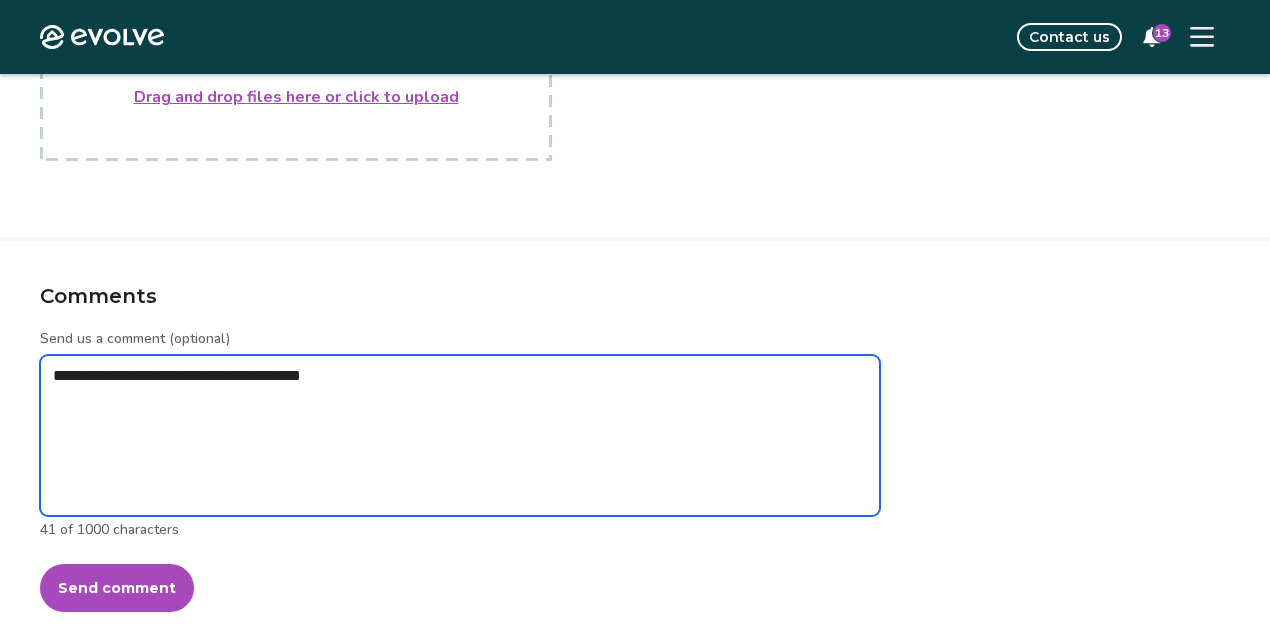 type on "*" 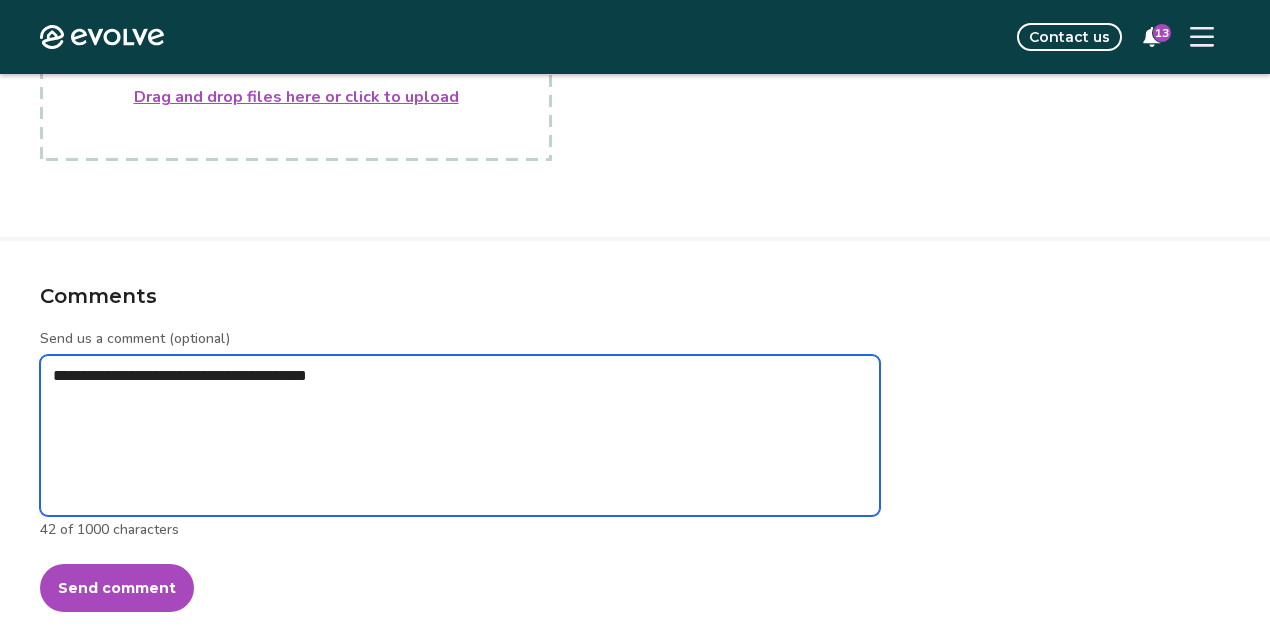 type on "*" 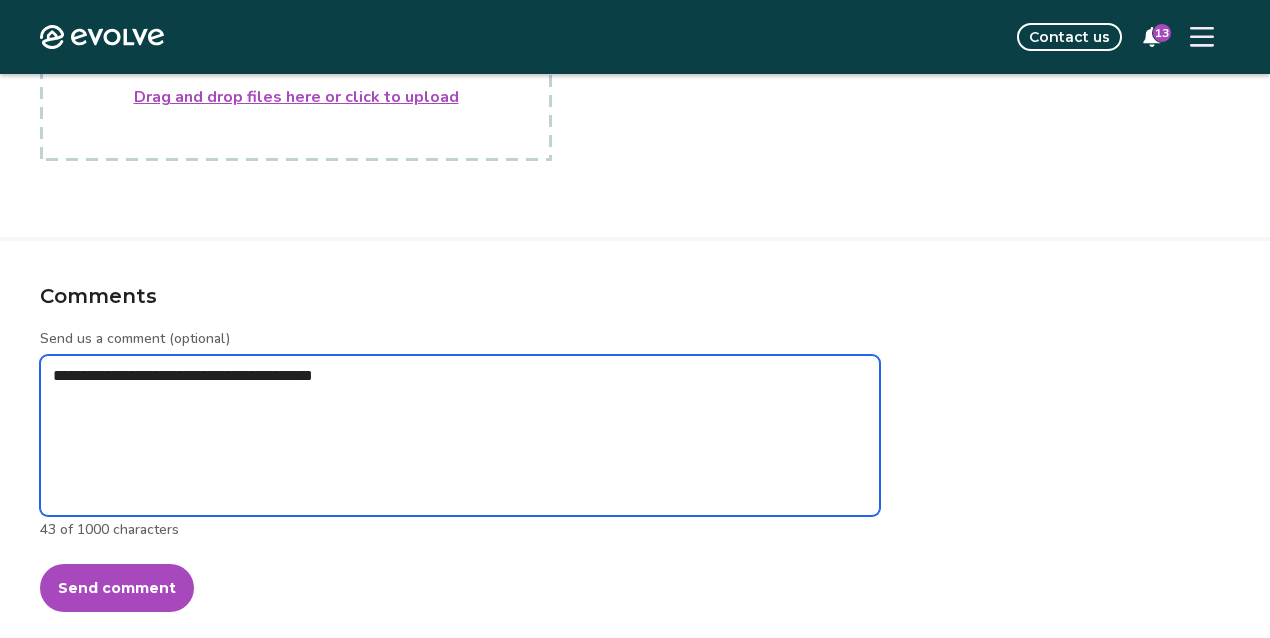 type on "*" 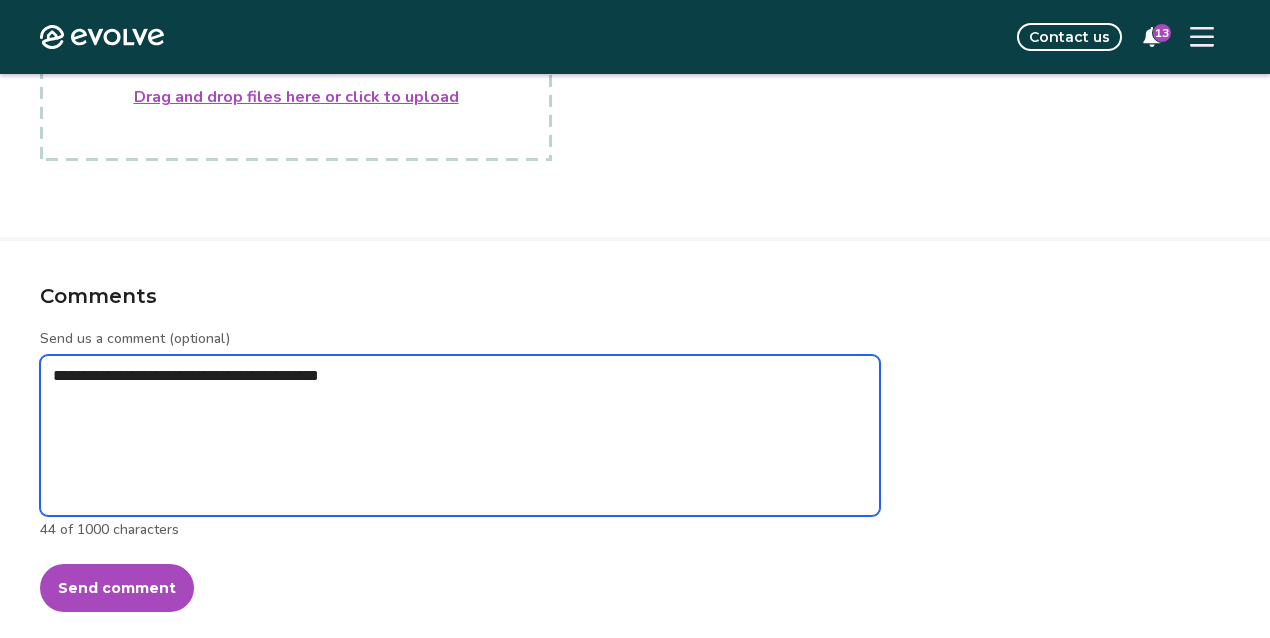 type on "*" 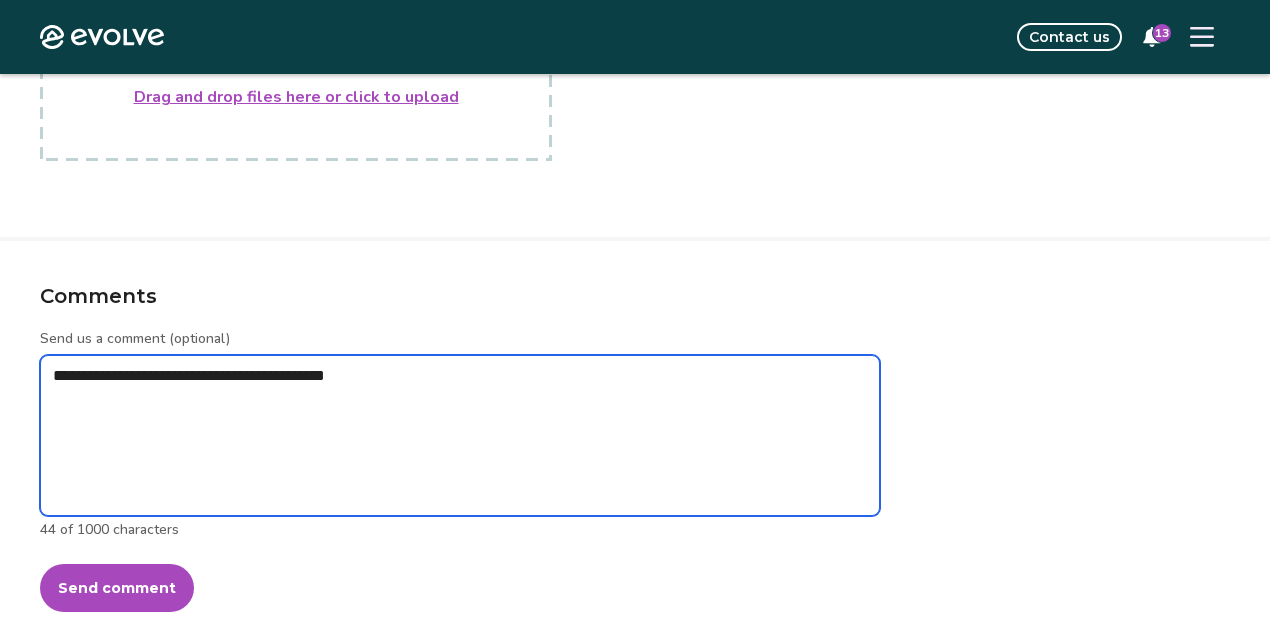 type on "*" 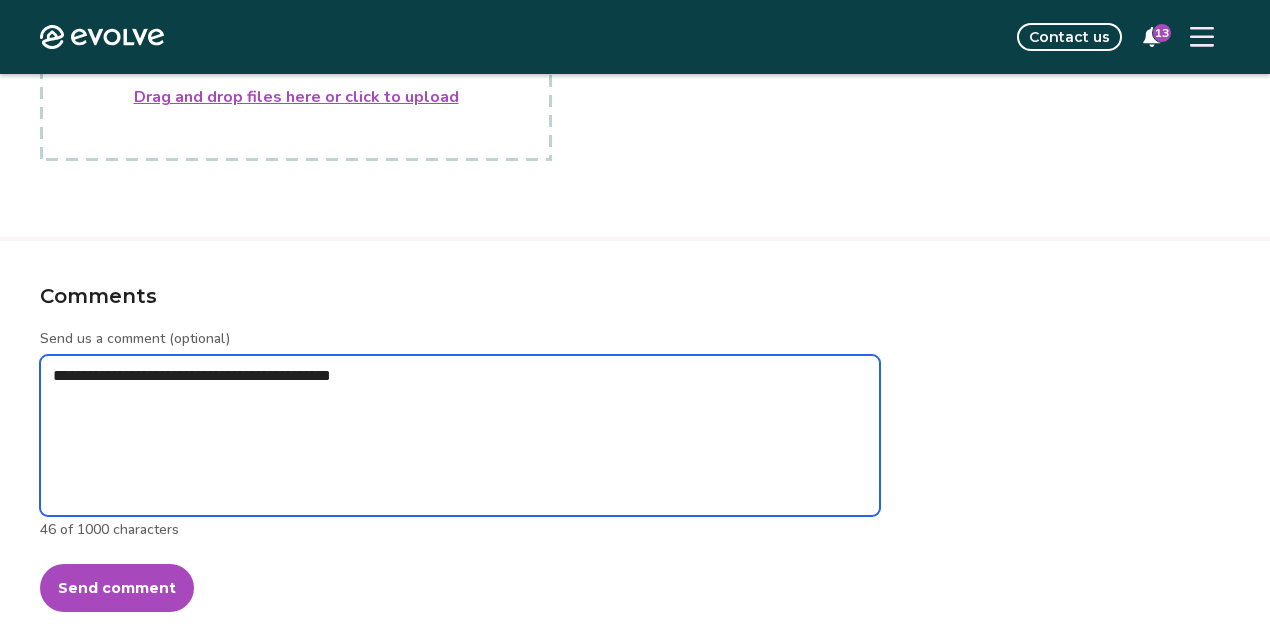 type on "*" 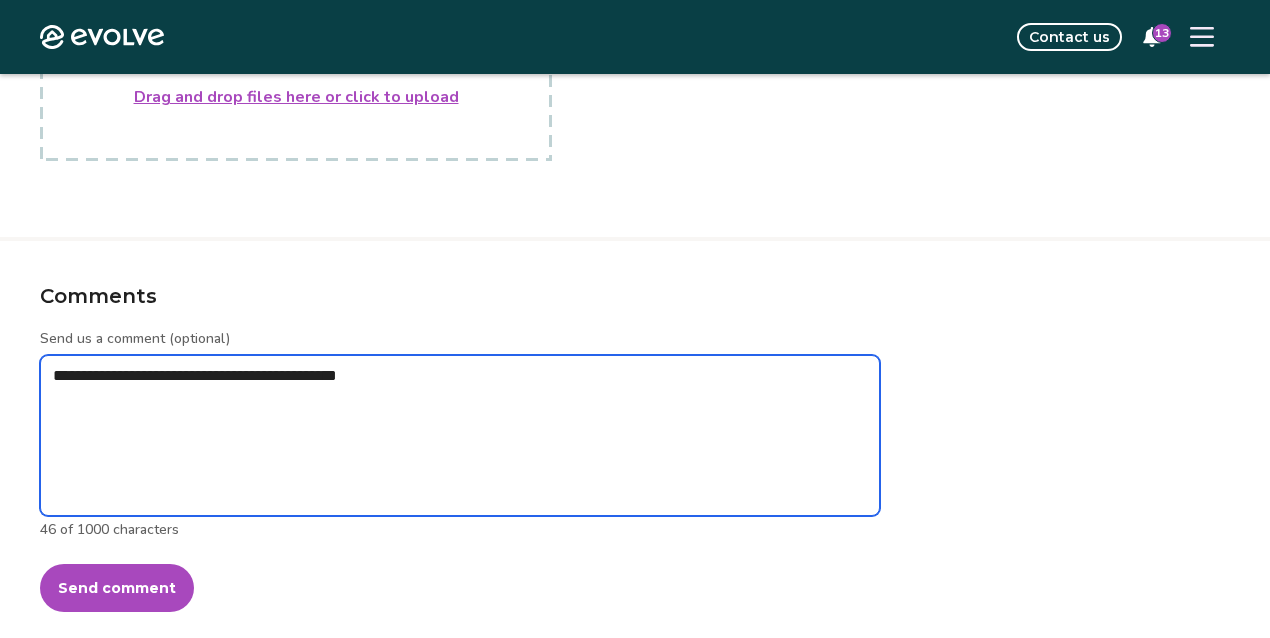type on "*" 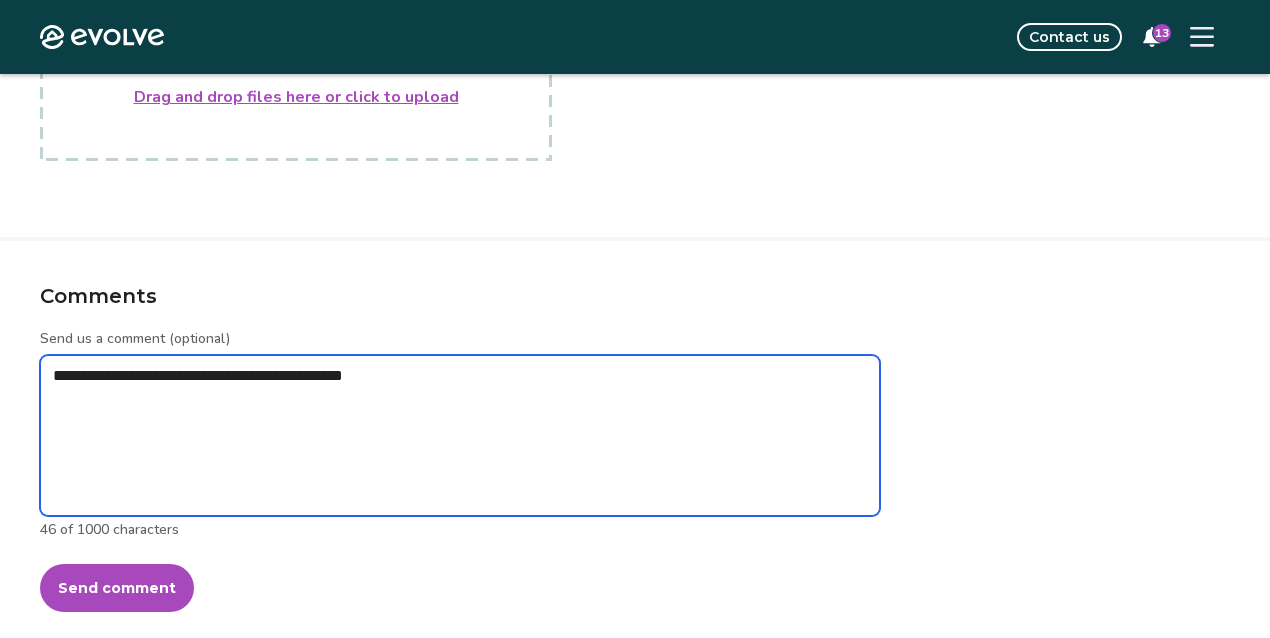 type on "*" 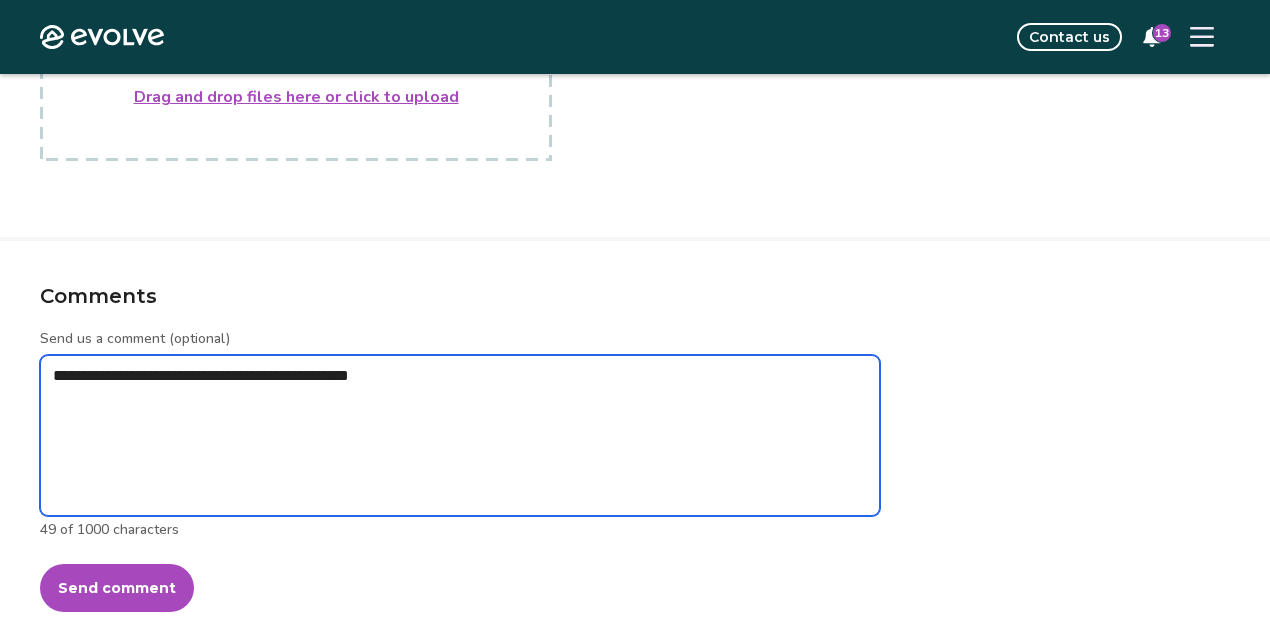 type on "*" 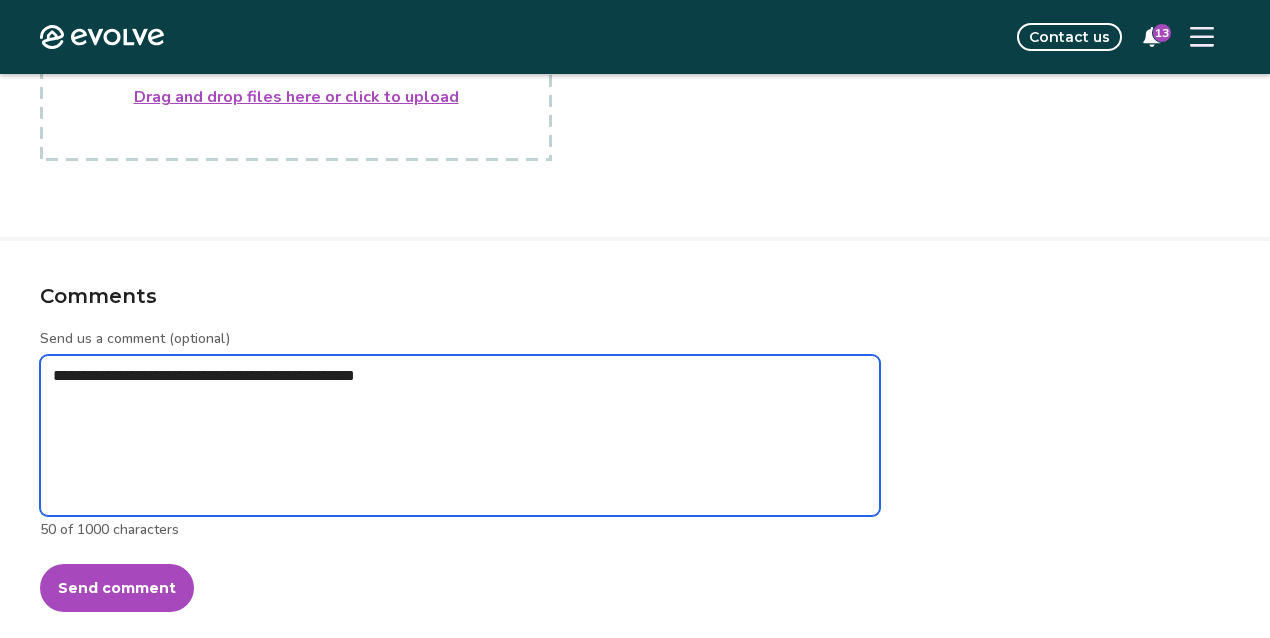 type on "*" 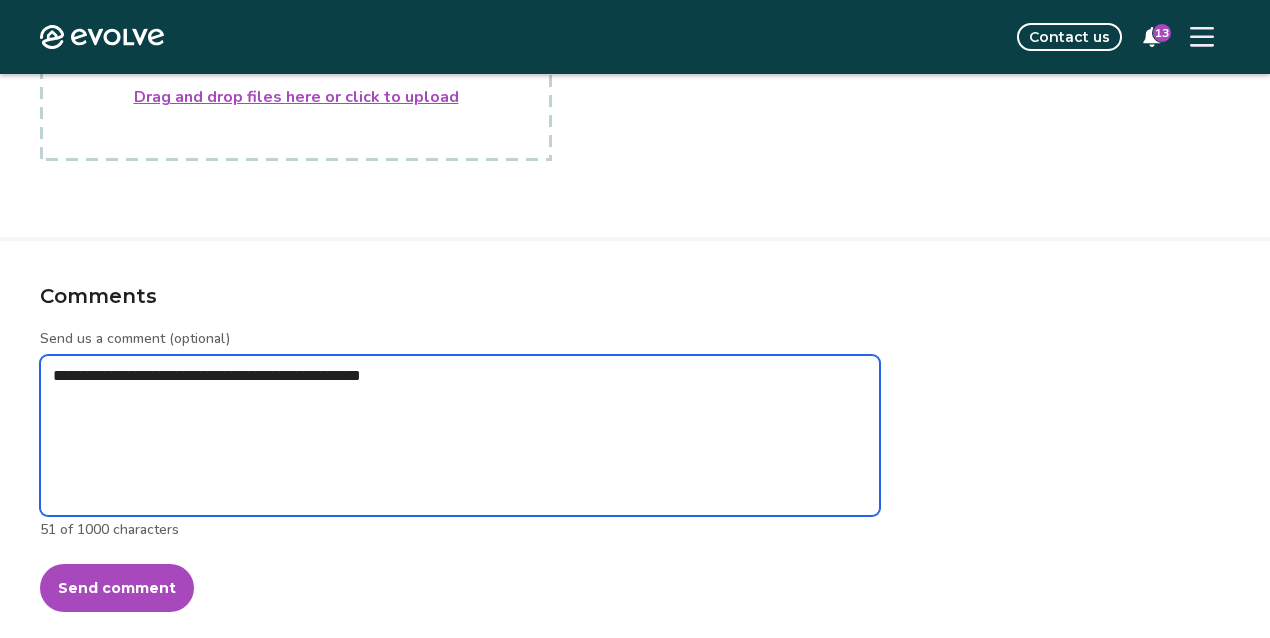 type on "*" 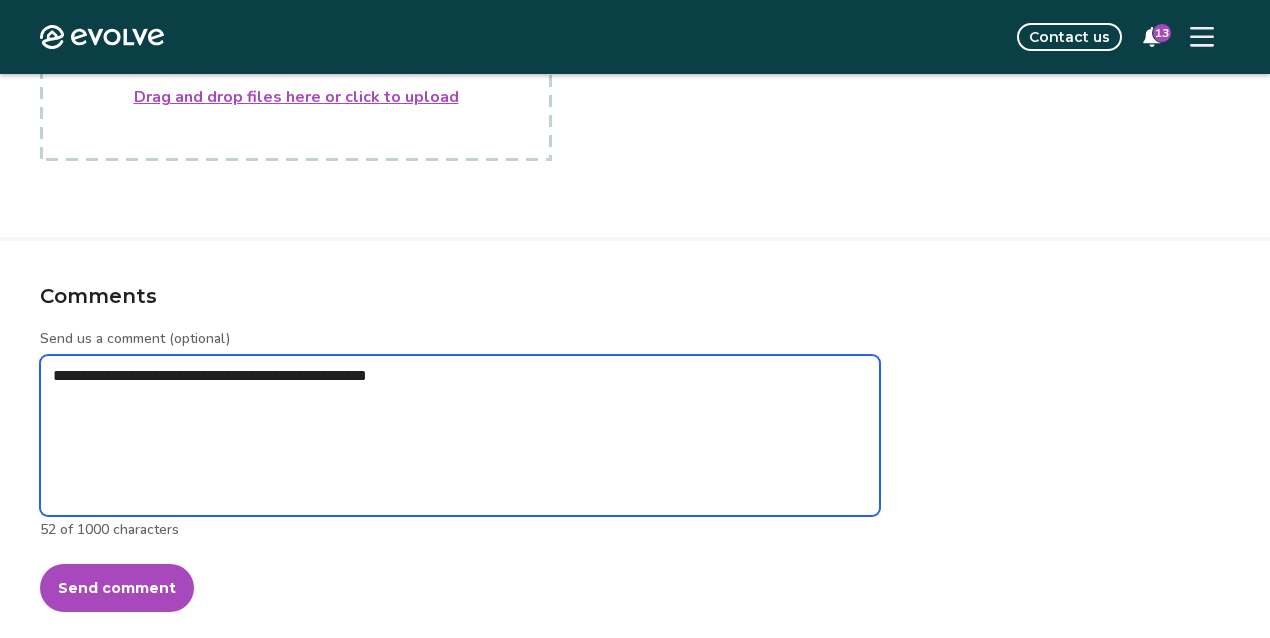 type on "*" 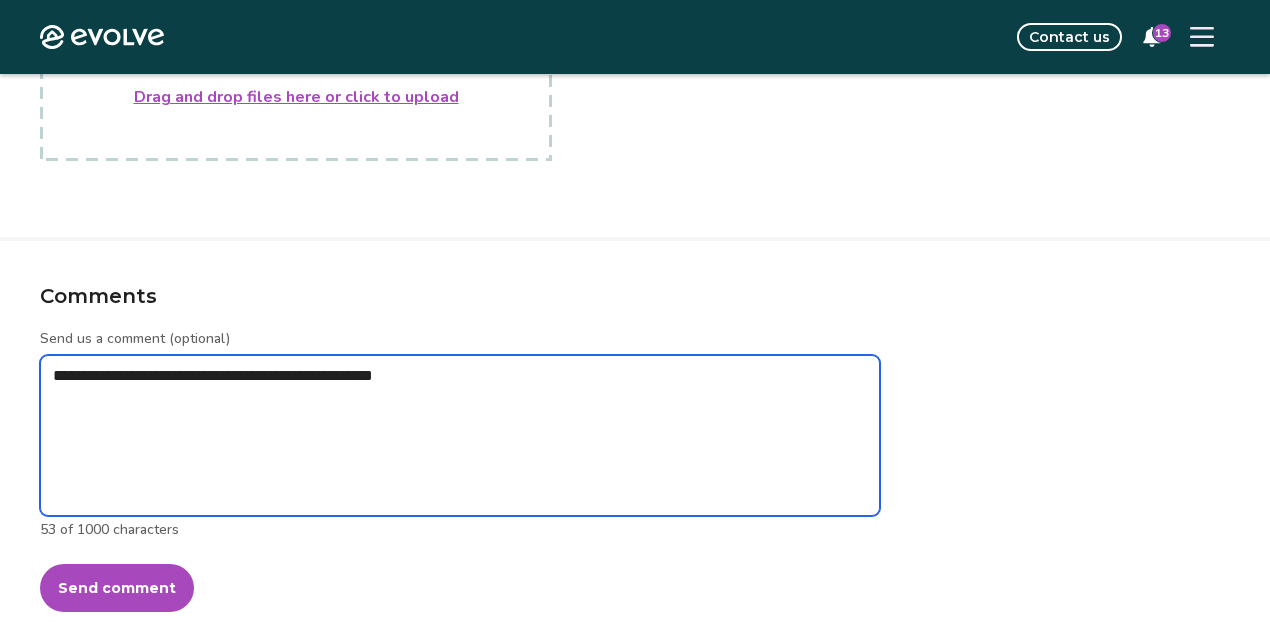 type on "*" 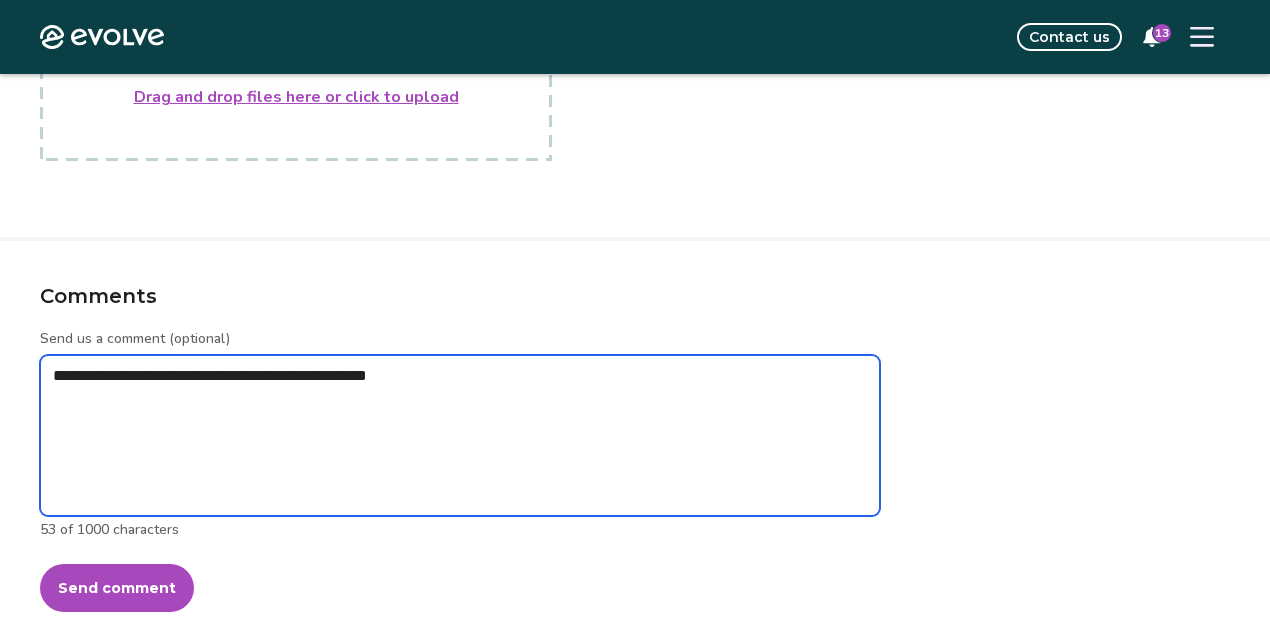 type on "*" 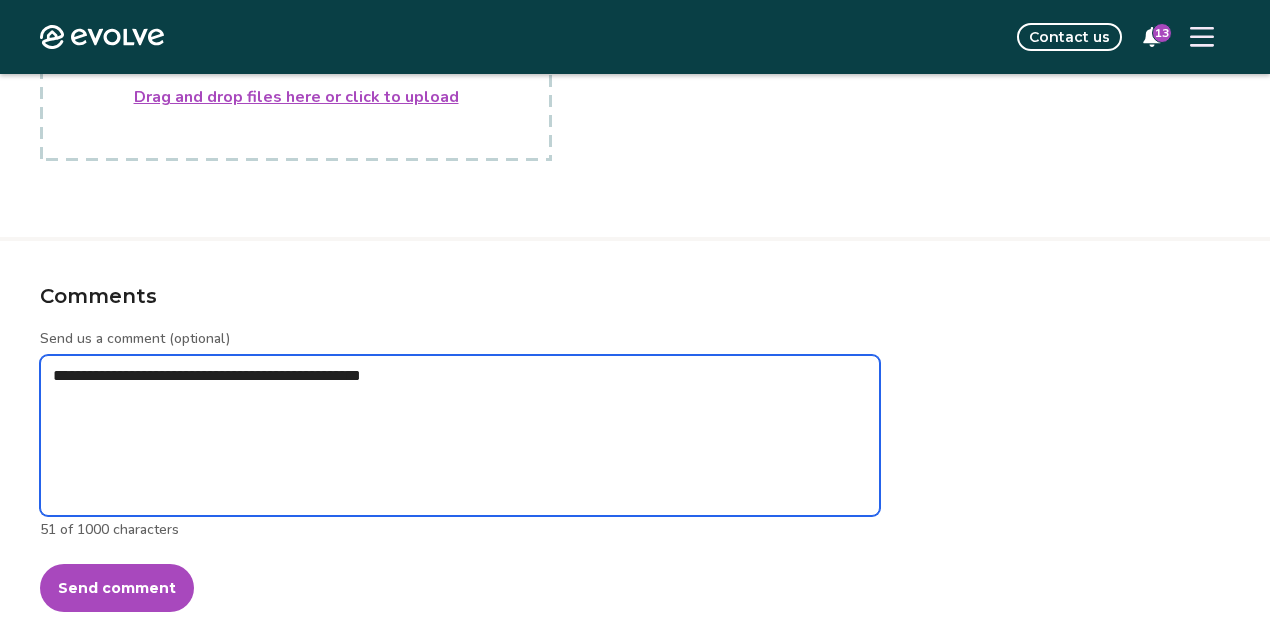 type on "*" 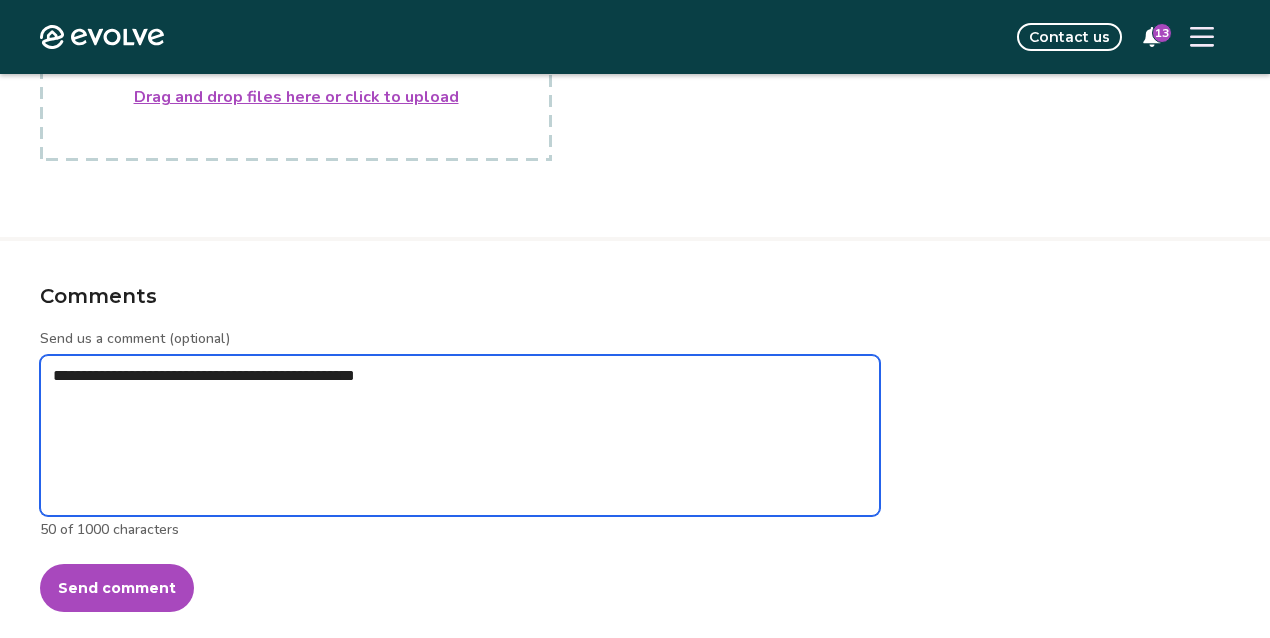 type on "*" 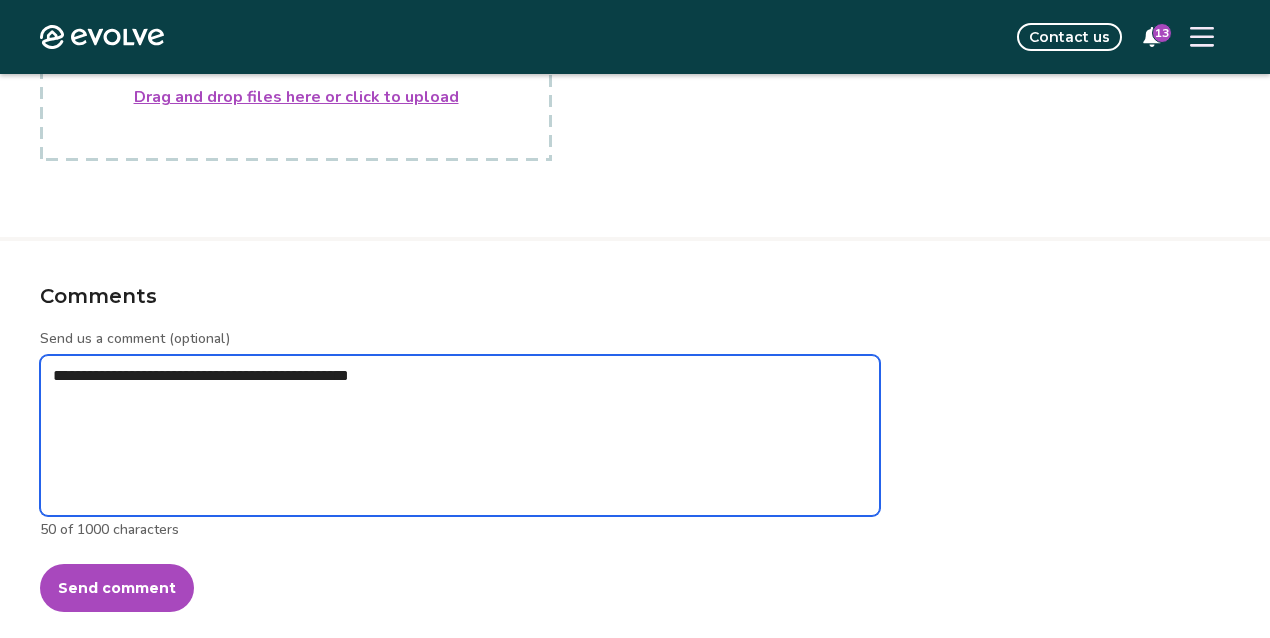 type on "*" 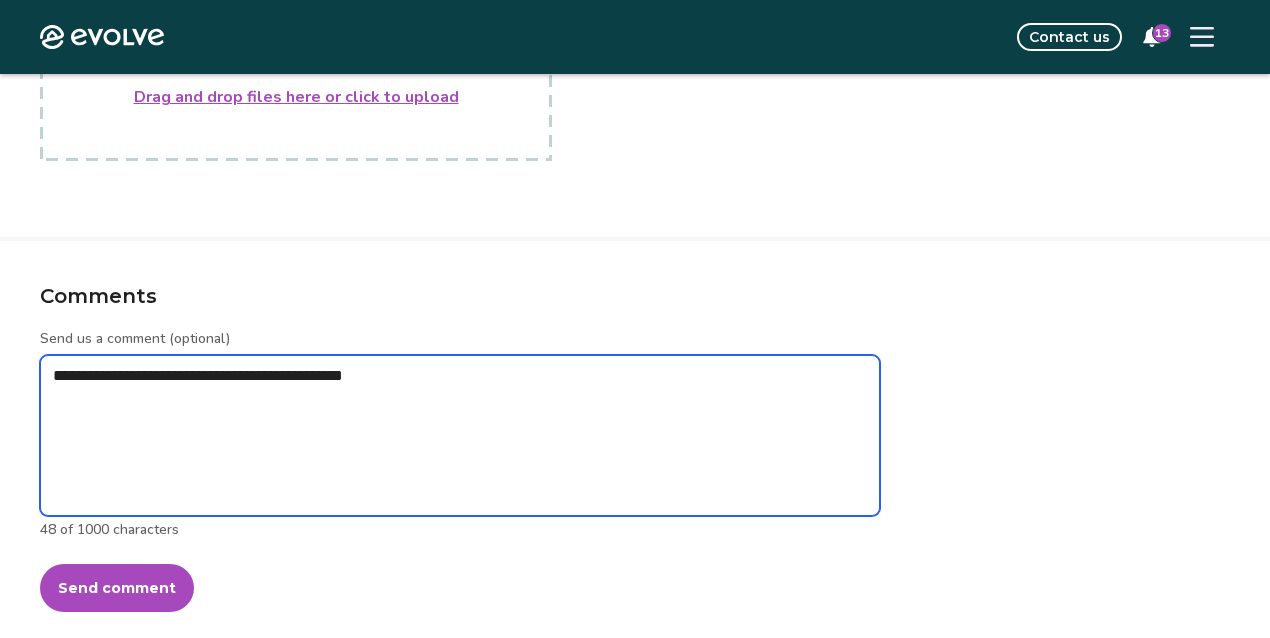 type on "*" 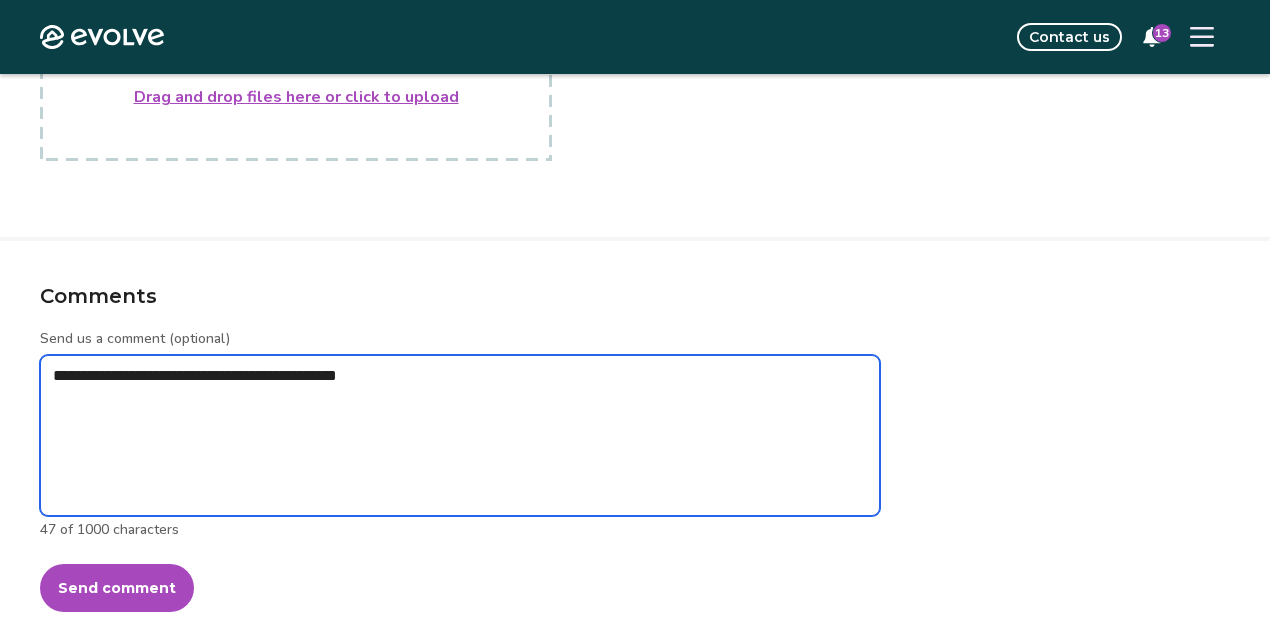 type on "*" 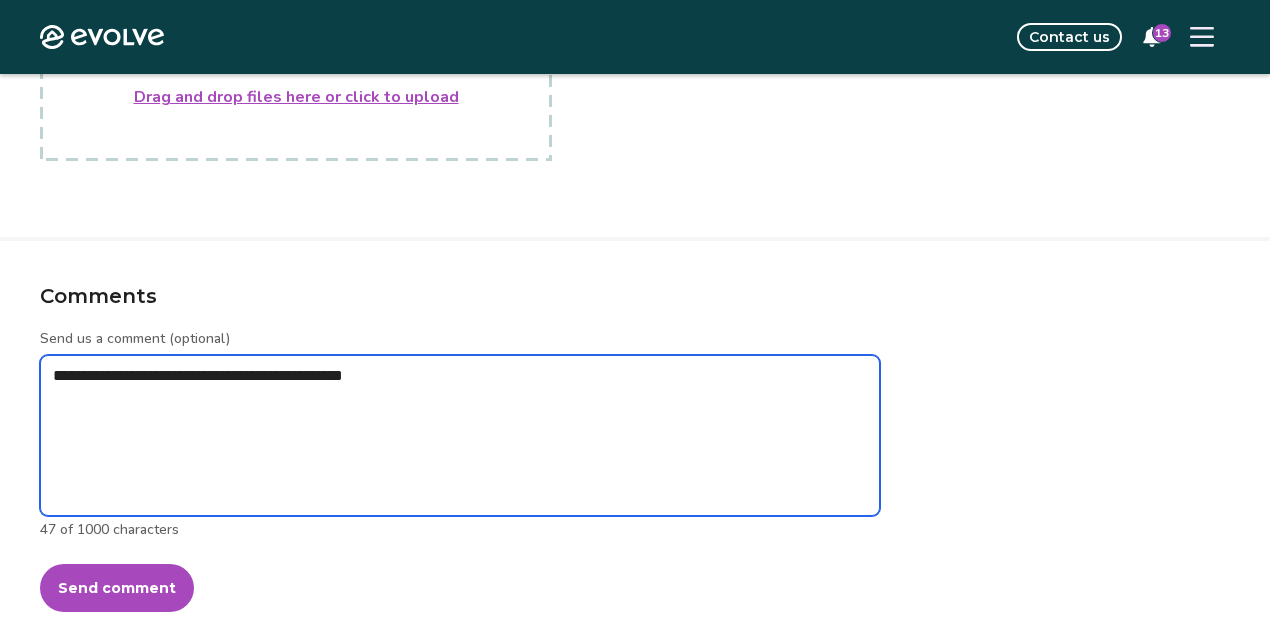 type on "*" 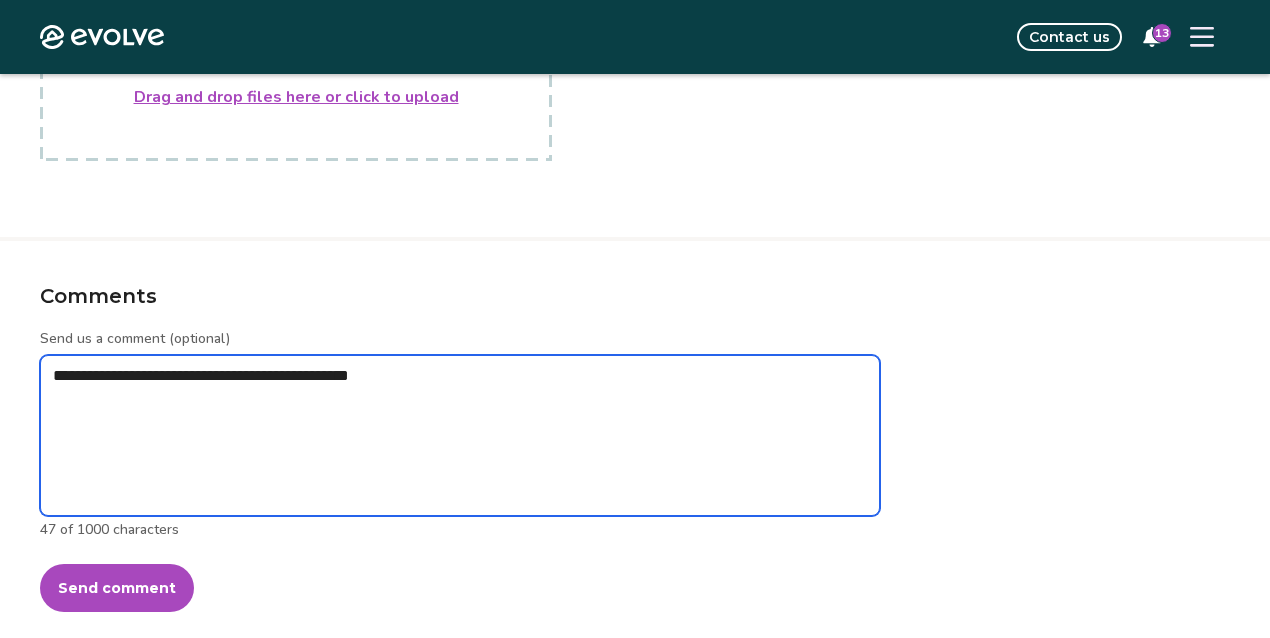 type on "*" 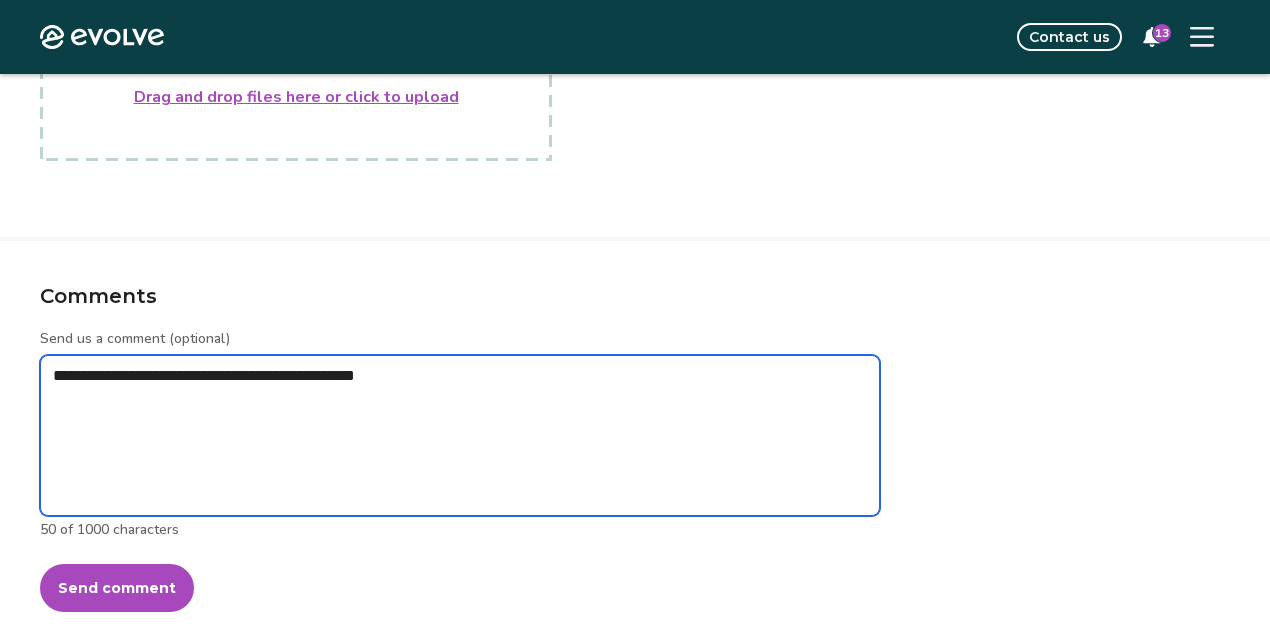 type on "*" 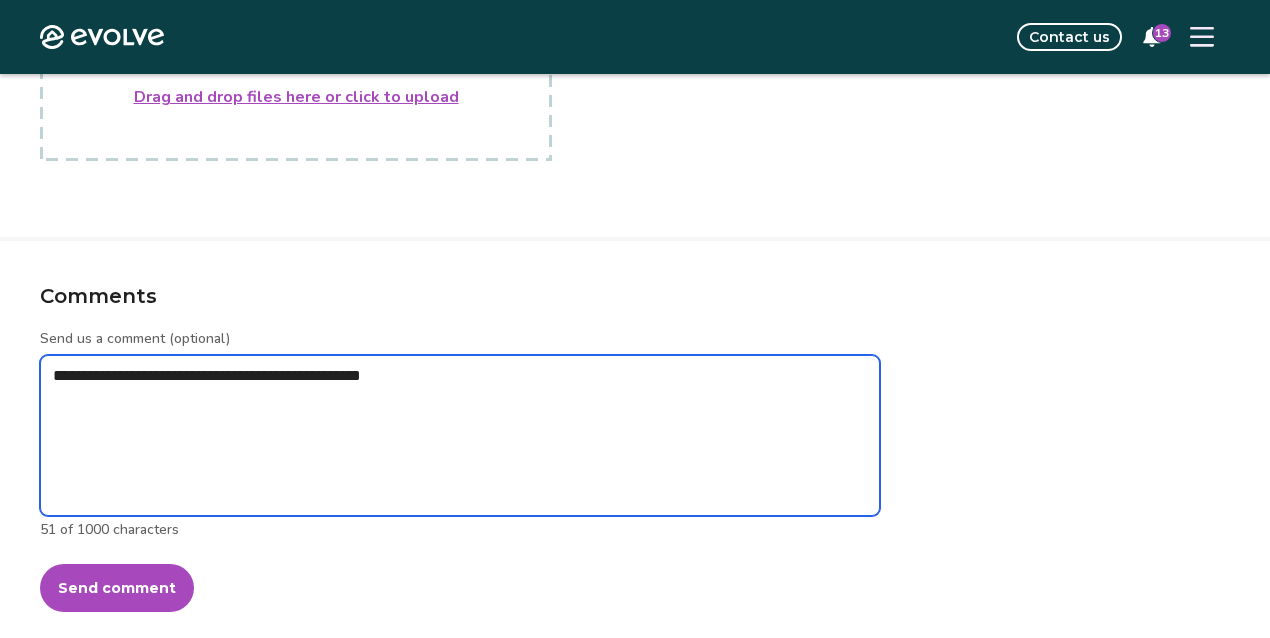 type on "*" 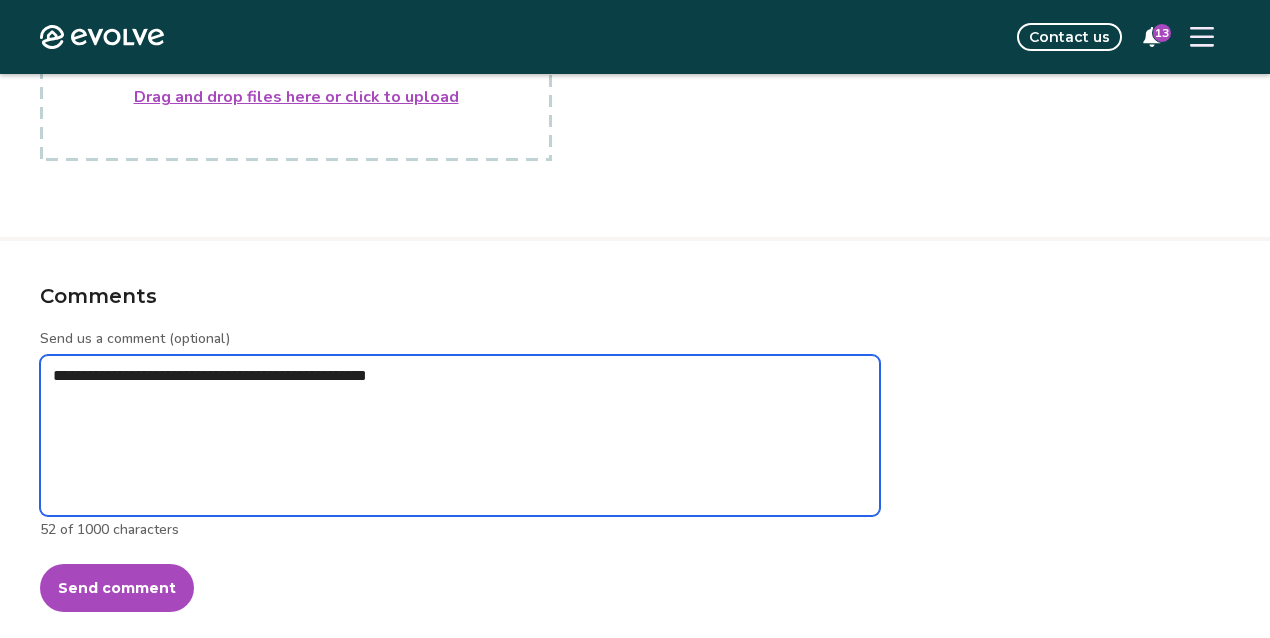 type on "*" 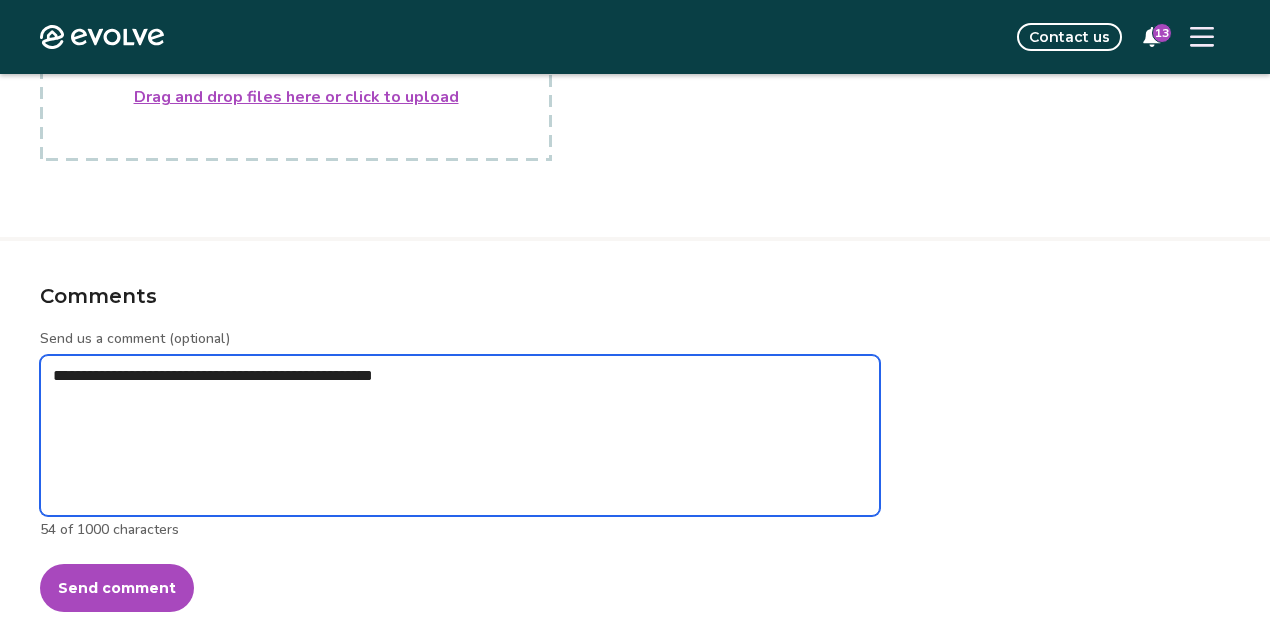 type on "*" 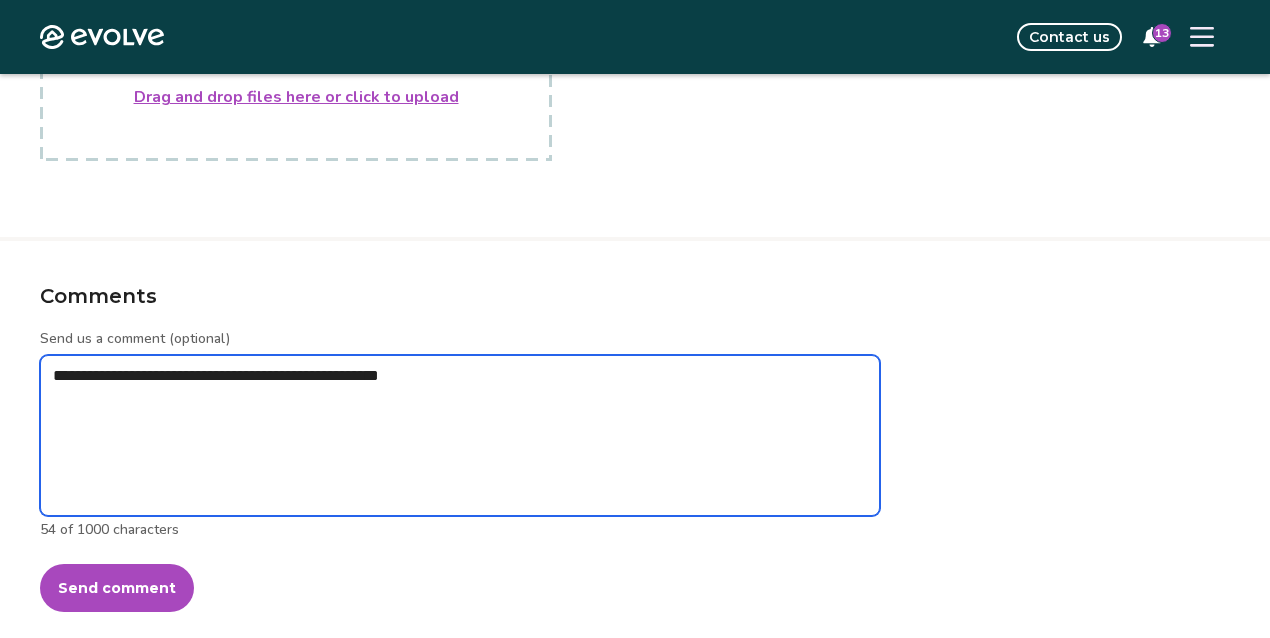 type on "*" 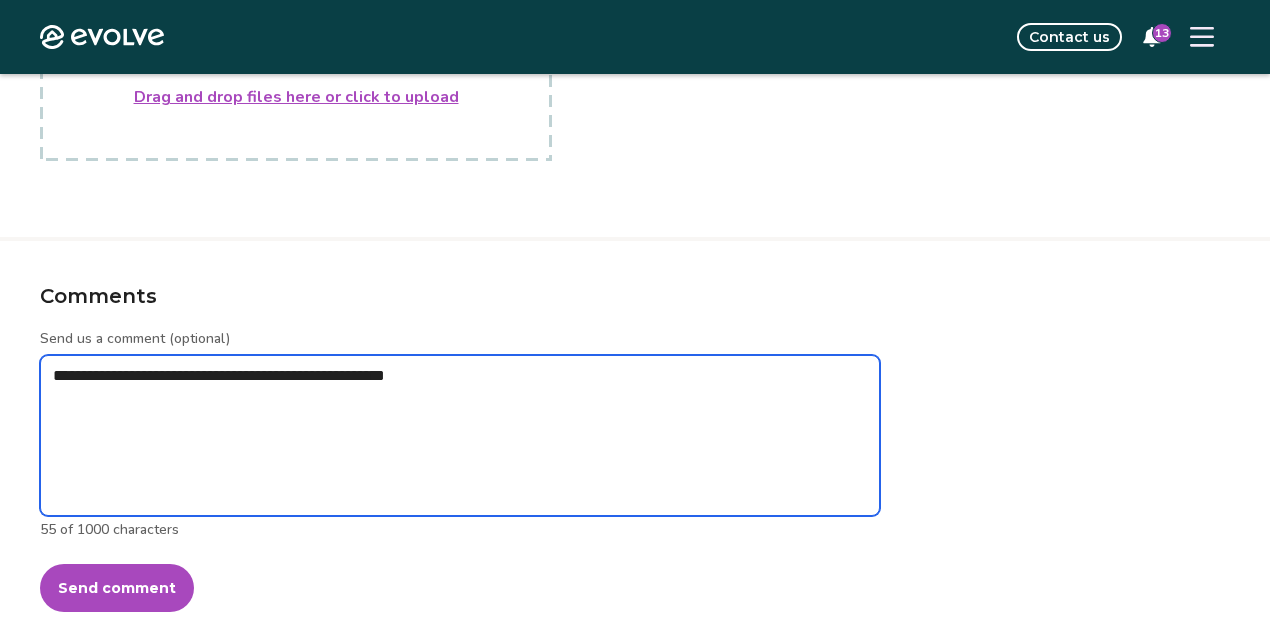 type on "*" 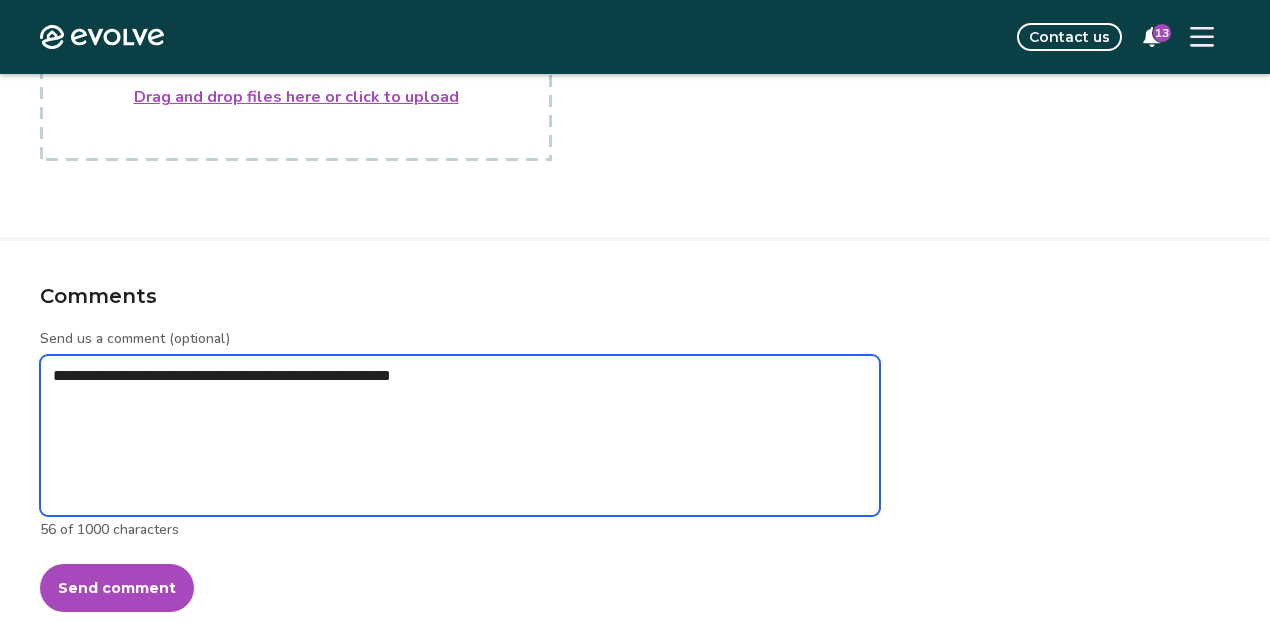 type on "*" 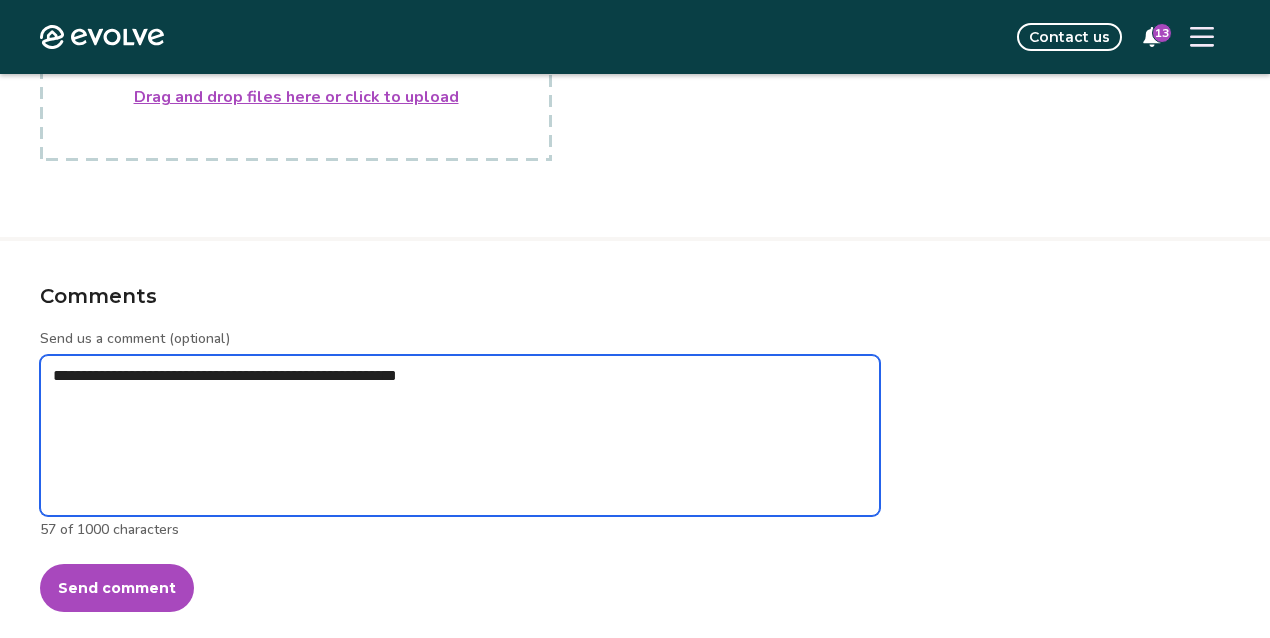 type on "*" 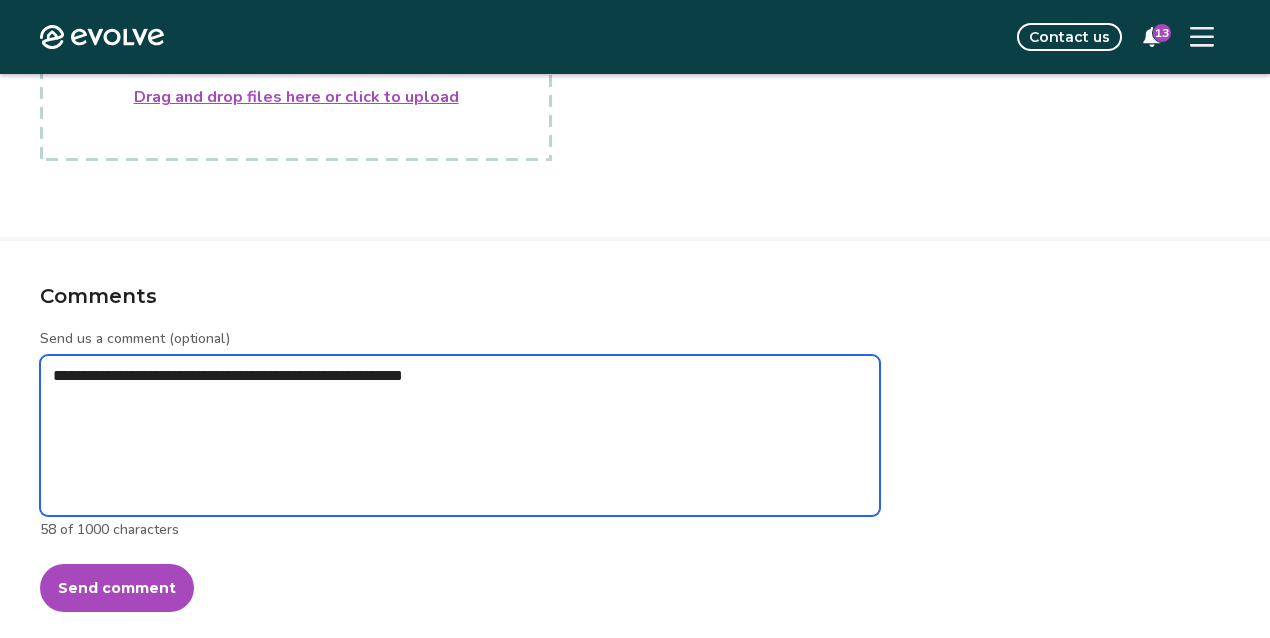 type on "*" 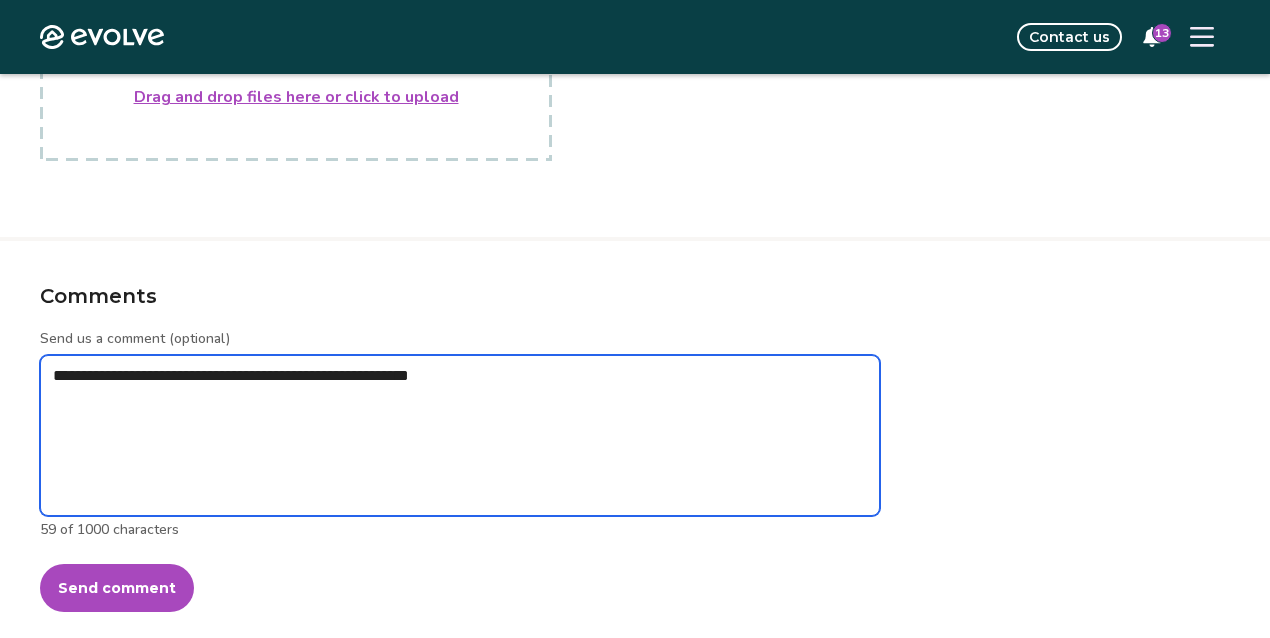 type on "*" 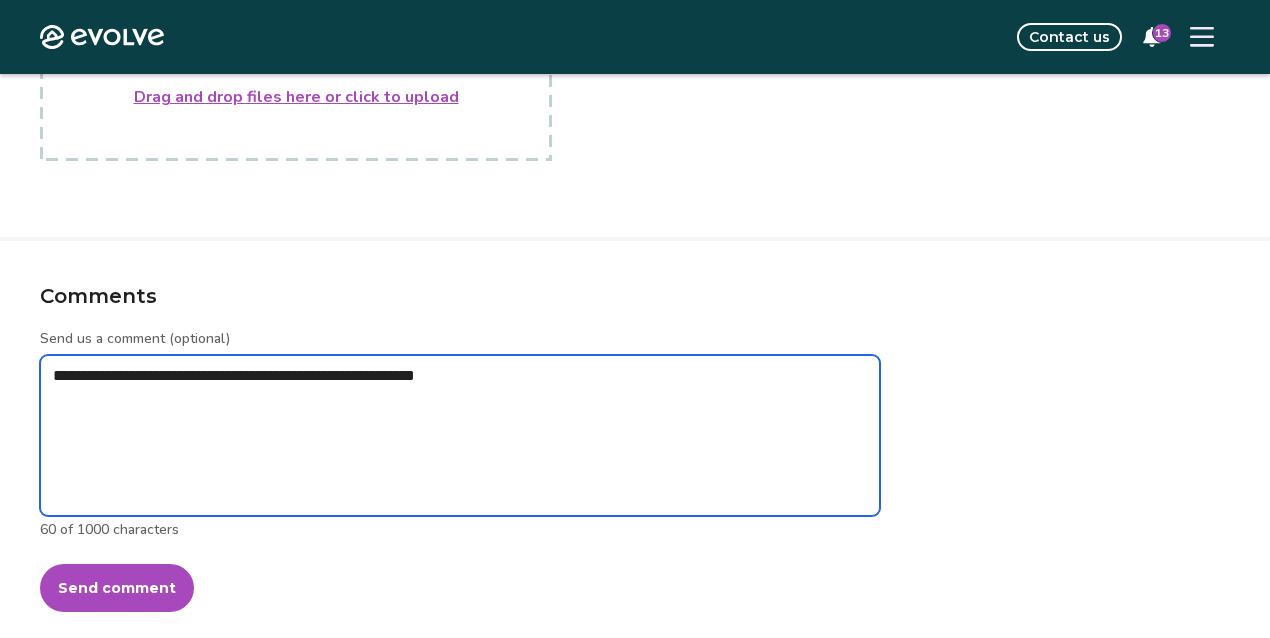 type on "*" 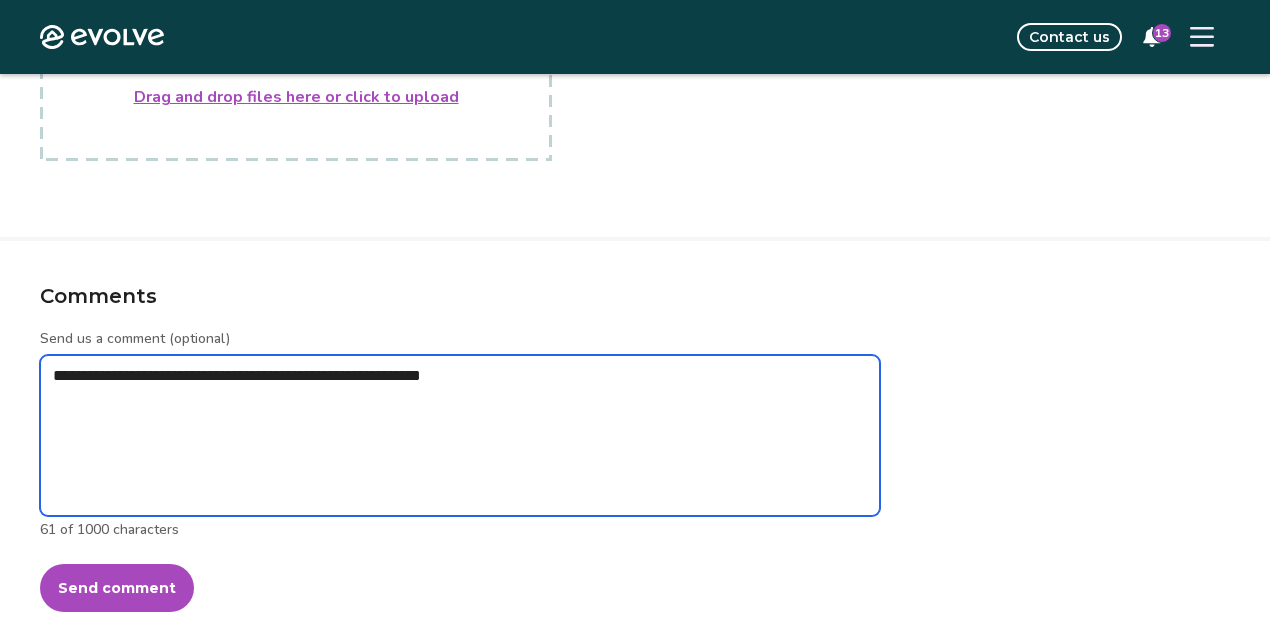 type on "*" 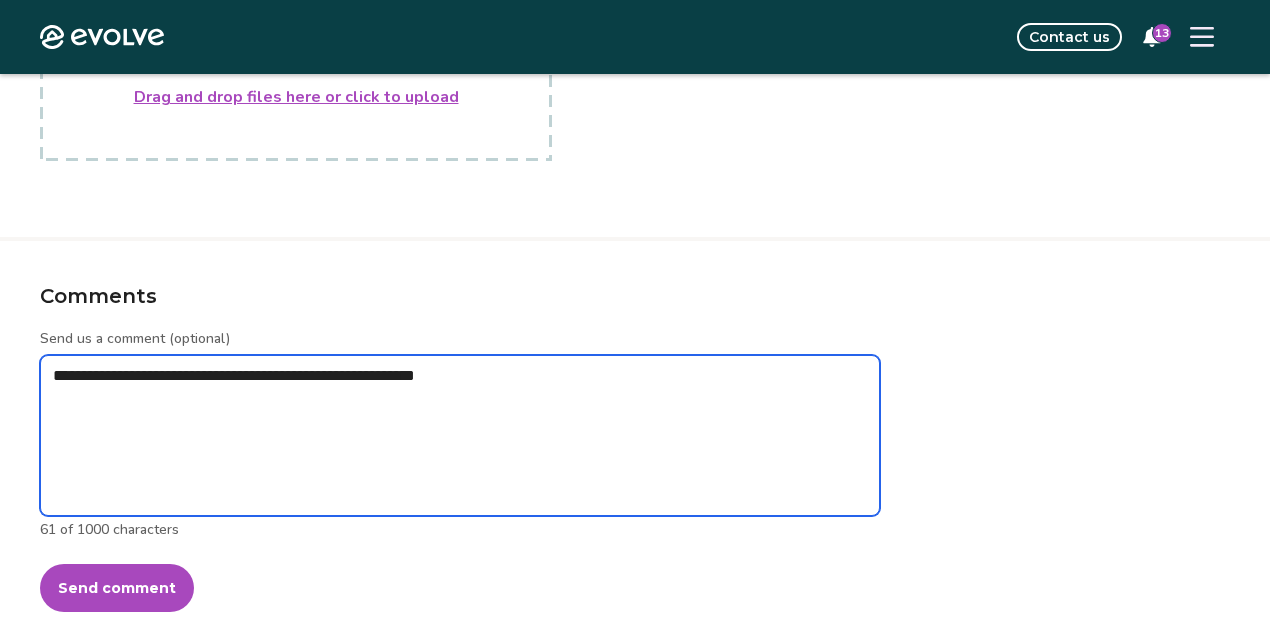 type on "*" 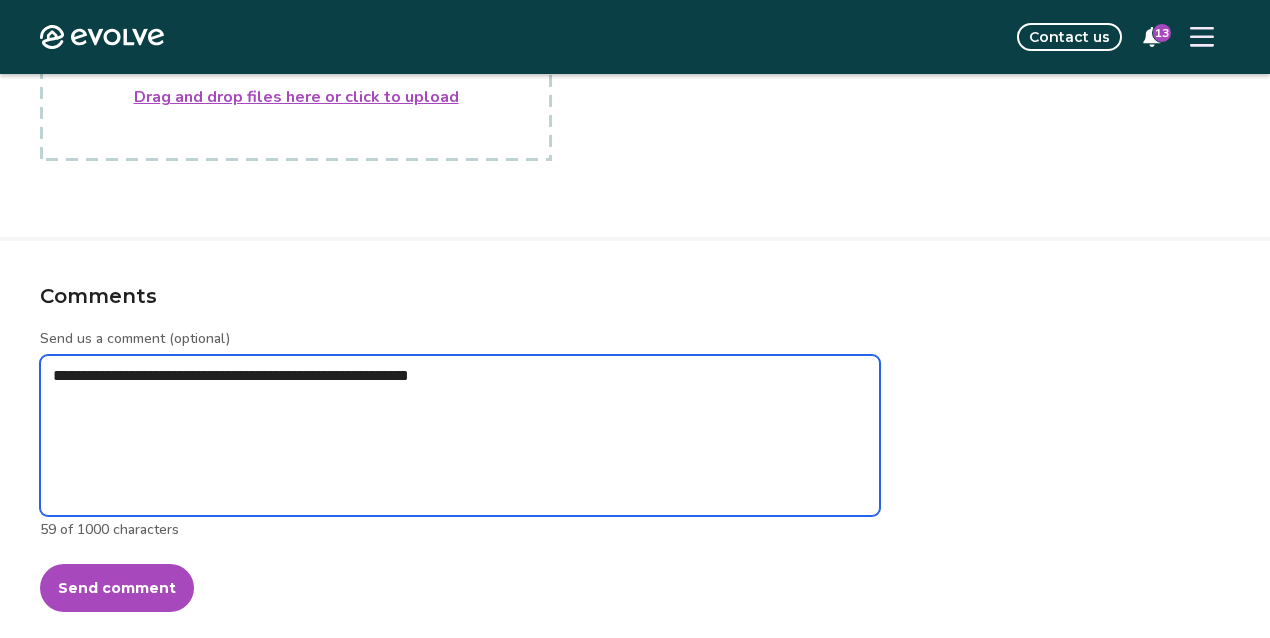 type on "*" 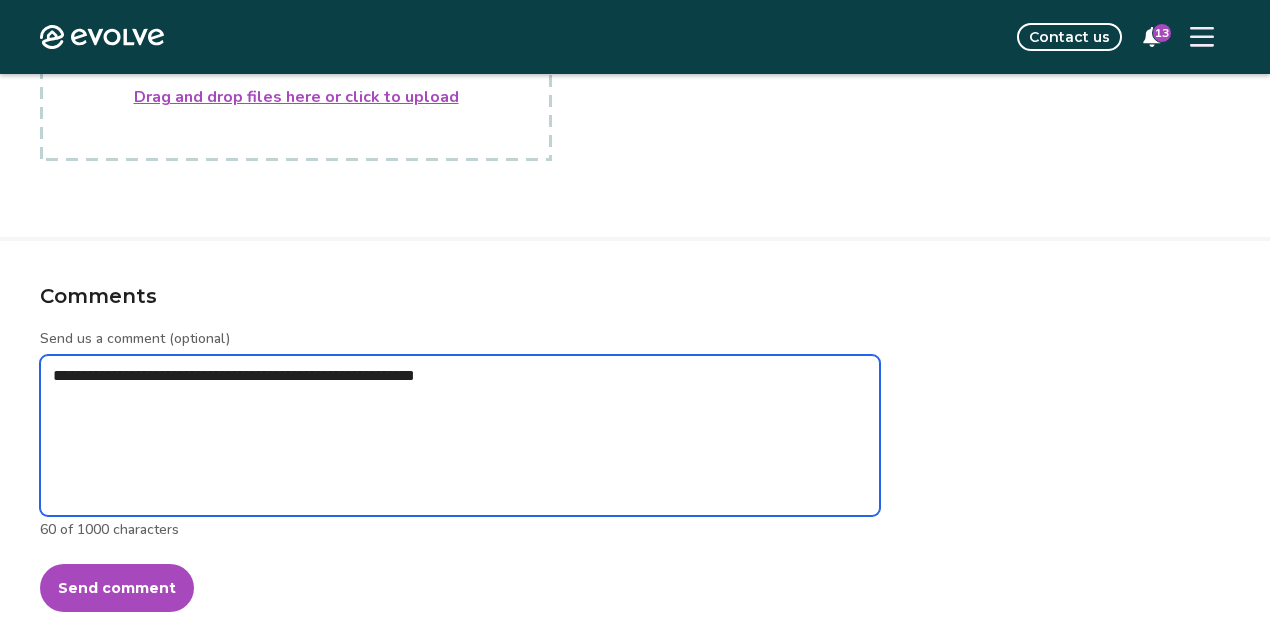type on "*" 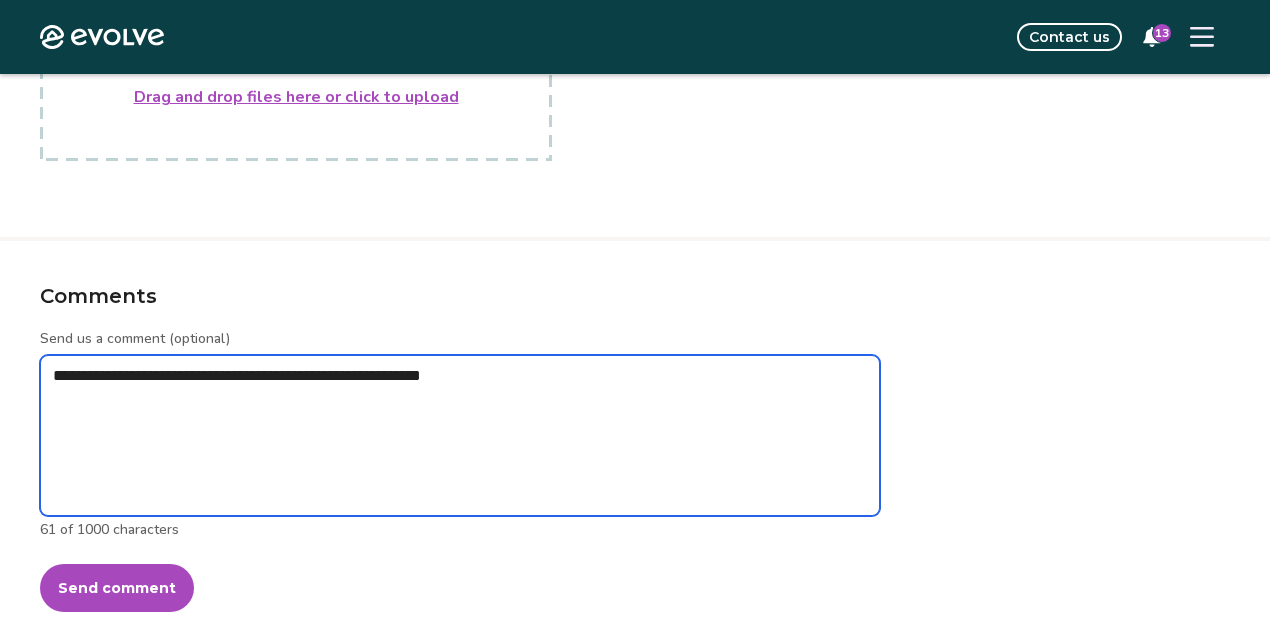 type on "*" 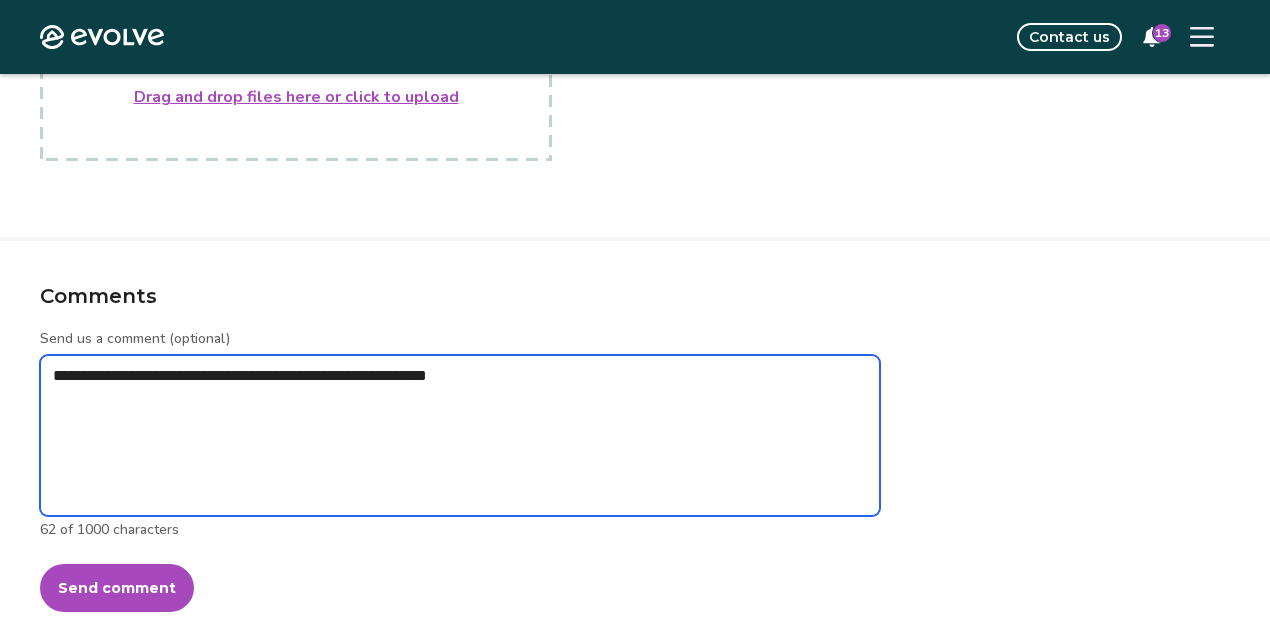 type on "*" 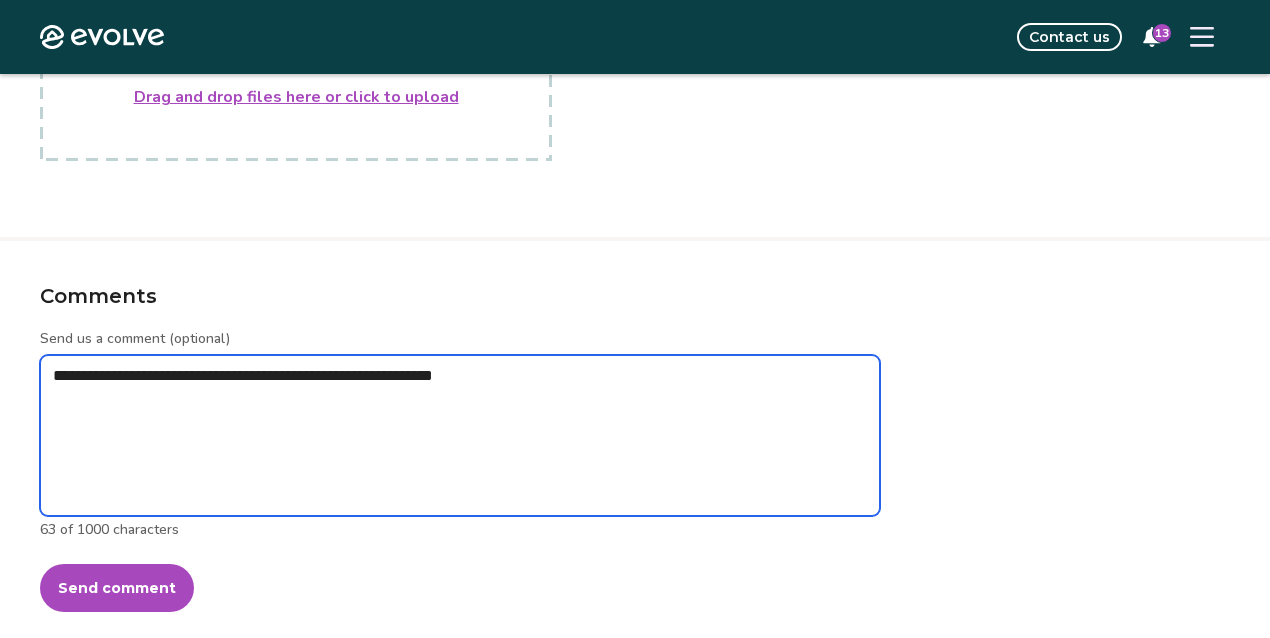 type on "*" 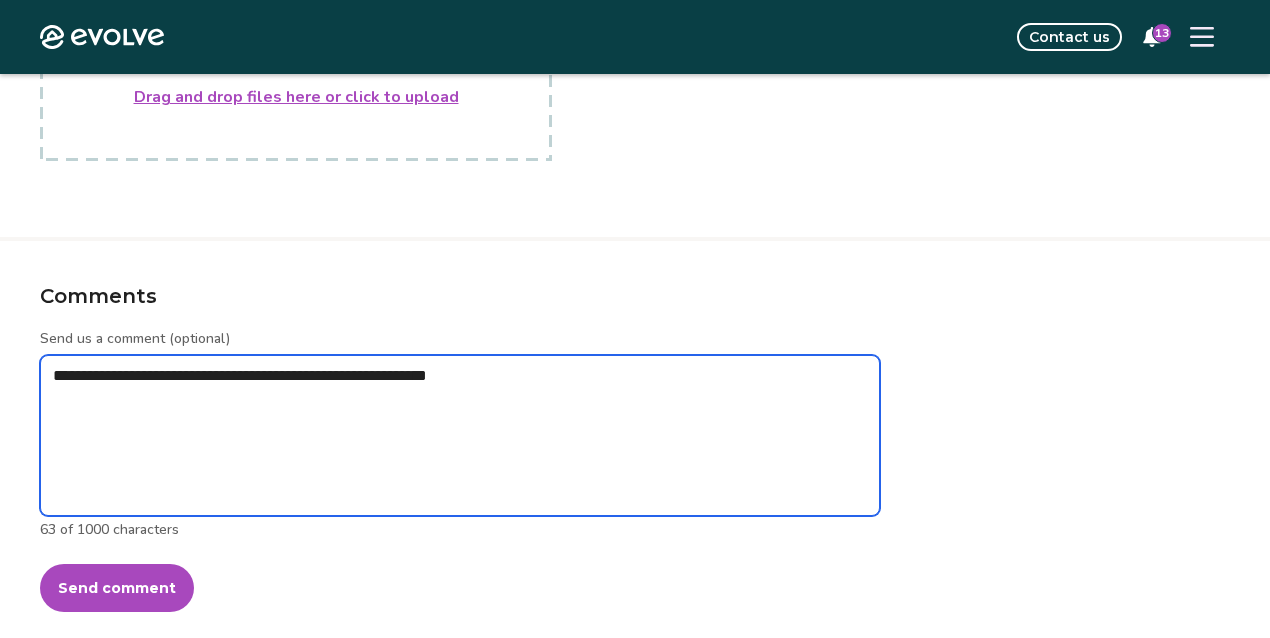type 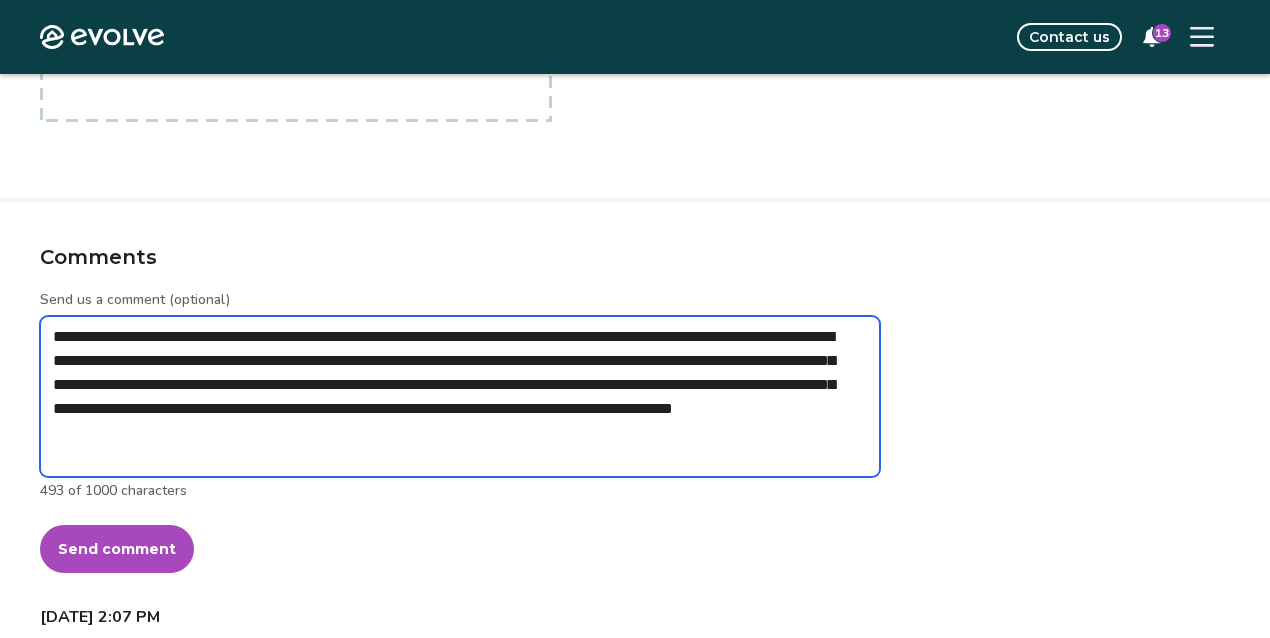 scroll, scrollTop: 584, scrollLeft: 0, axis: vertical 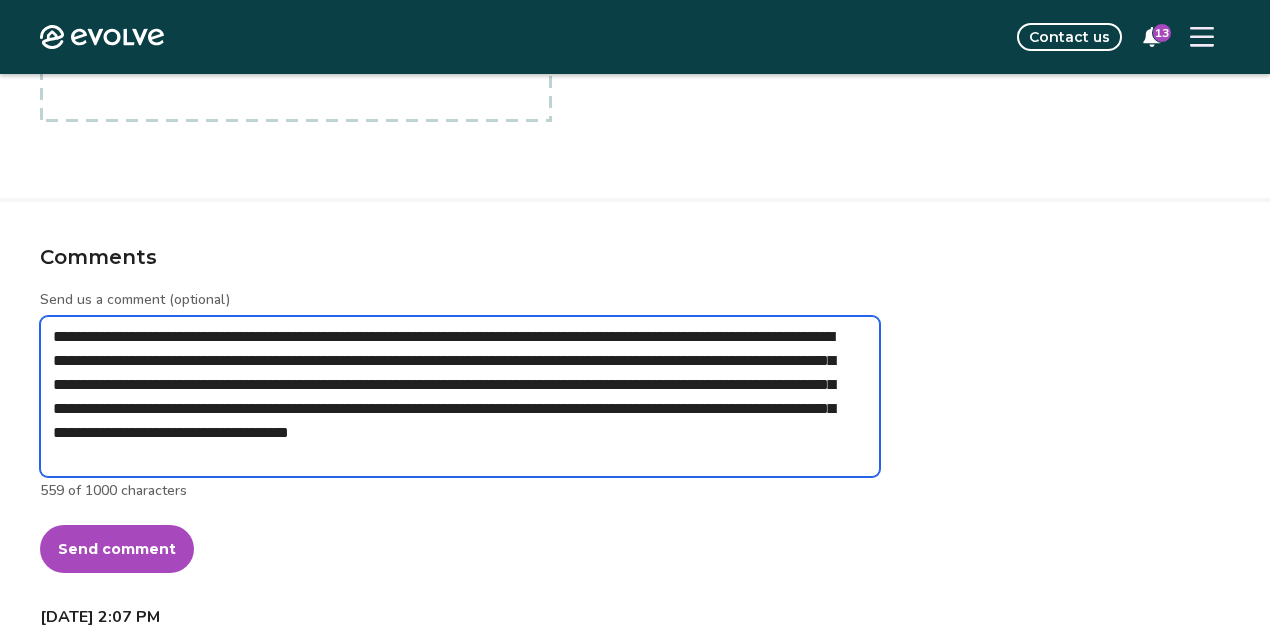 click on "**********" at bounding box center [460, 396] 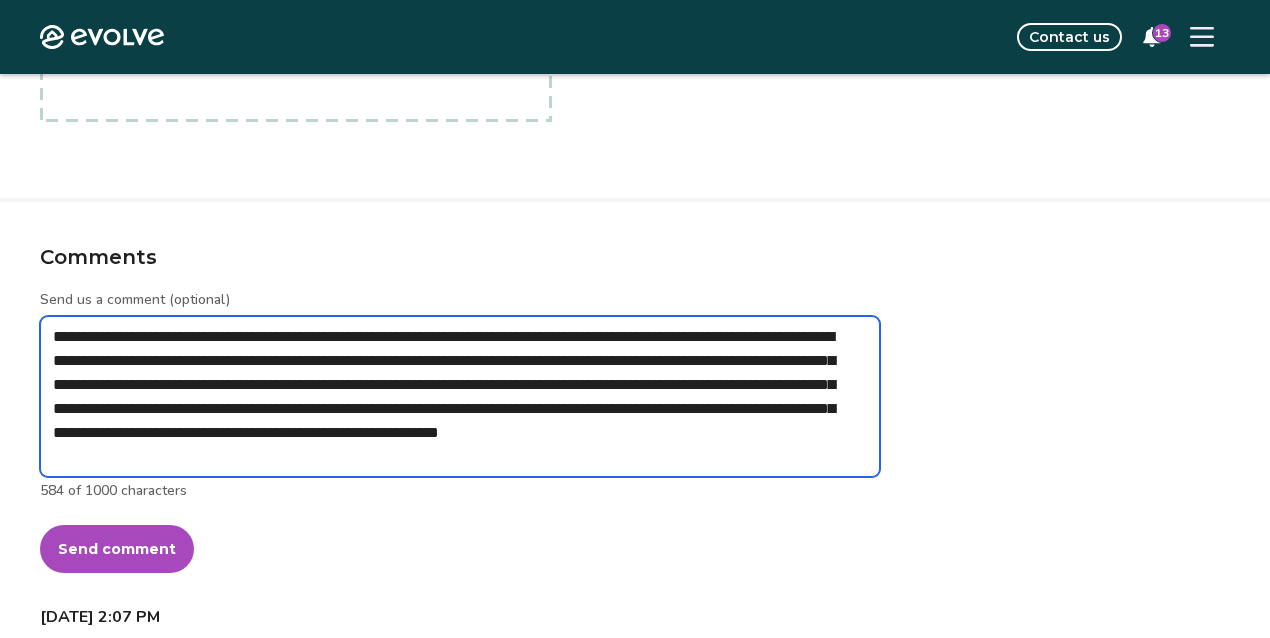 click on "**********" at bounding box center (460, 396) 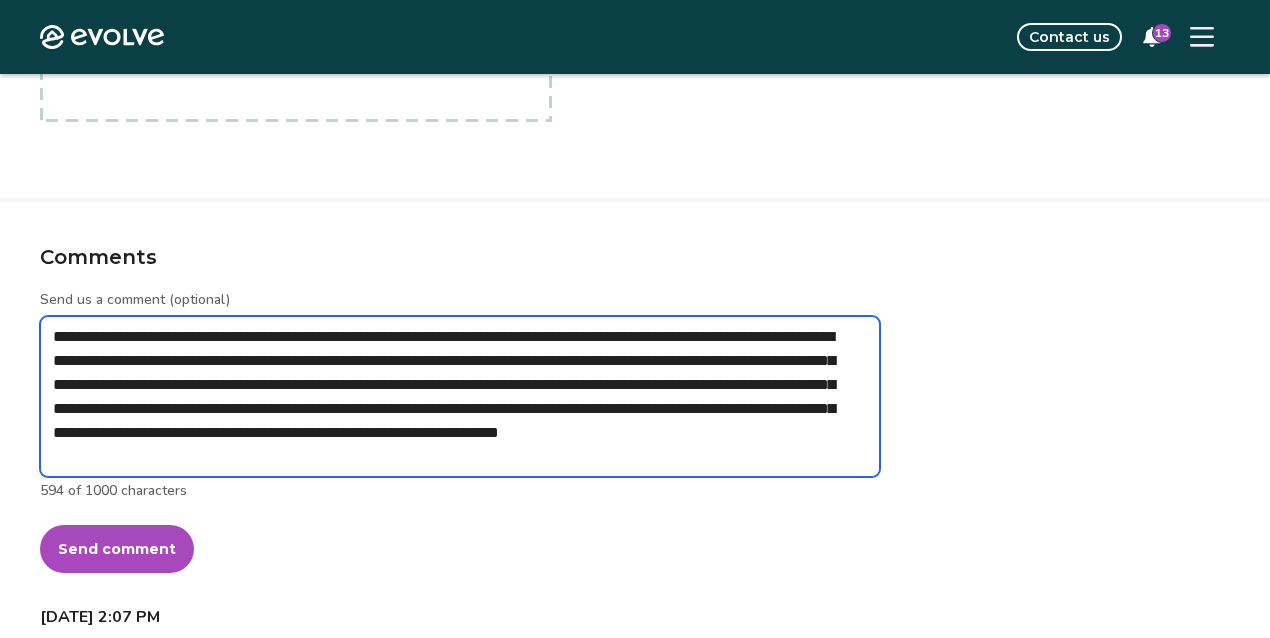 click on "**********" at bounding box center [460, 396] 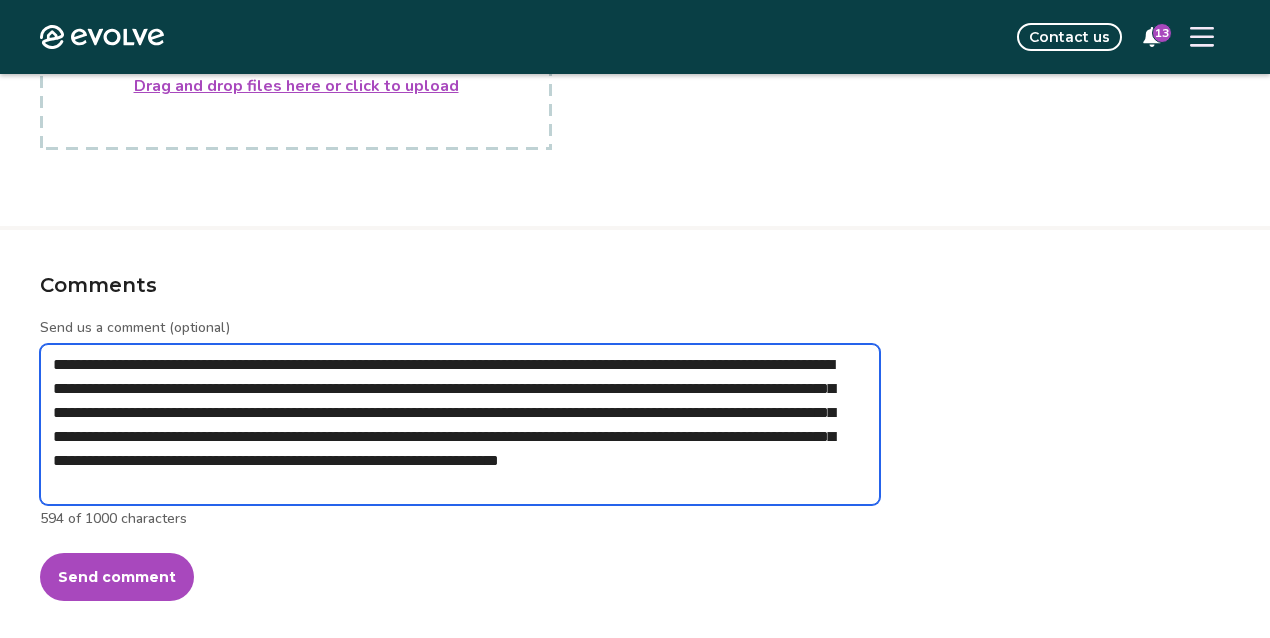 scroll, scrollTop: 553, scrollLeft: 0, axis: vertical 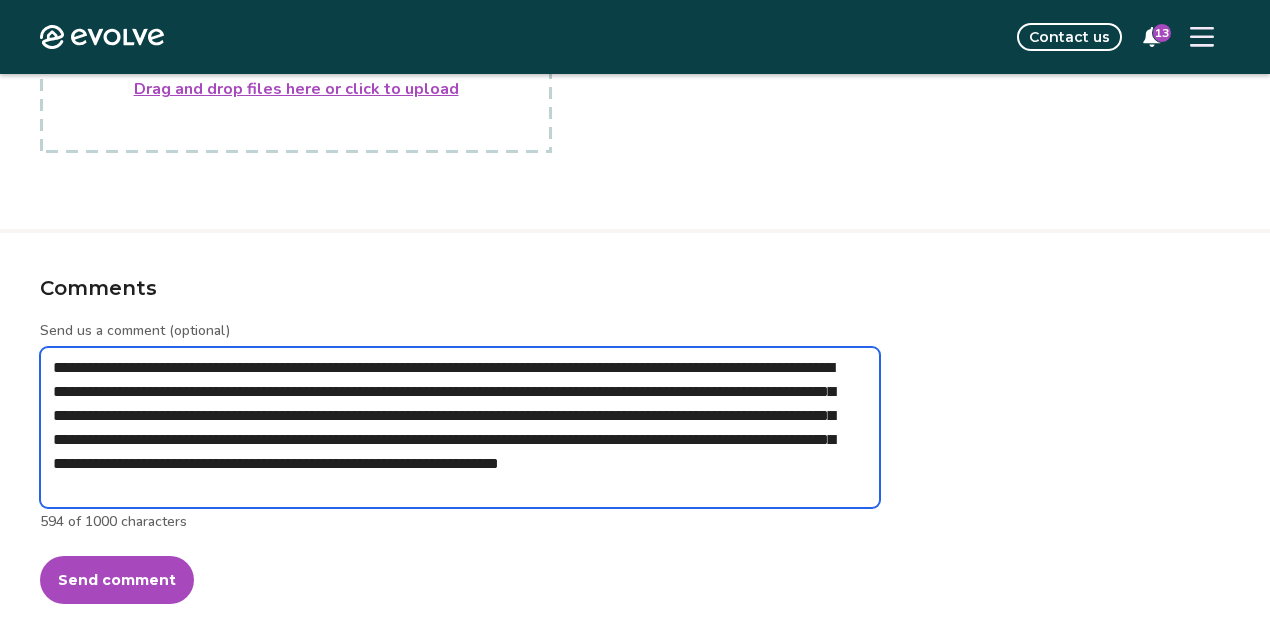 click on "**********" at bounding box center [460, 427] 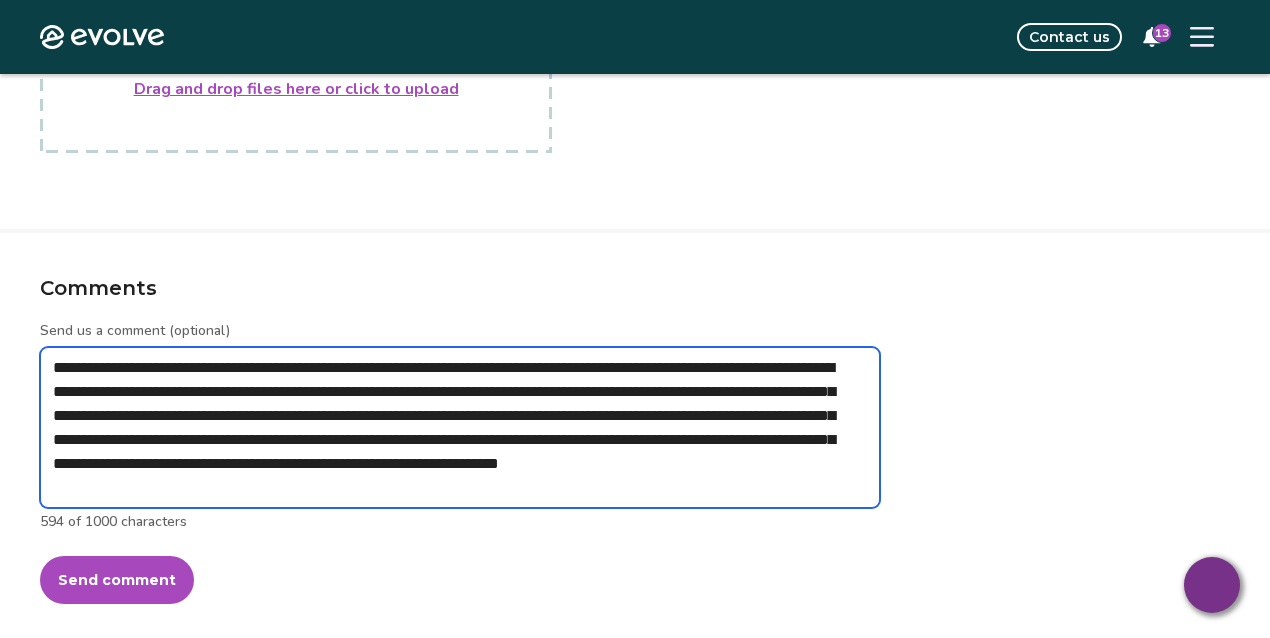 click on "**********" at bounding box center [460, 427] 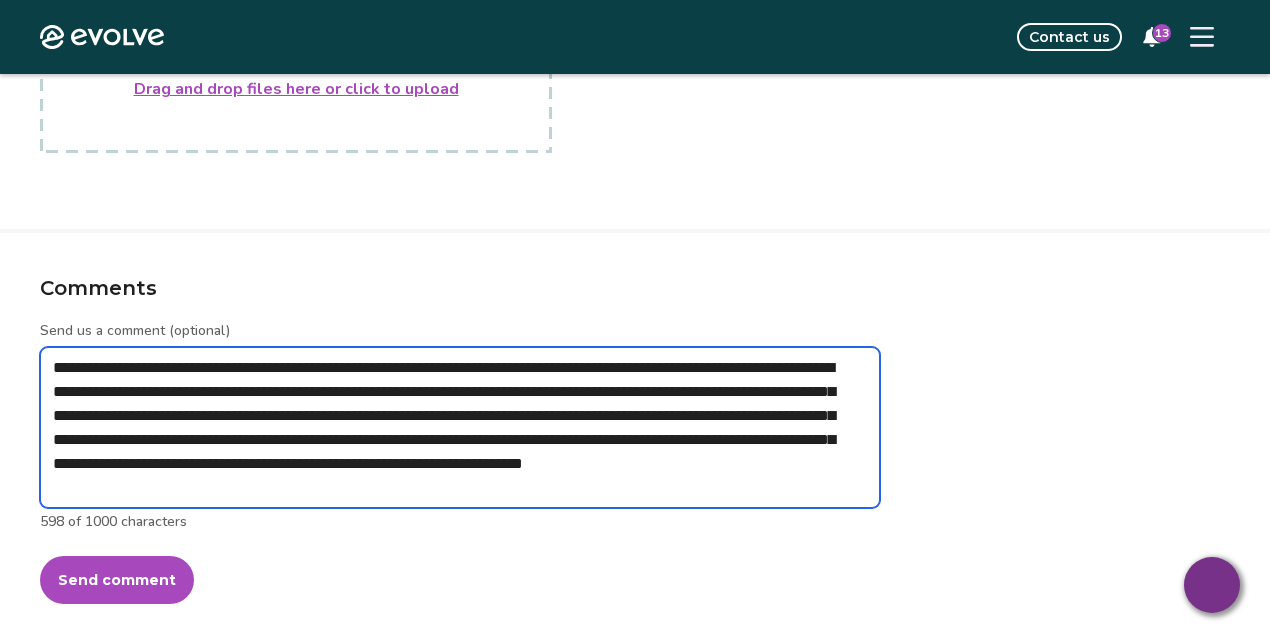 click on "**********" at bounding box center (460, 427) 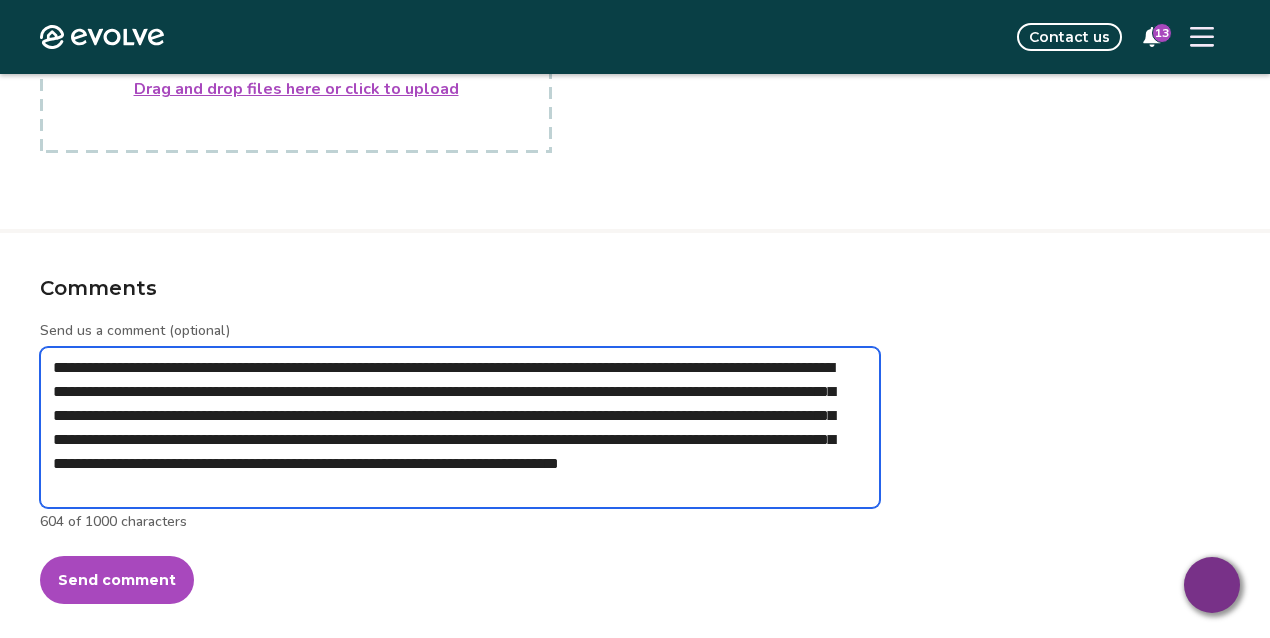 click on "**********" at bounding box center [460, 427] 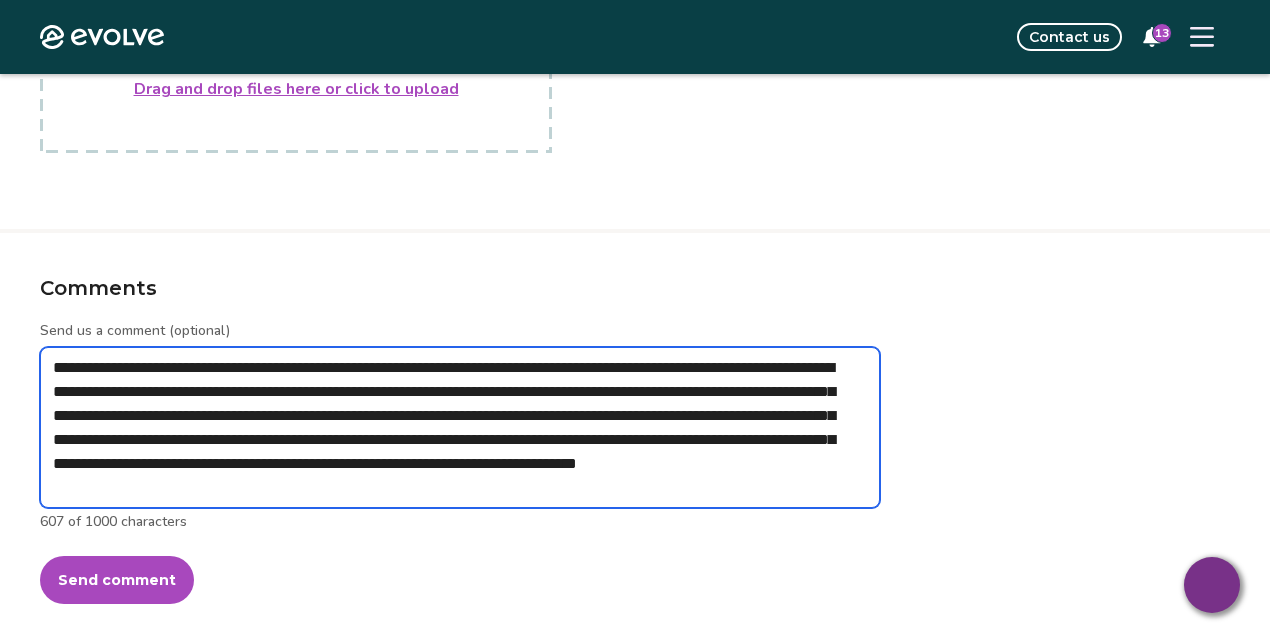 click on "**********" at bounding box center [460, 427] 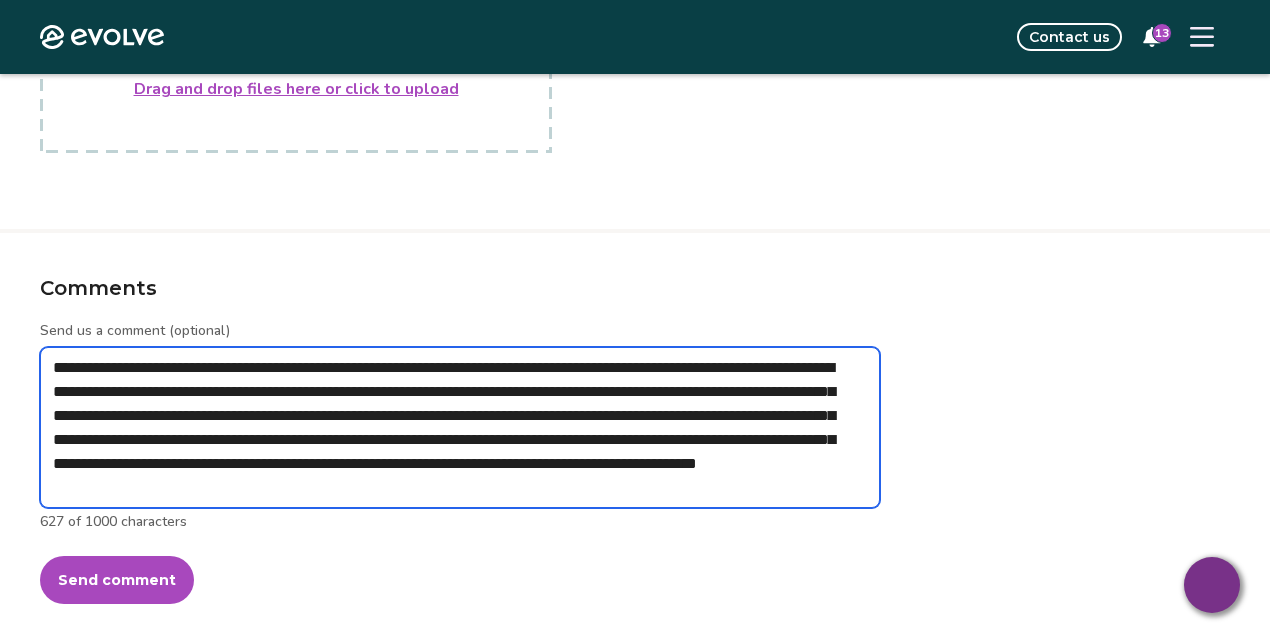 click on "**********" at bounding box center [460, 427] 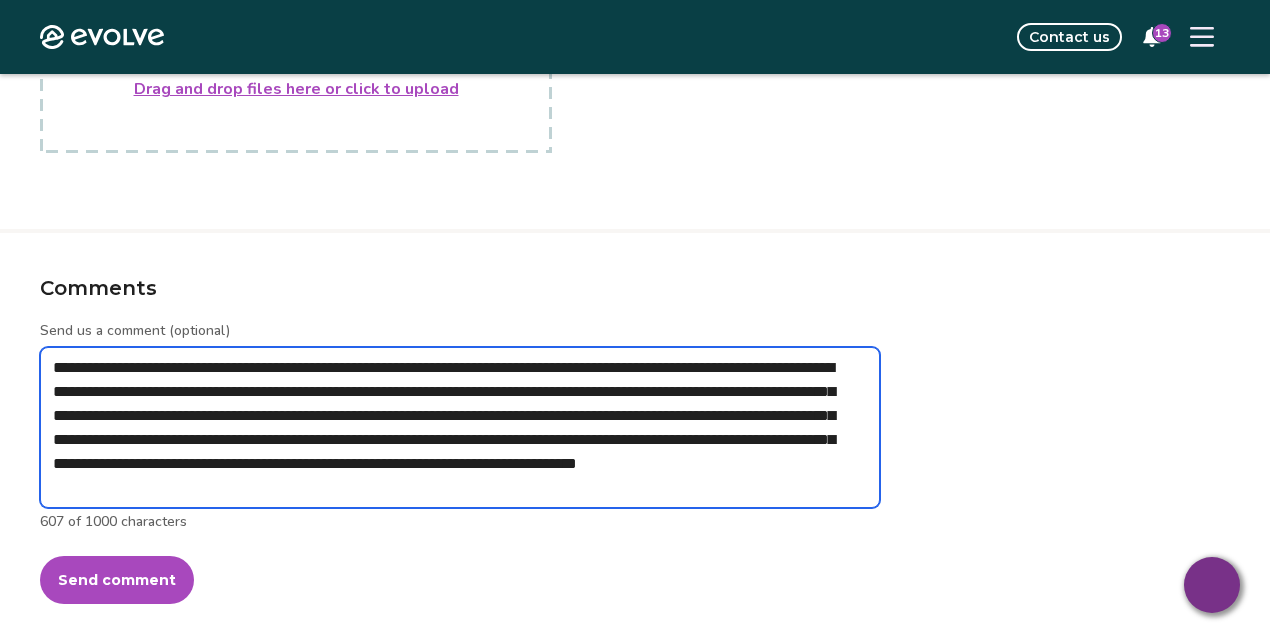 click on "**********" at bounding box center [460, 427] 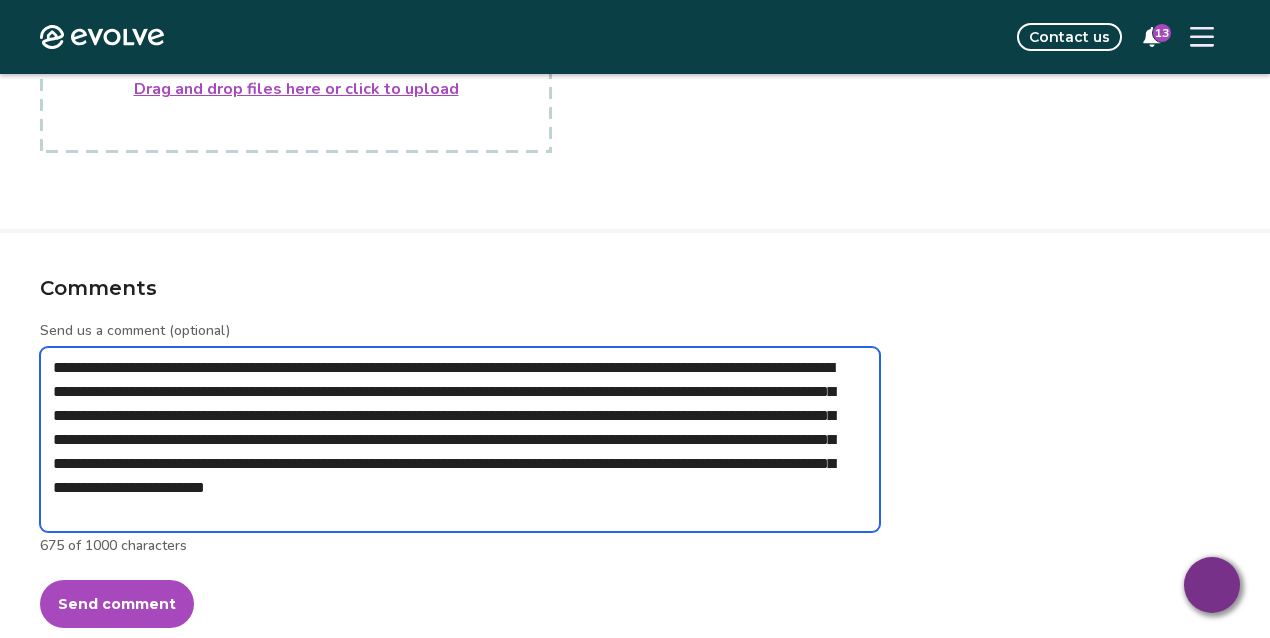 click on "**********" at bounding box center (460, 439) 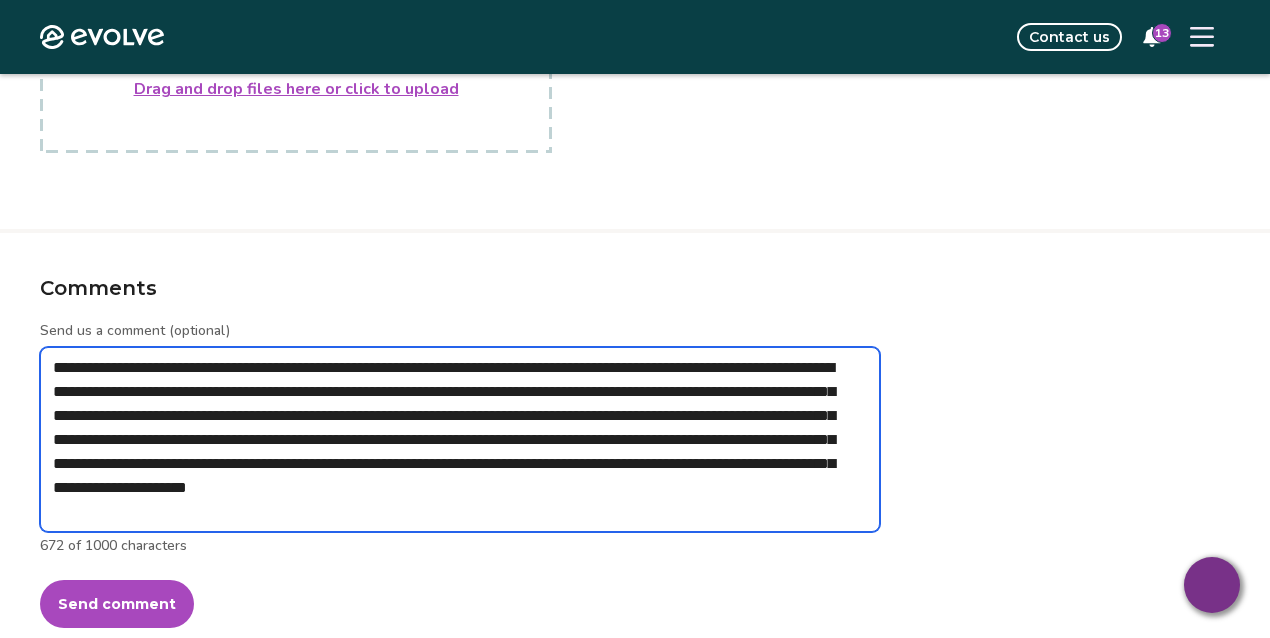 click on "**********" at bounding box center (460, 439) 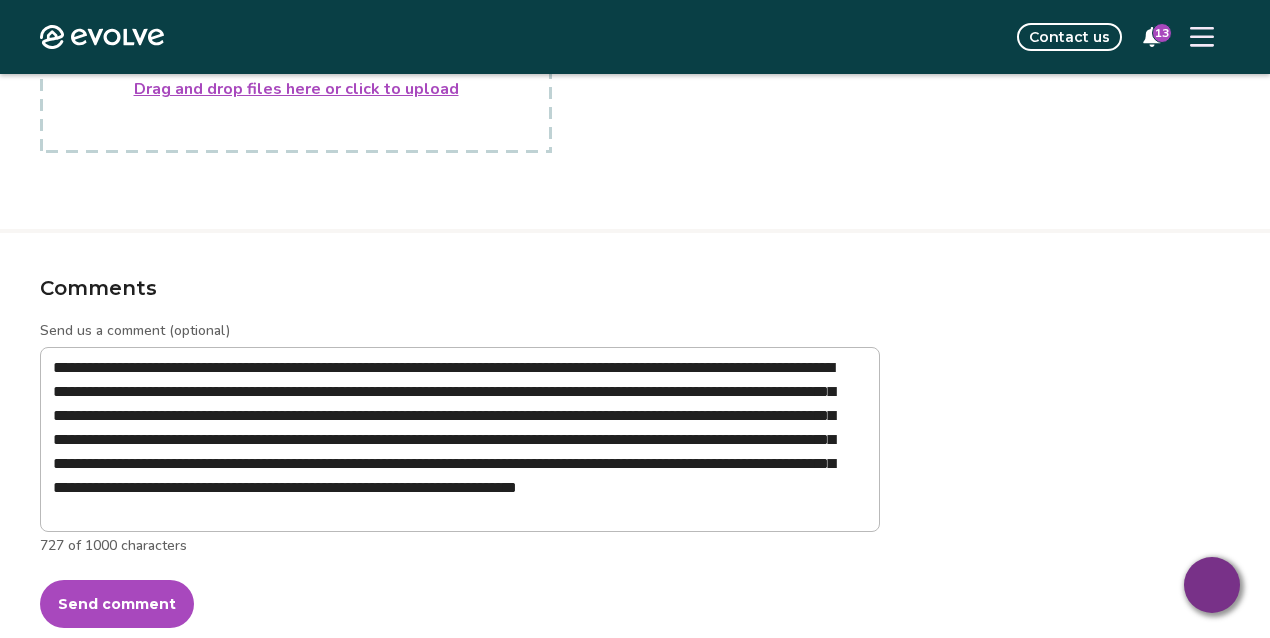 click on "Send comment" at bounding box center [117, 604] 